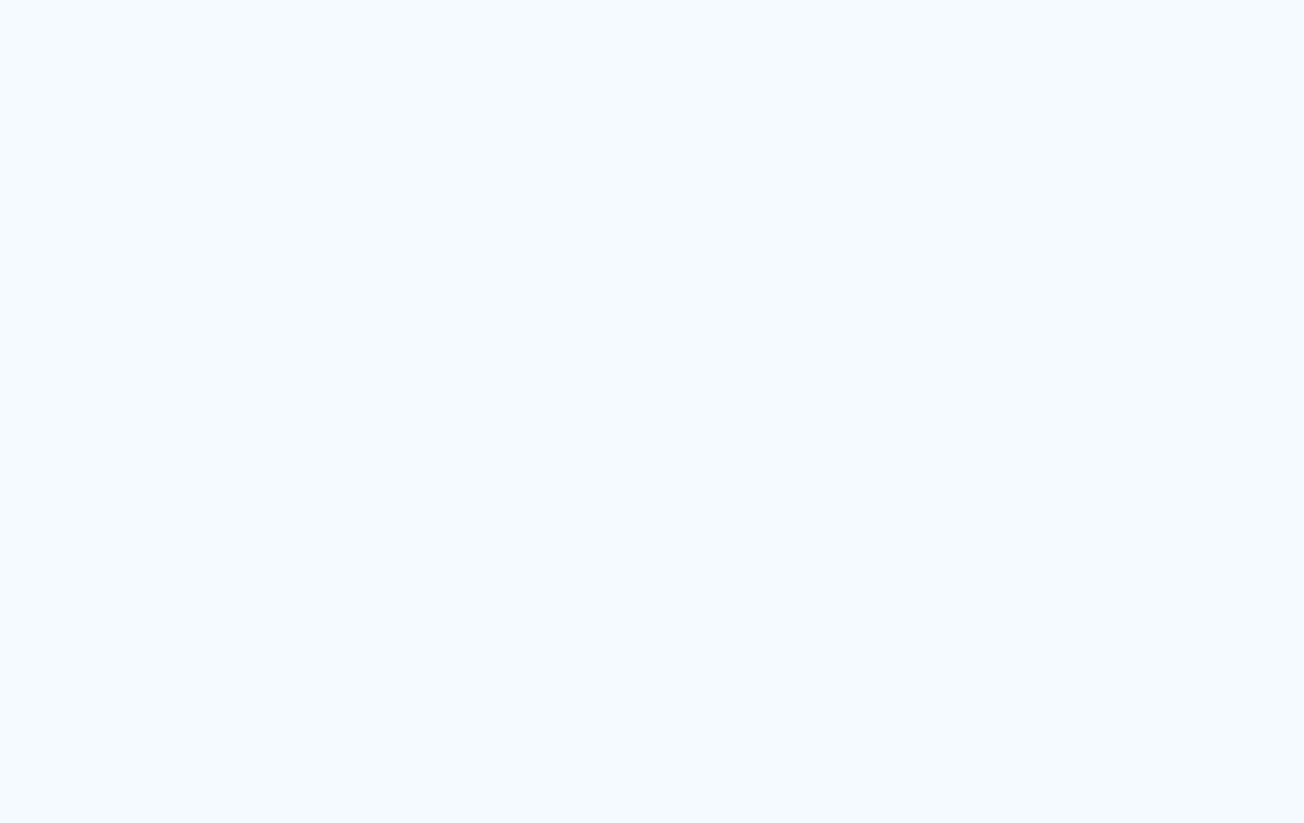 scroll, scrollTop: 0, scrollLeft: 0, axis: both 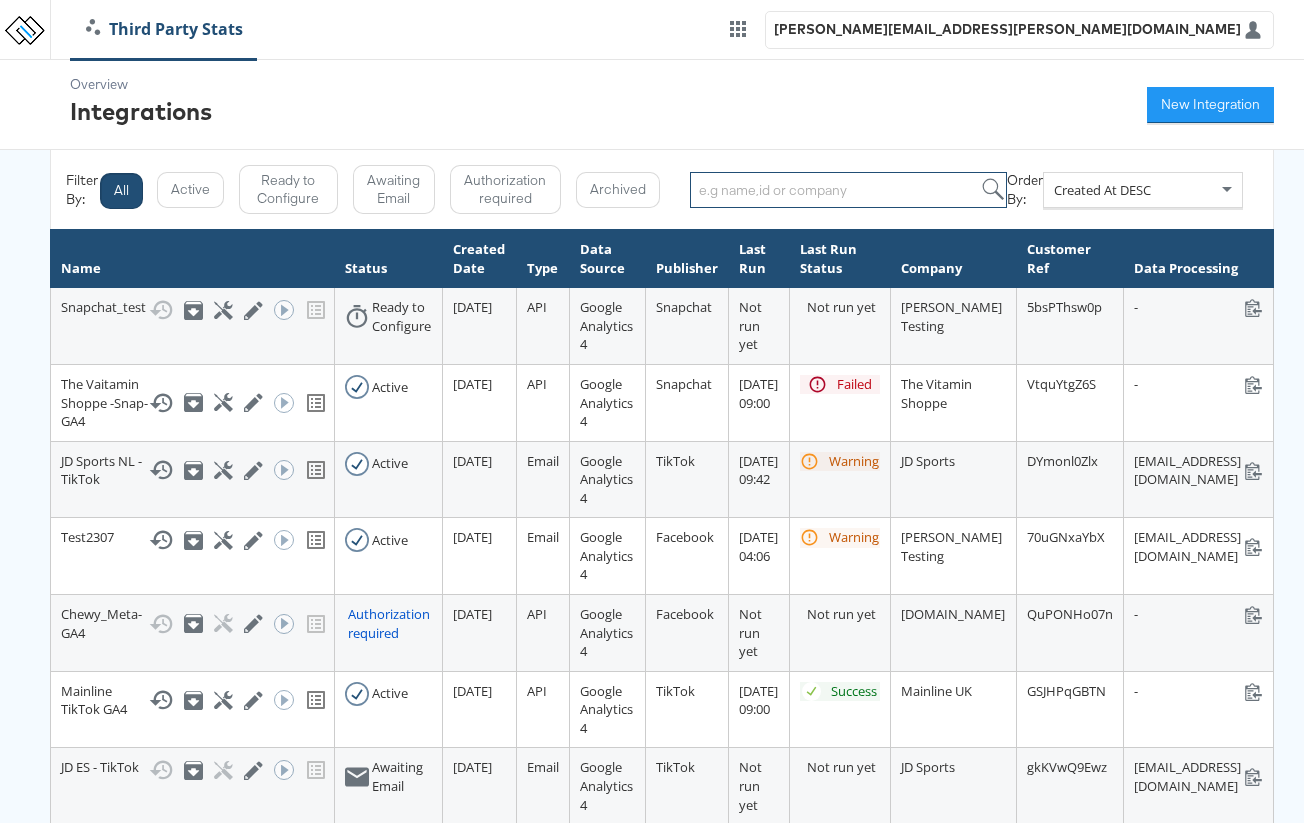 click at bounding box center (848, 190) 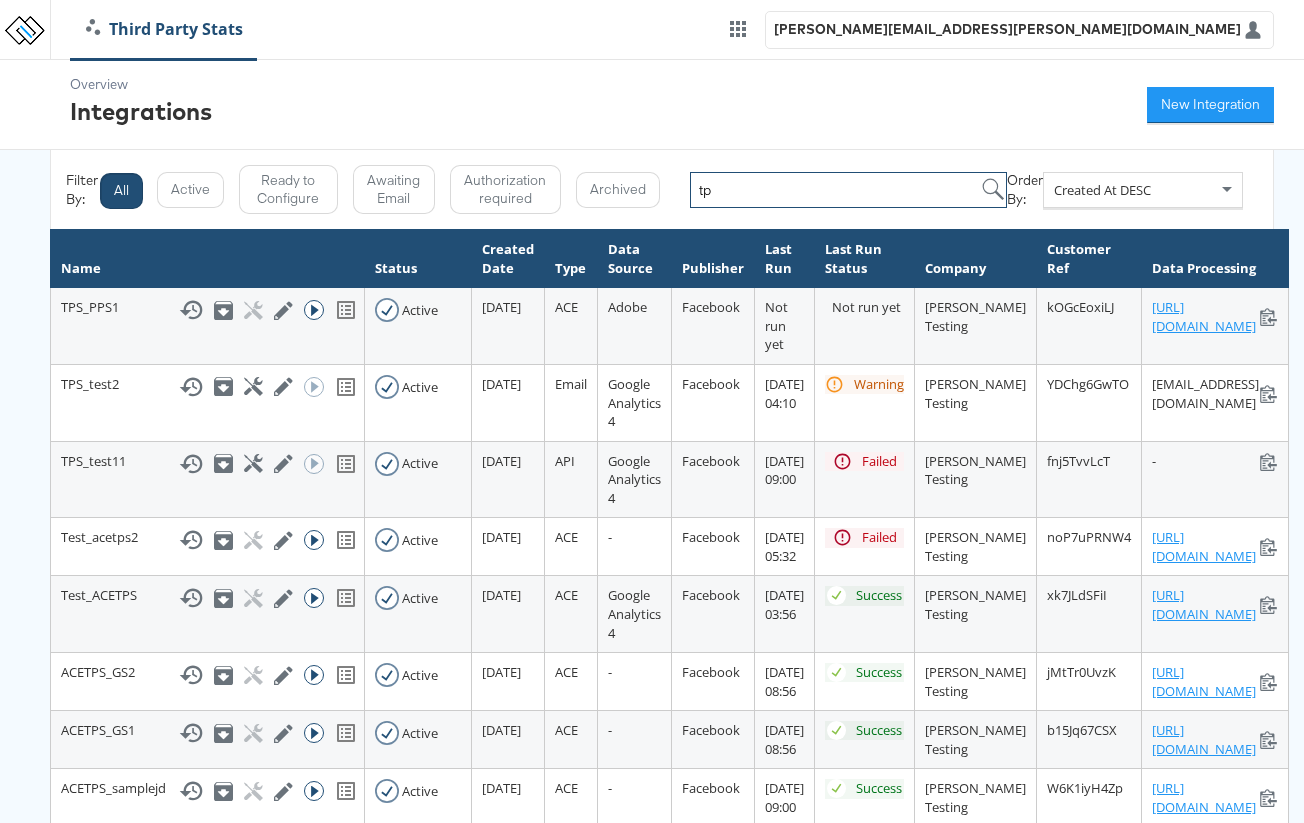 type on "t" 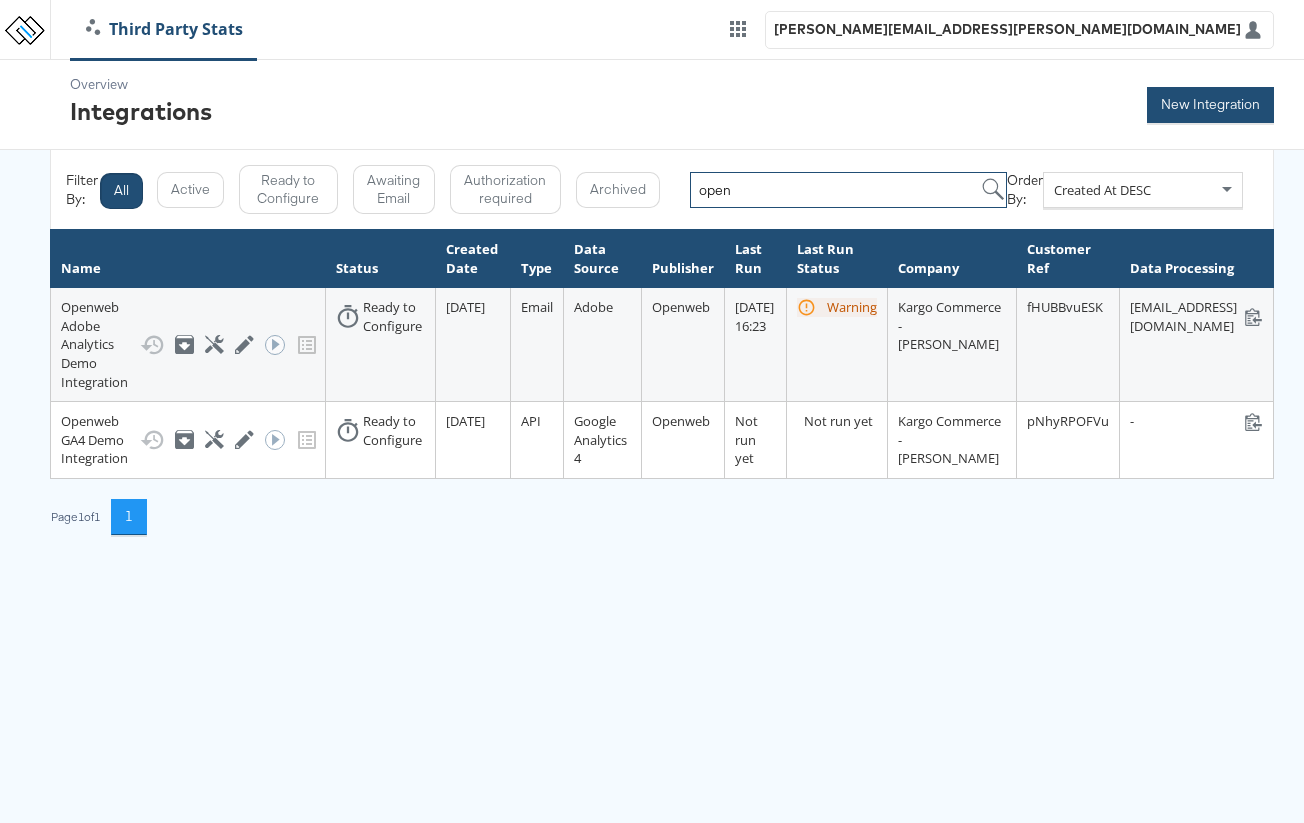 type on "open" 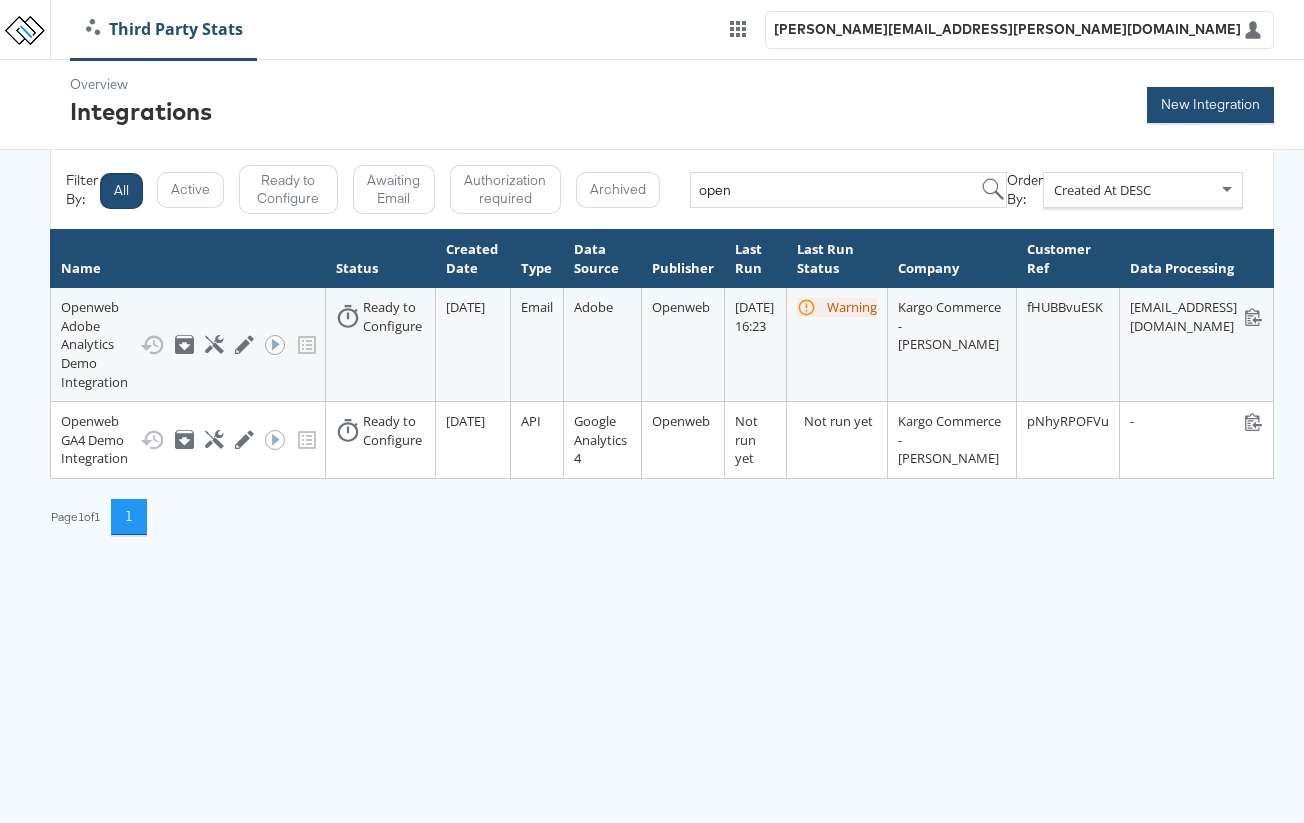 click on "New Integration" at bounding box center (1210, 105) 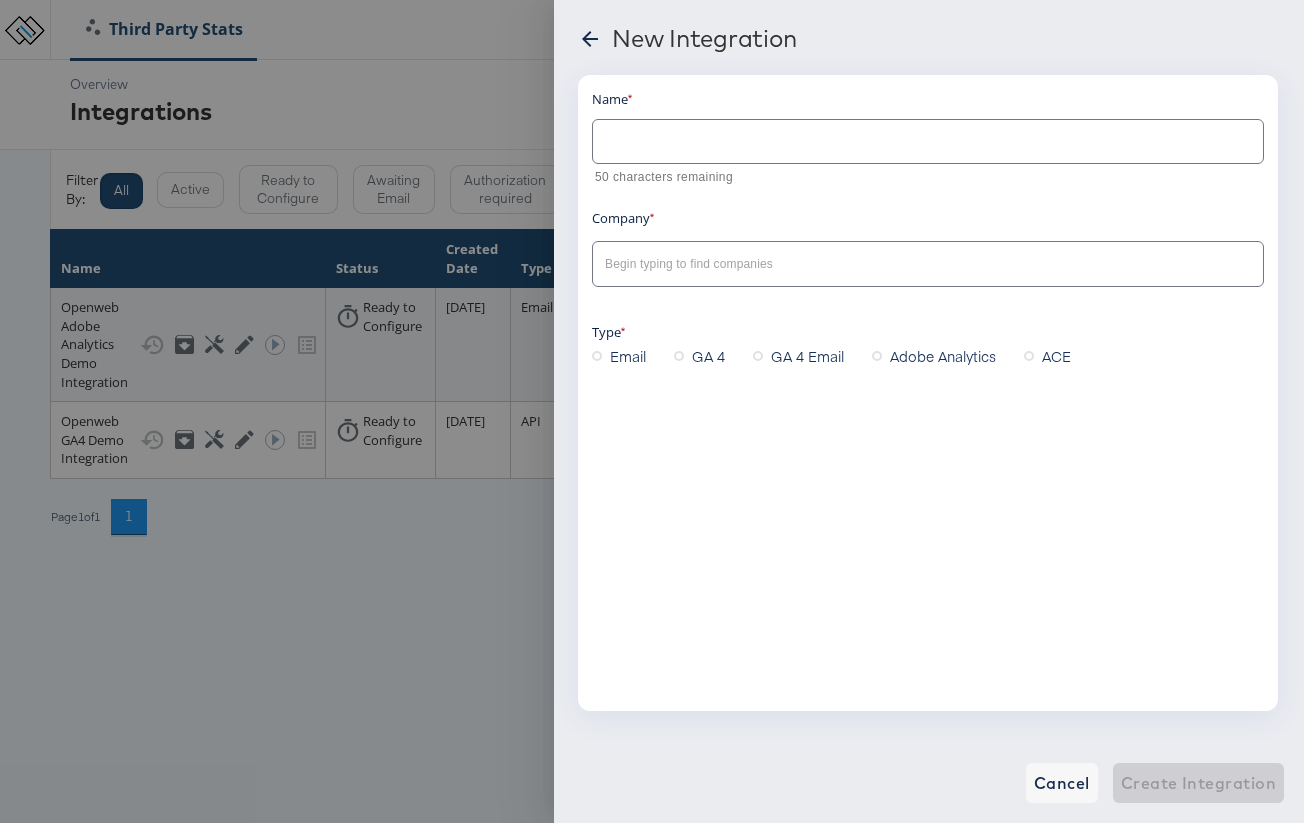 click at bounding box center [928, 133] 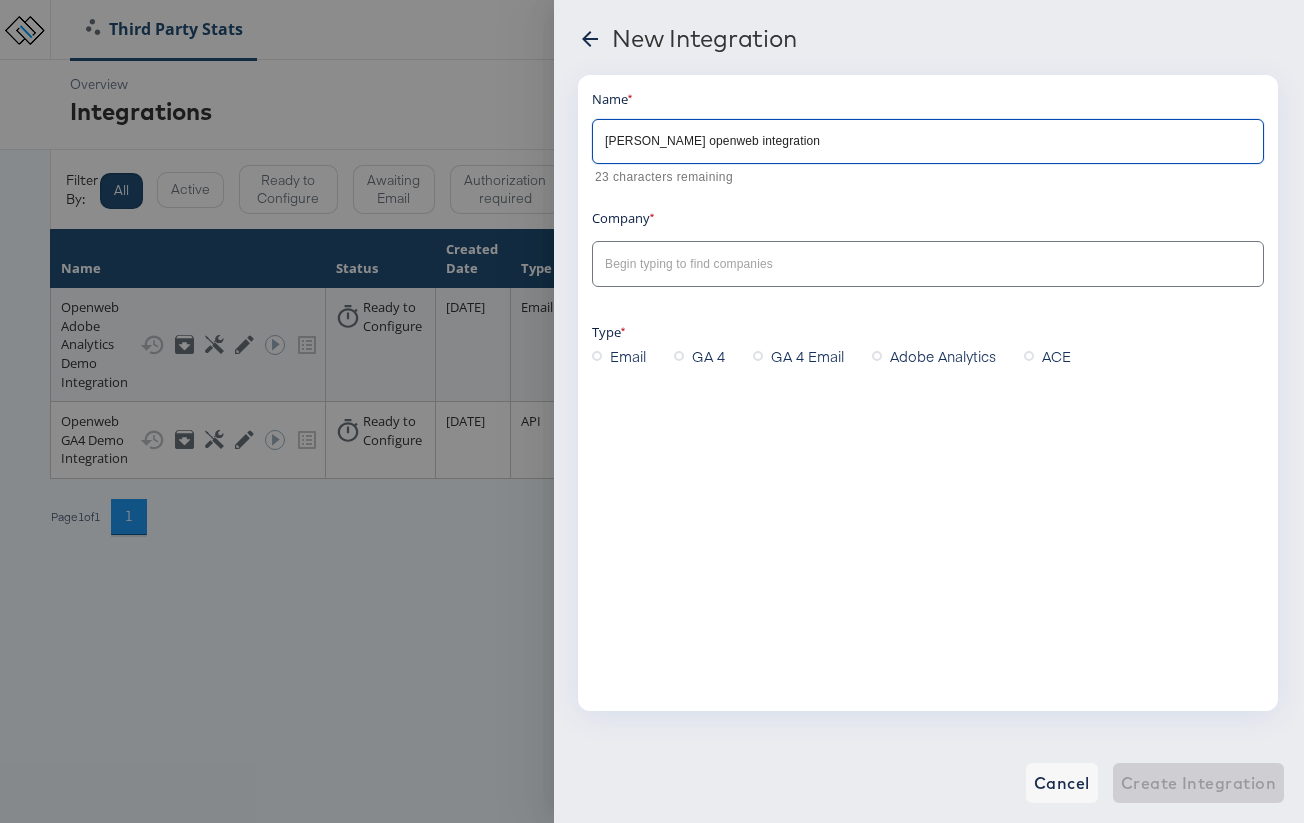 type on "[PERSON_NAME] openweb integration" 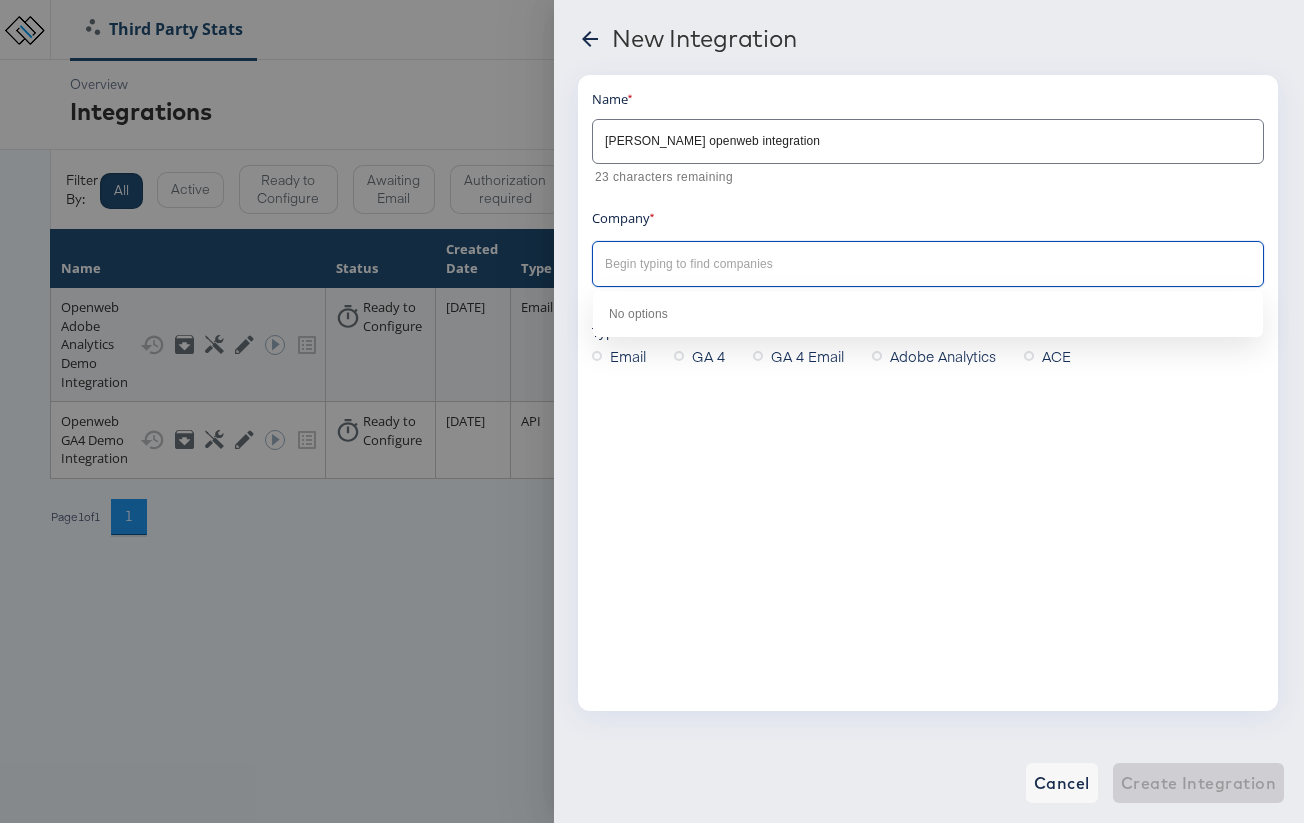 click on "Name    [PERSON_NAME] openweb integration 23 characters remaining Company    Type    Email GA 4 GA 4 Email Adobe Analytics ACE" at bounding box center (928, 393) 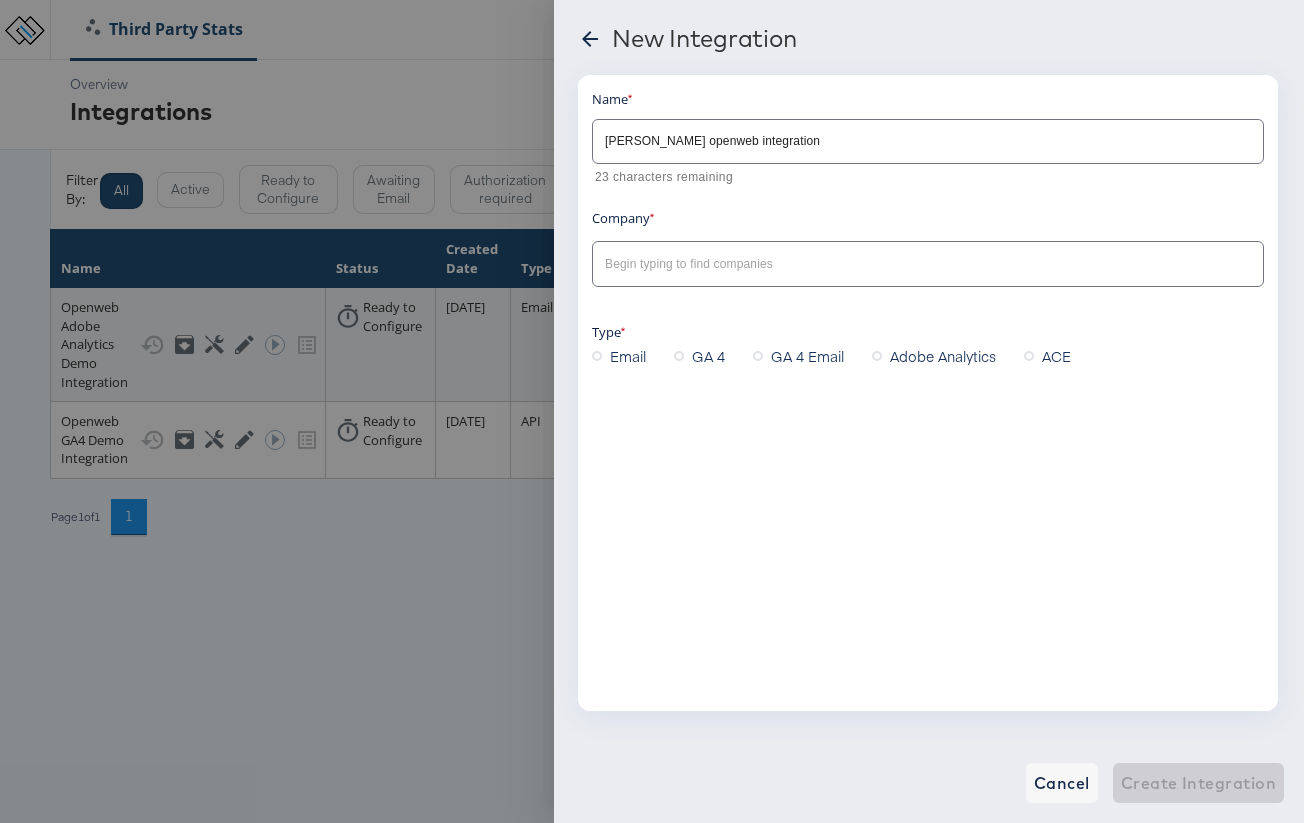 click on "Adobe Analytics" at bounding box center [943, 356] 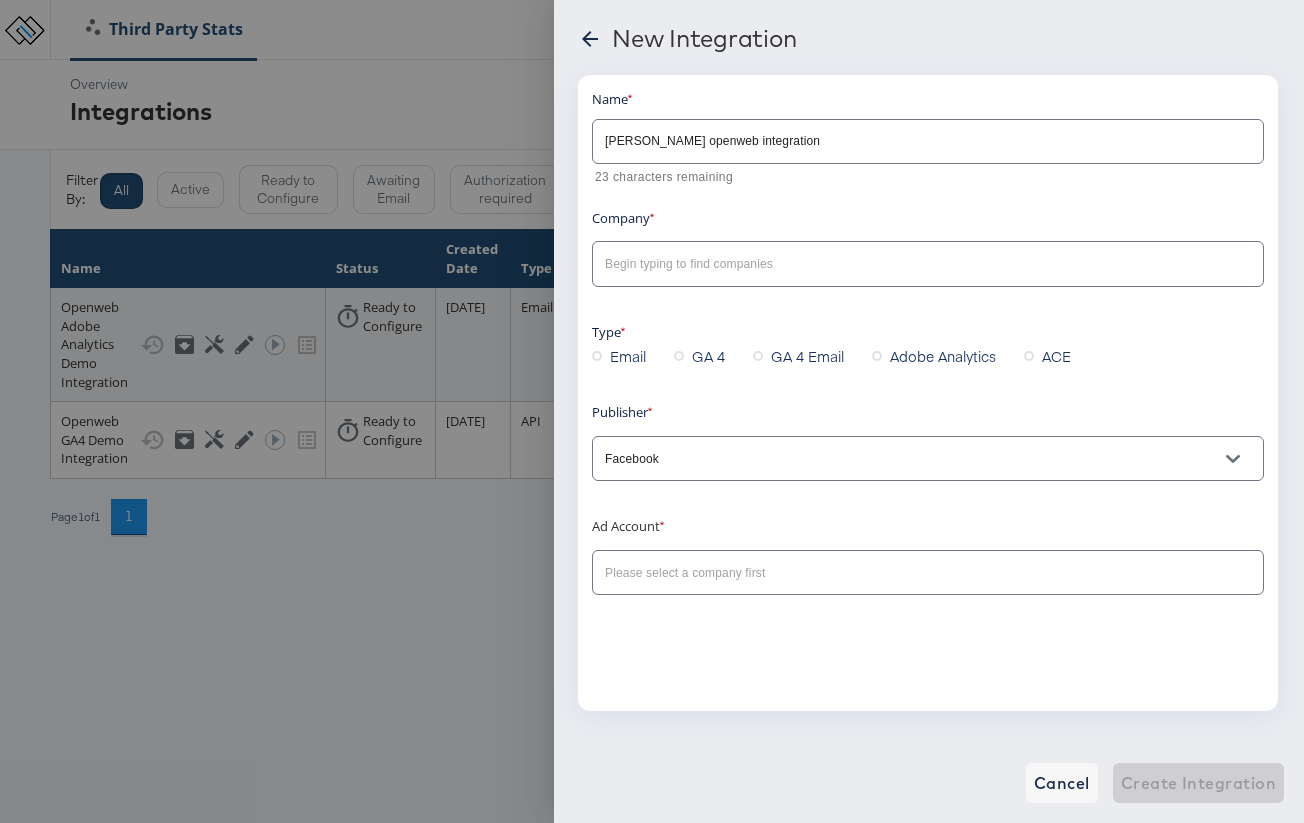 click on "Facebook" at bounding box center (912, 459) 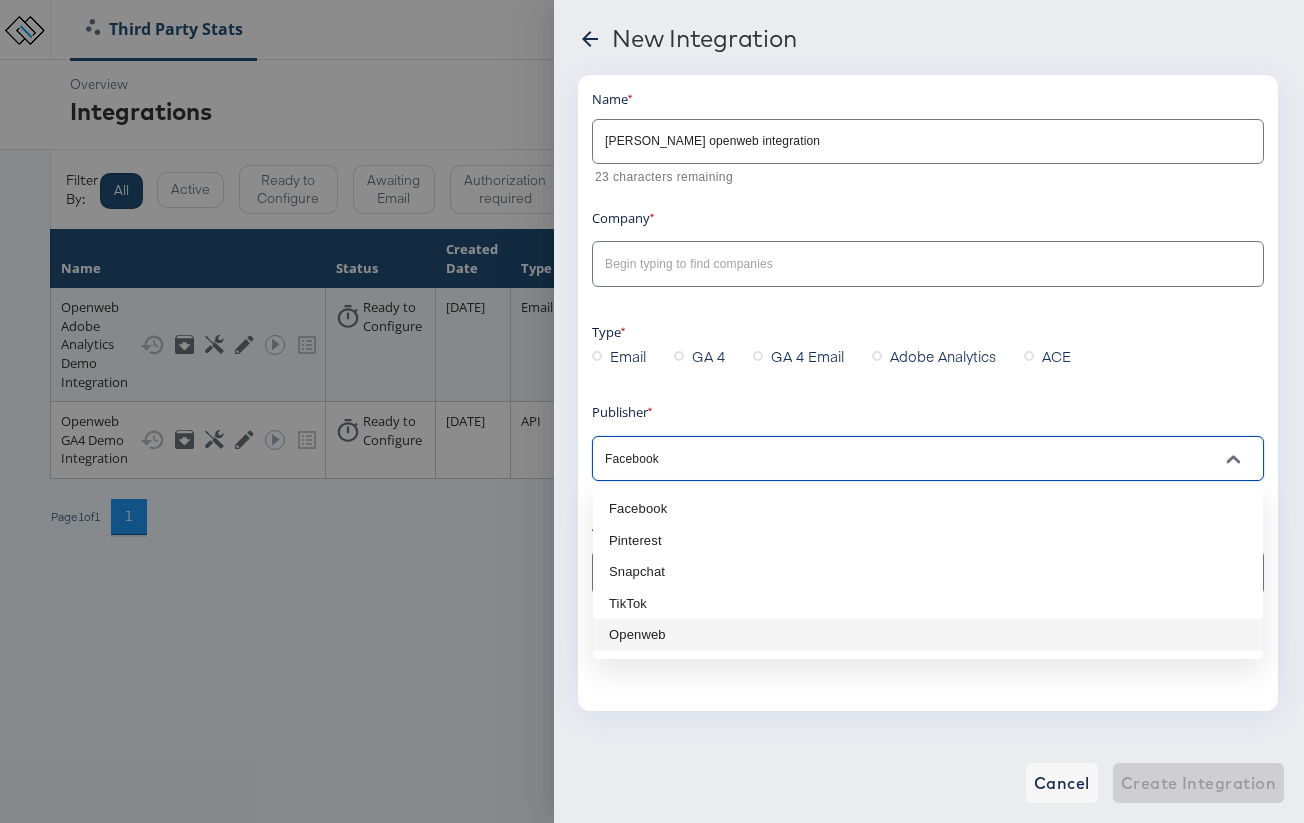 click on "Openweb" at bounding box center [928, 635] 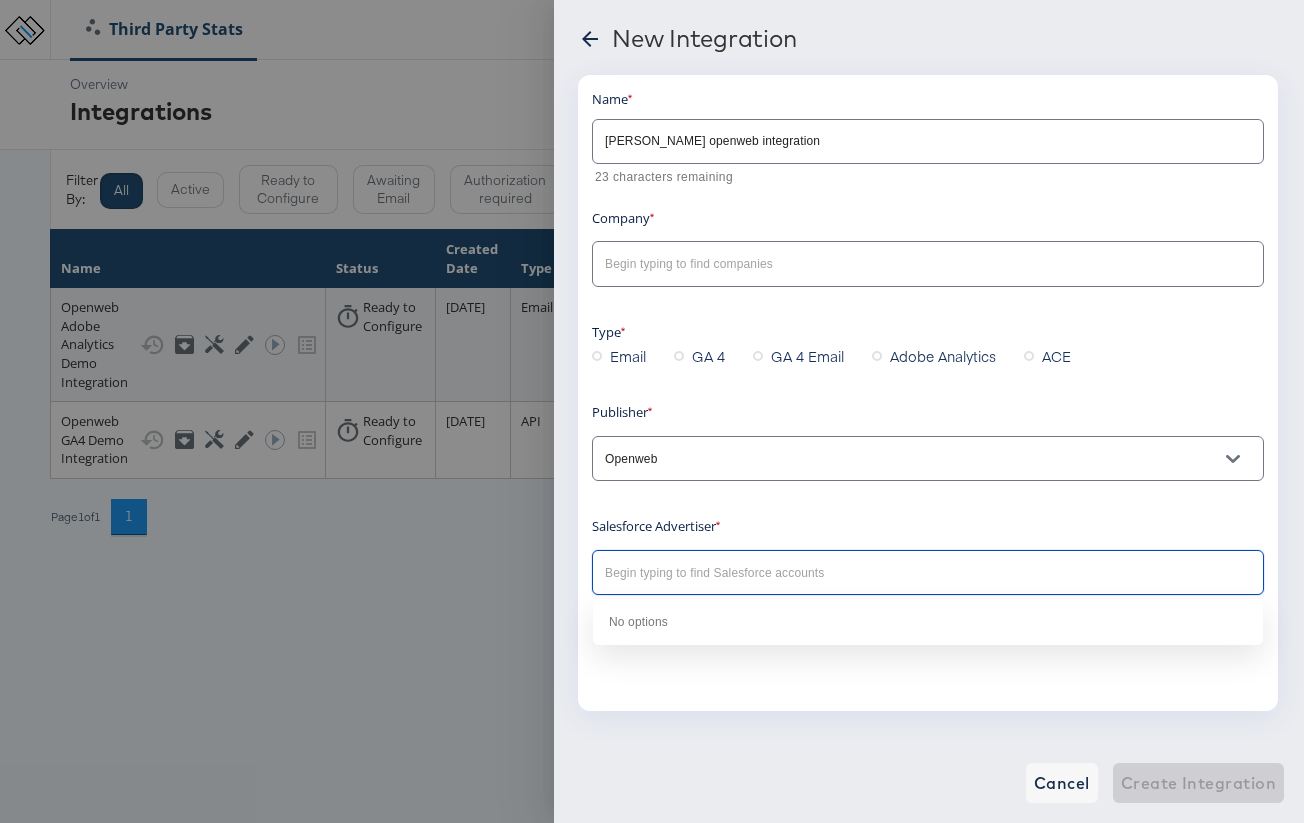 click at bounding box center (899, 573) 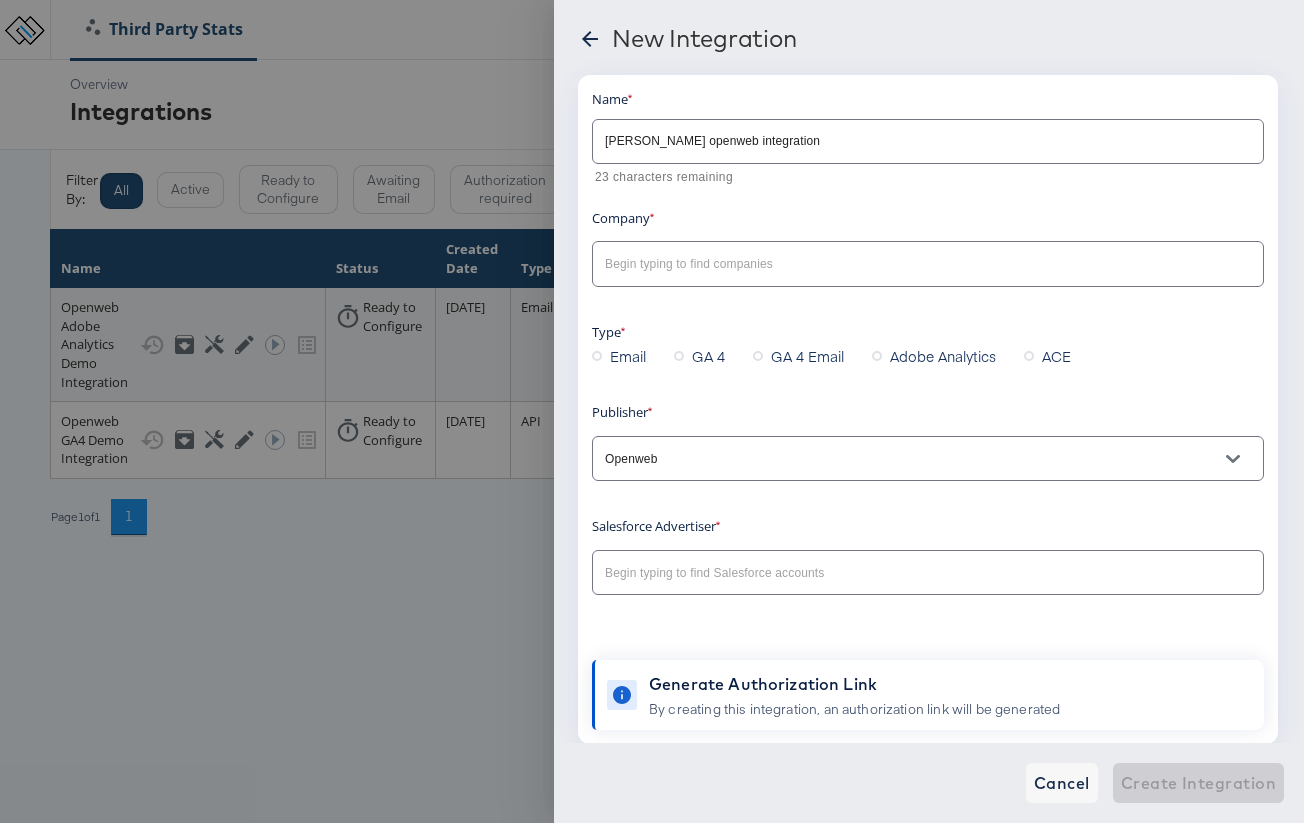 scroll, scrollTop: 46, scrollLeft: 0, axis: vertical 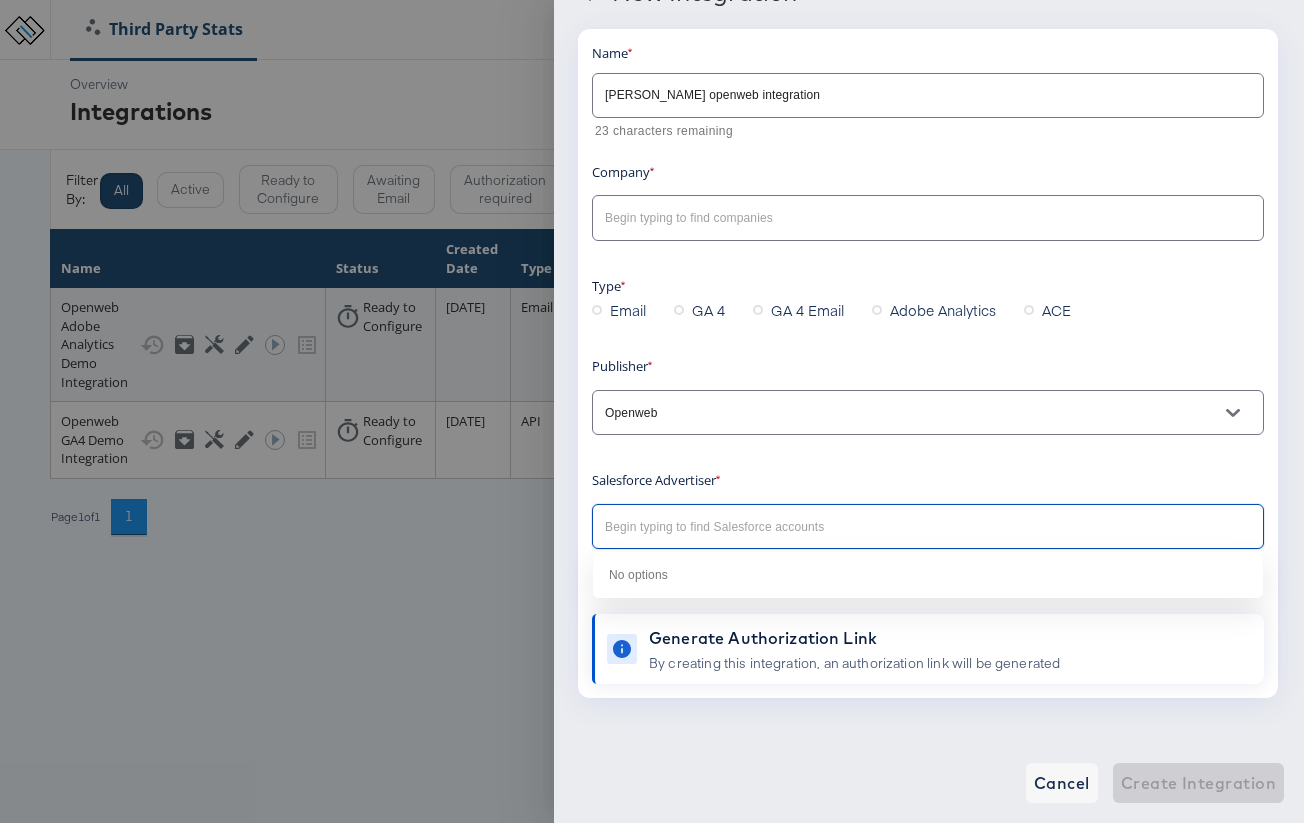 click at bounding box center [899, 527] 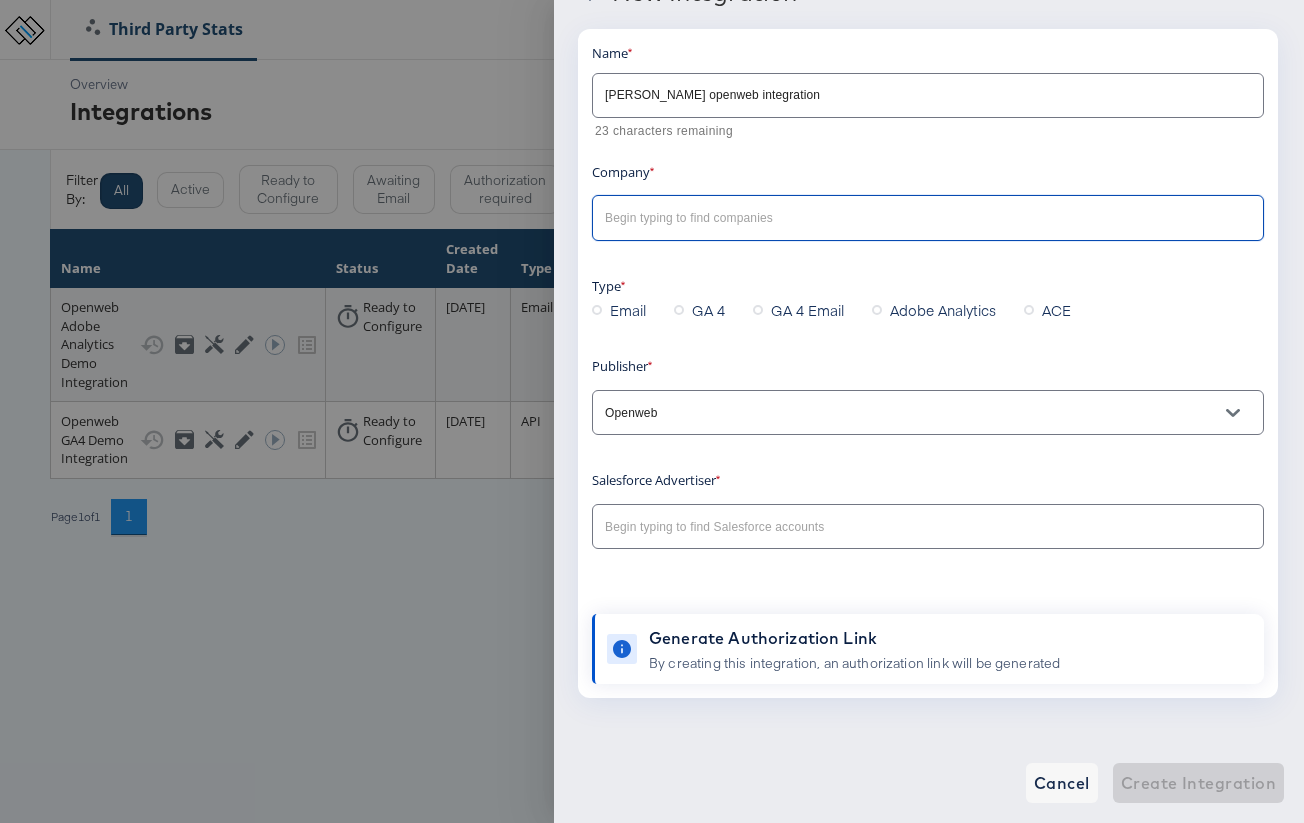 click at bounding box center (912, 218) 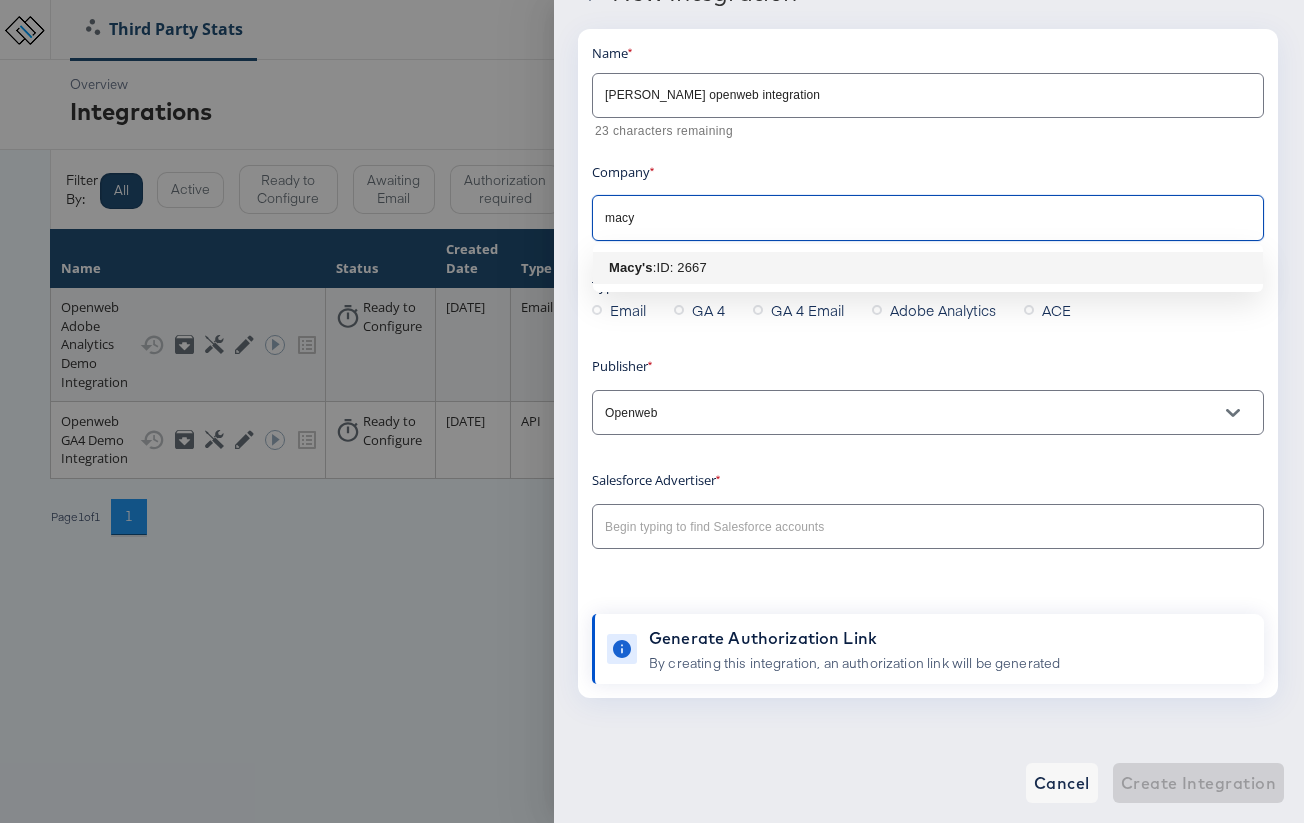 click on ":  ID: 2667" at bounding box center (680, 268) 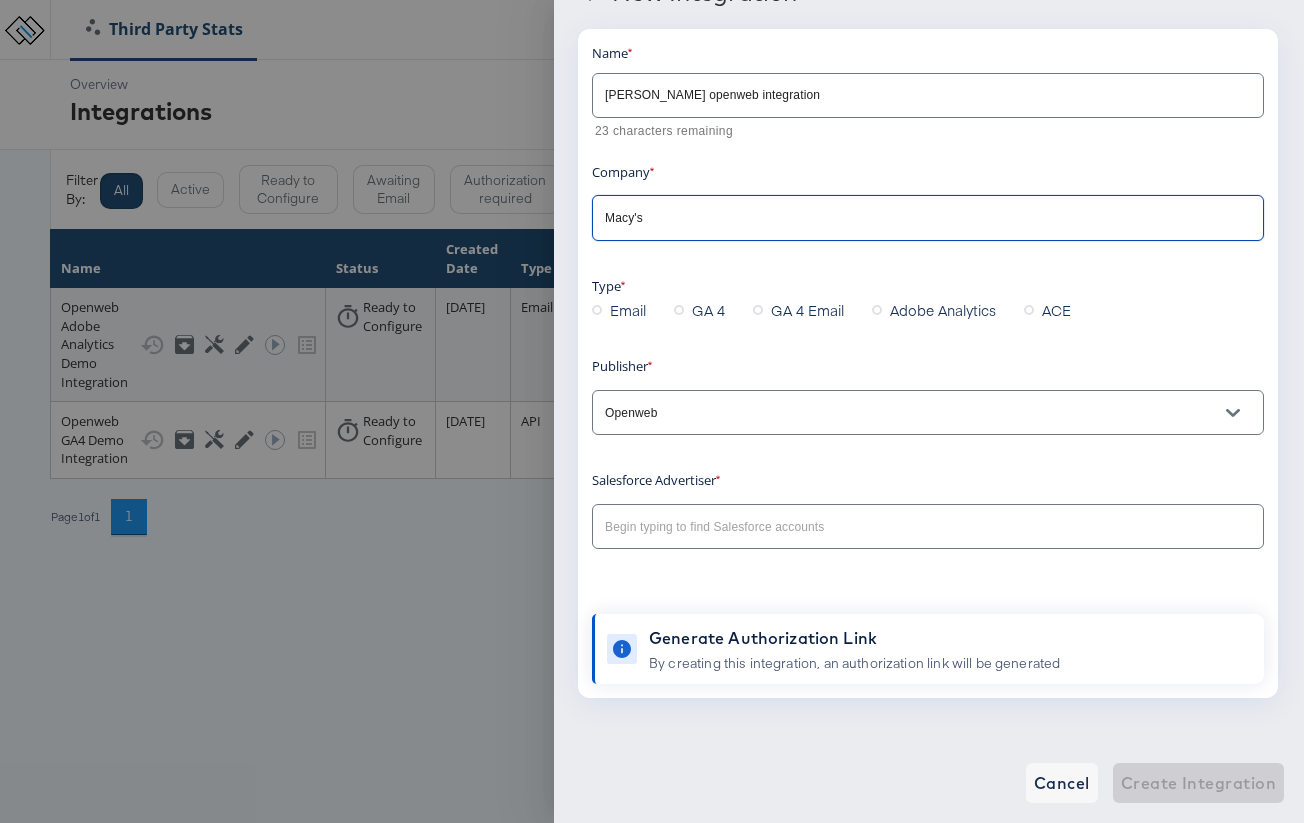 type on "Macy's" 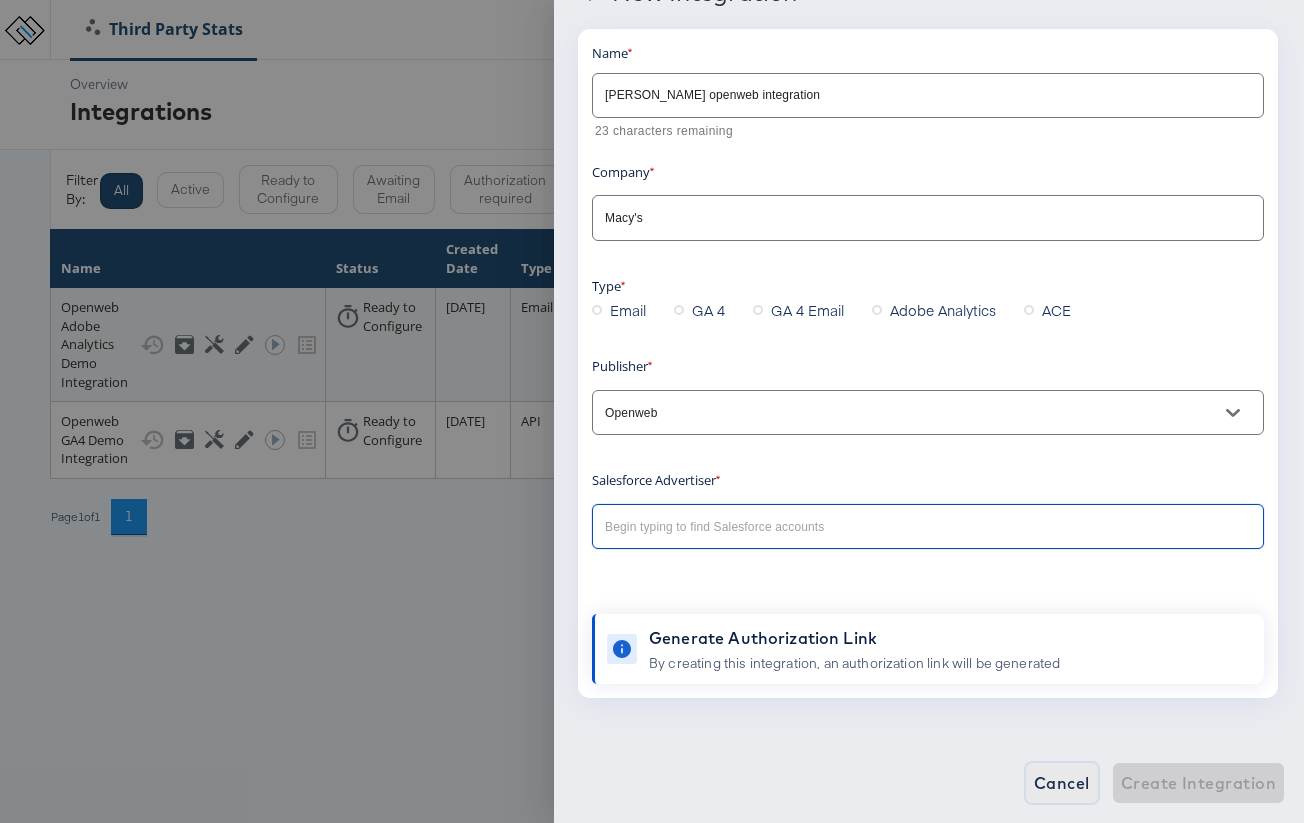click on "Cancel" at bounding box center (1062, 783) 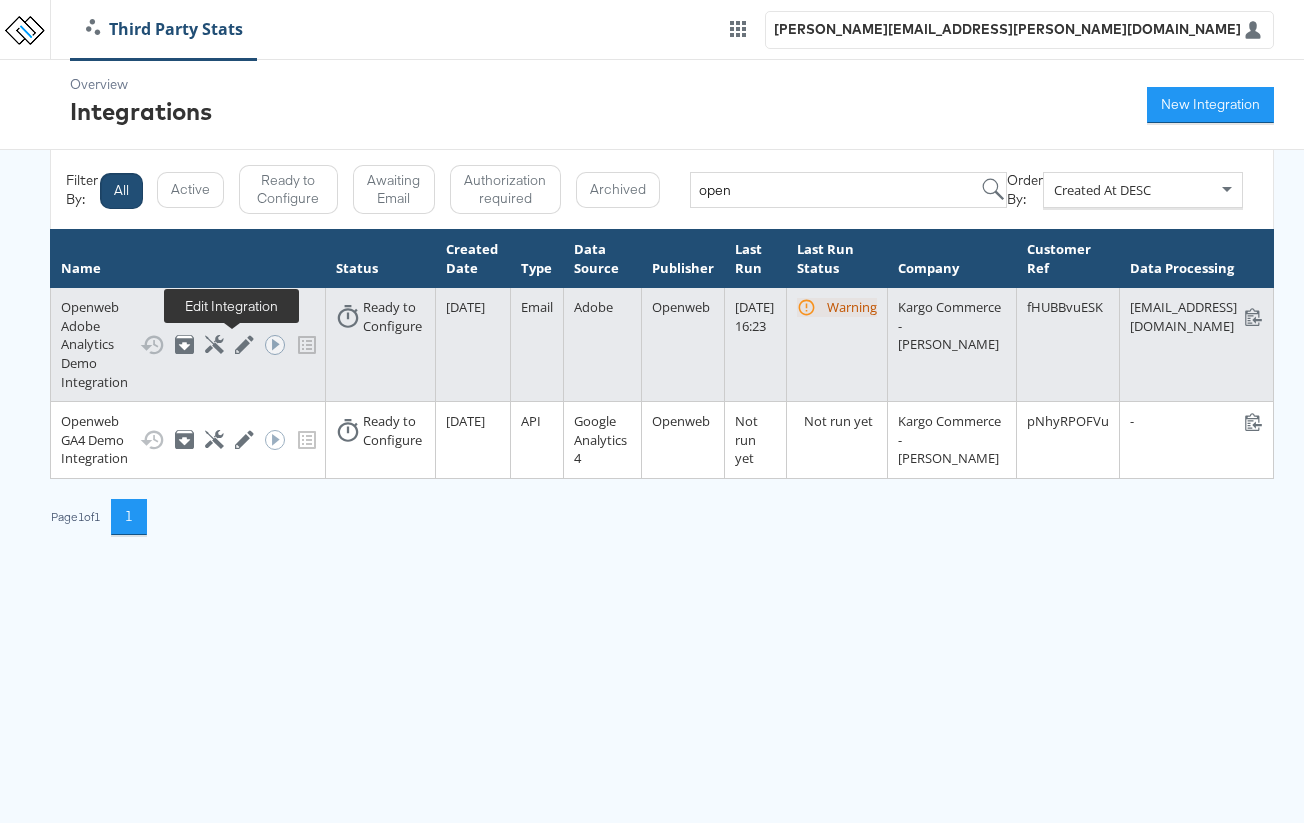 click 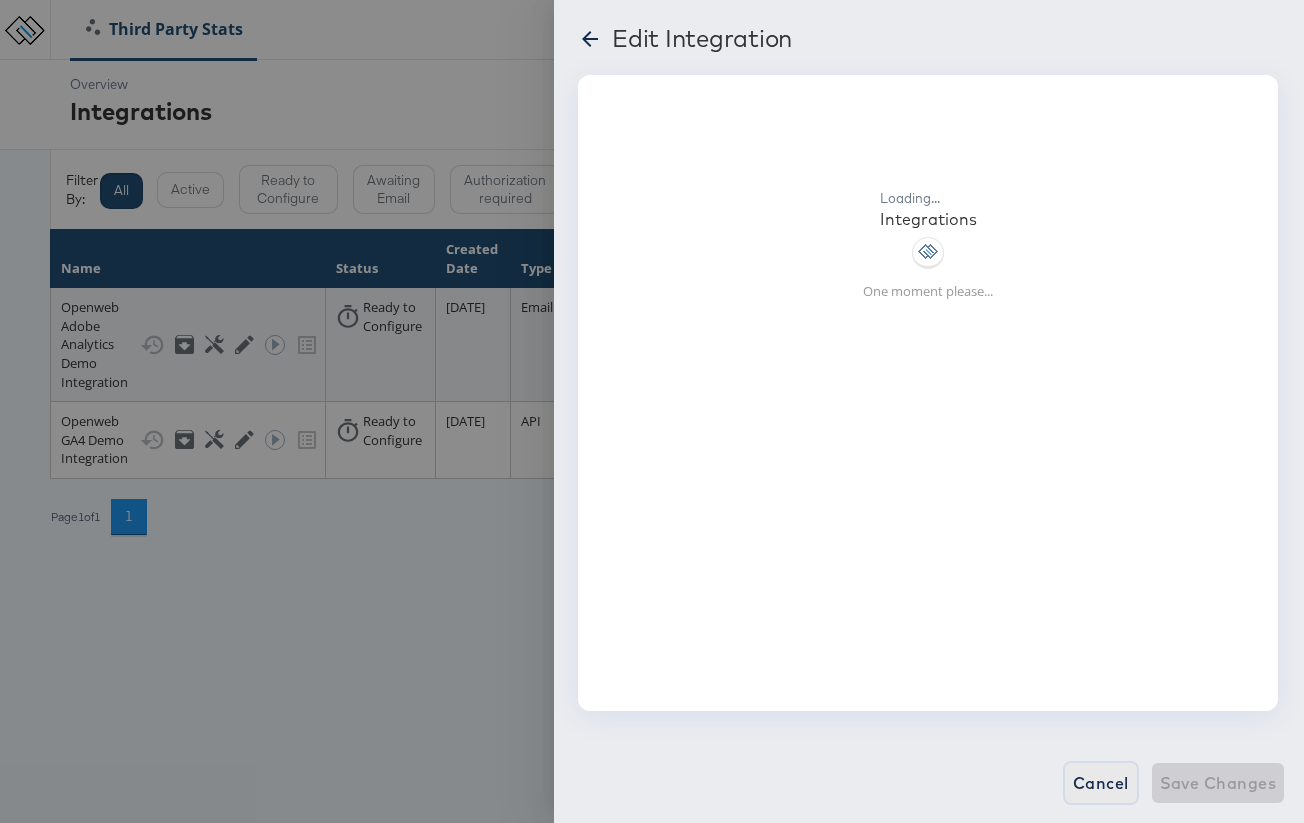 click on "Cancel" at bounding box center (1101, 783) 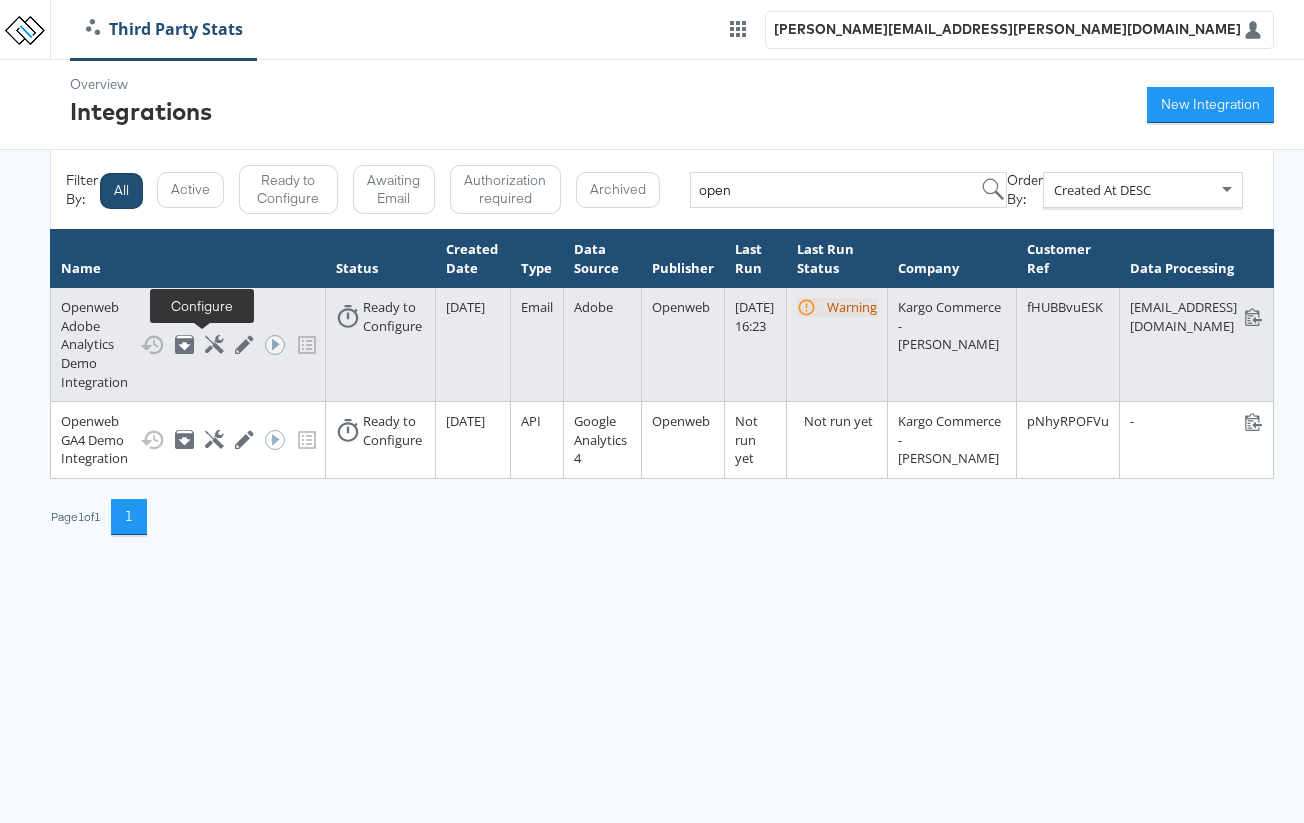 click 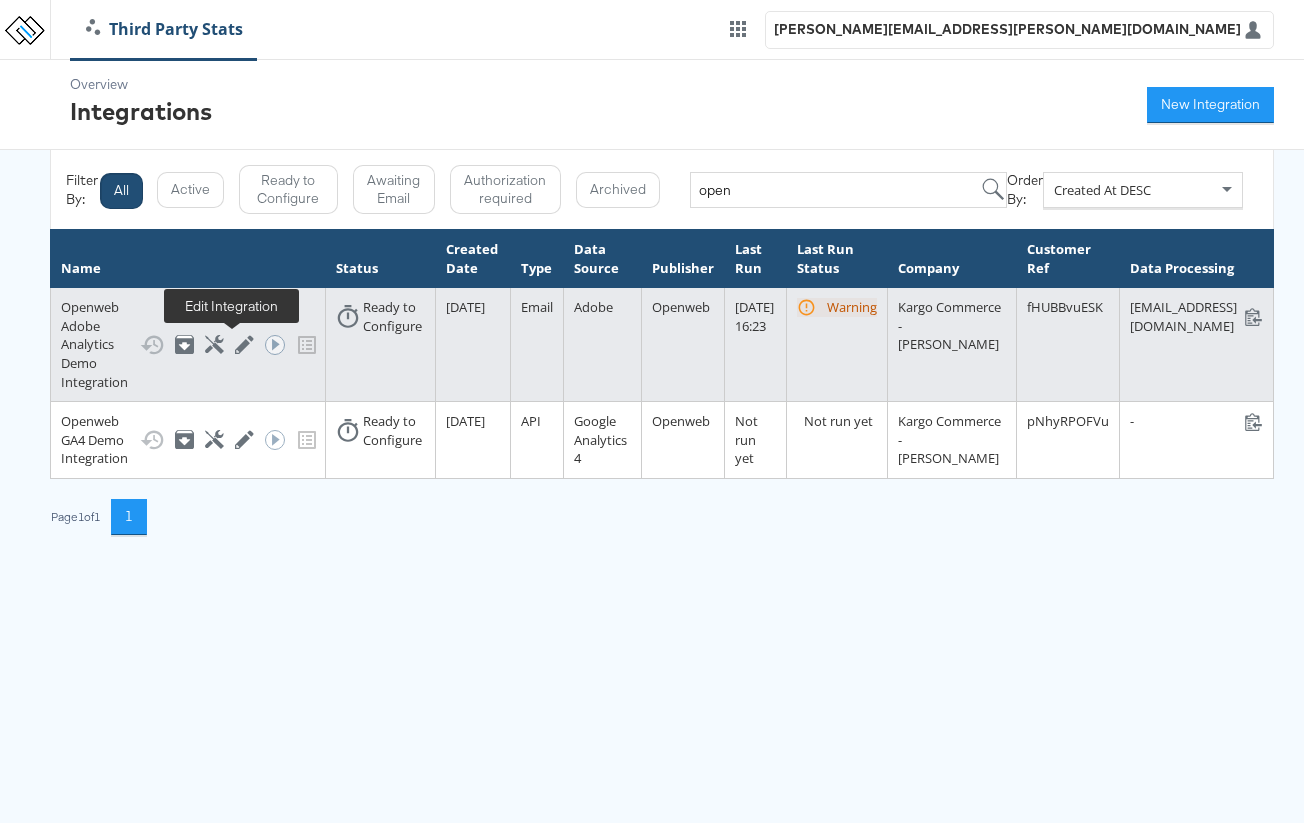 click 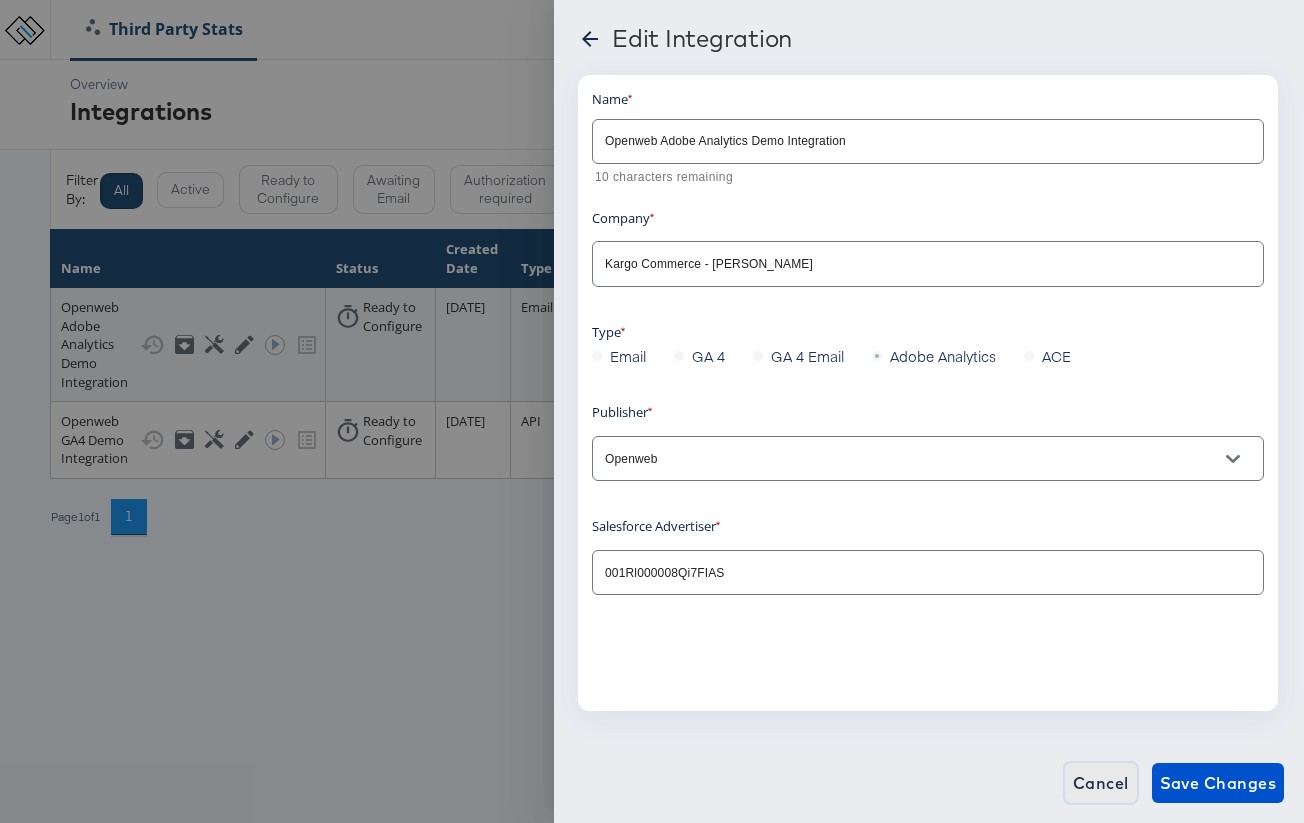 click on "Cancel" at bounding box center (1101, 783) 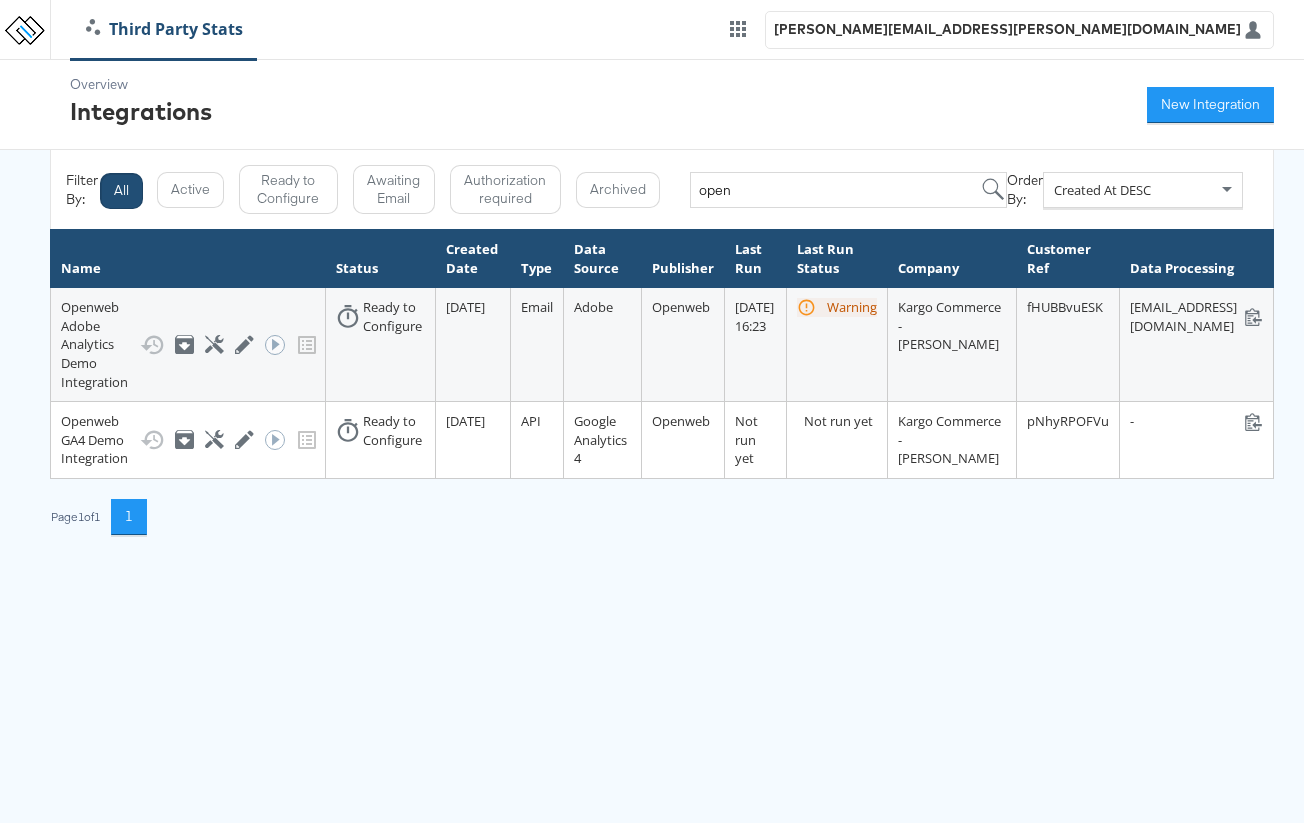 click on "Third Party Stats [PERSON_NAME][EMAIL_ADDRESS][PERSON_NAME][DOMAIN_NAME] Overview Integrations New Integration Filter By:  All Active Ready to Configure Awaiting Email Authorization required Archived open Order By:  Created At DESC Name Status Created Date Type Data Source Publisher Last Run Last Run Status Company Customer Ref Data Processing Openweb Adobe Analytics Demo Integration Show History Archive Configure Edit Integration Run ACE Workflow Now   Ready to Configure [DATE] Email Adobe Openweb [DATE] 16:23 Warning Kargo Commerce - [PERSON_NAME] H fHUBBvuESK [EMAIL_ADDRESS][DOMAIN_NAME] [EMAIL_ADDRESS][DOMAIN_NAME] Openweb GA4 Demo Integration Show History Archive Configure Edit Integration Run ACE Workflow Now   Ready to Configure [DATE] API Google Analytics 4 Openweb Not run yet Not run yet Kargo Commerce - [PERSON_NAME] H pNhyRPOFVu - [EMAIL_ADDRESS][DOMAIN_NAME] Page  1  of  1 1" at bounding box center [652, 282] 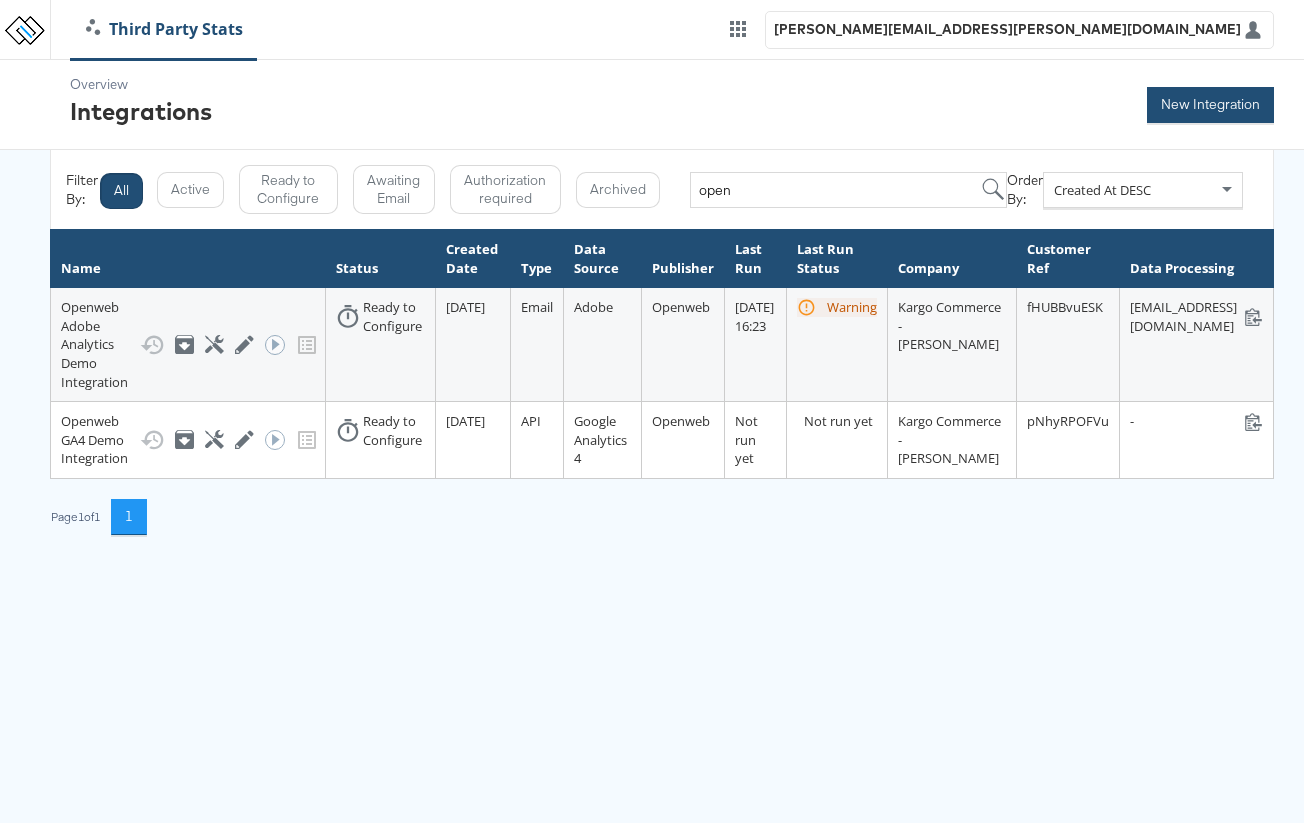 click on "New Integration" at bounding box center [1210, 105] 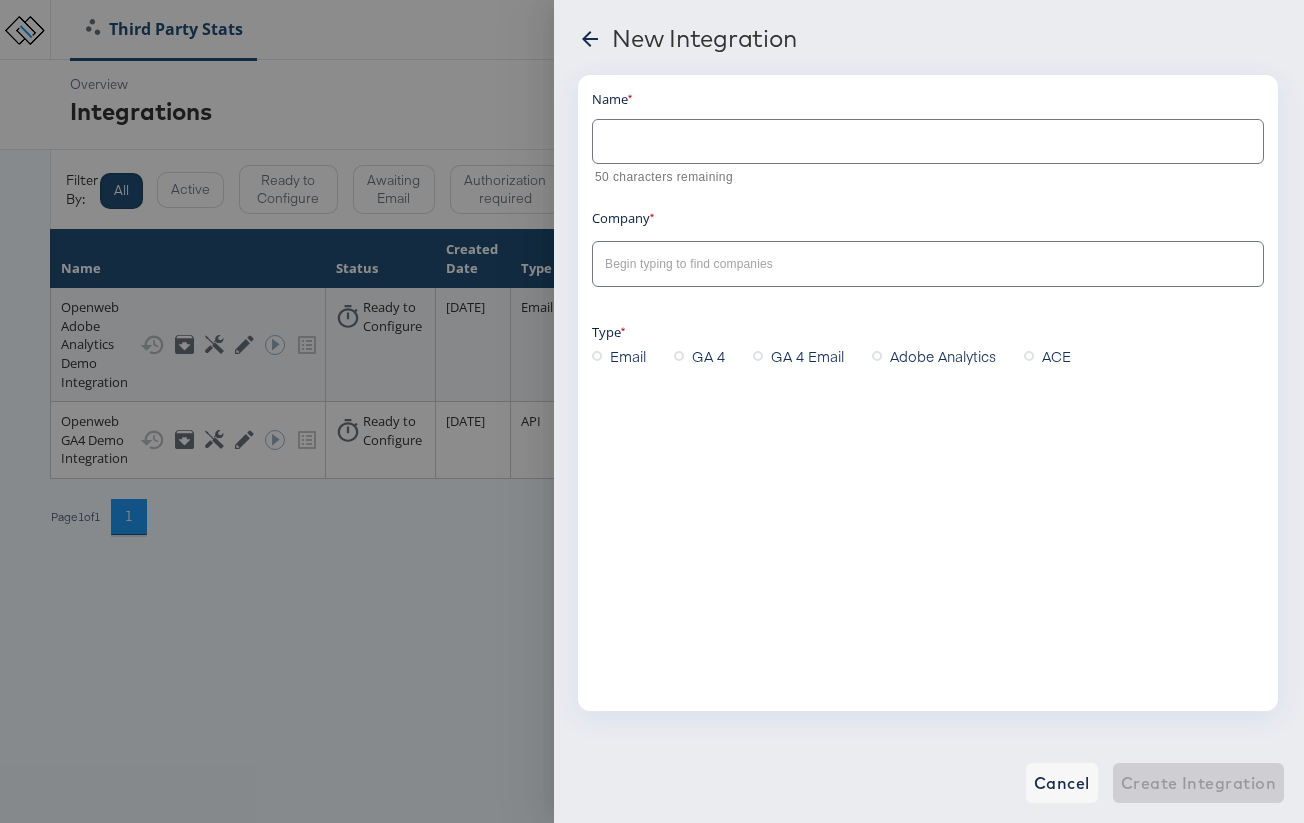 click at bounding box center [928, 133] 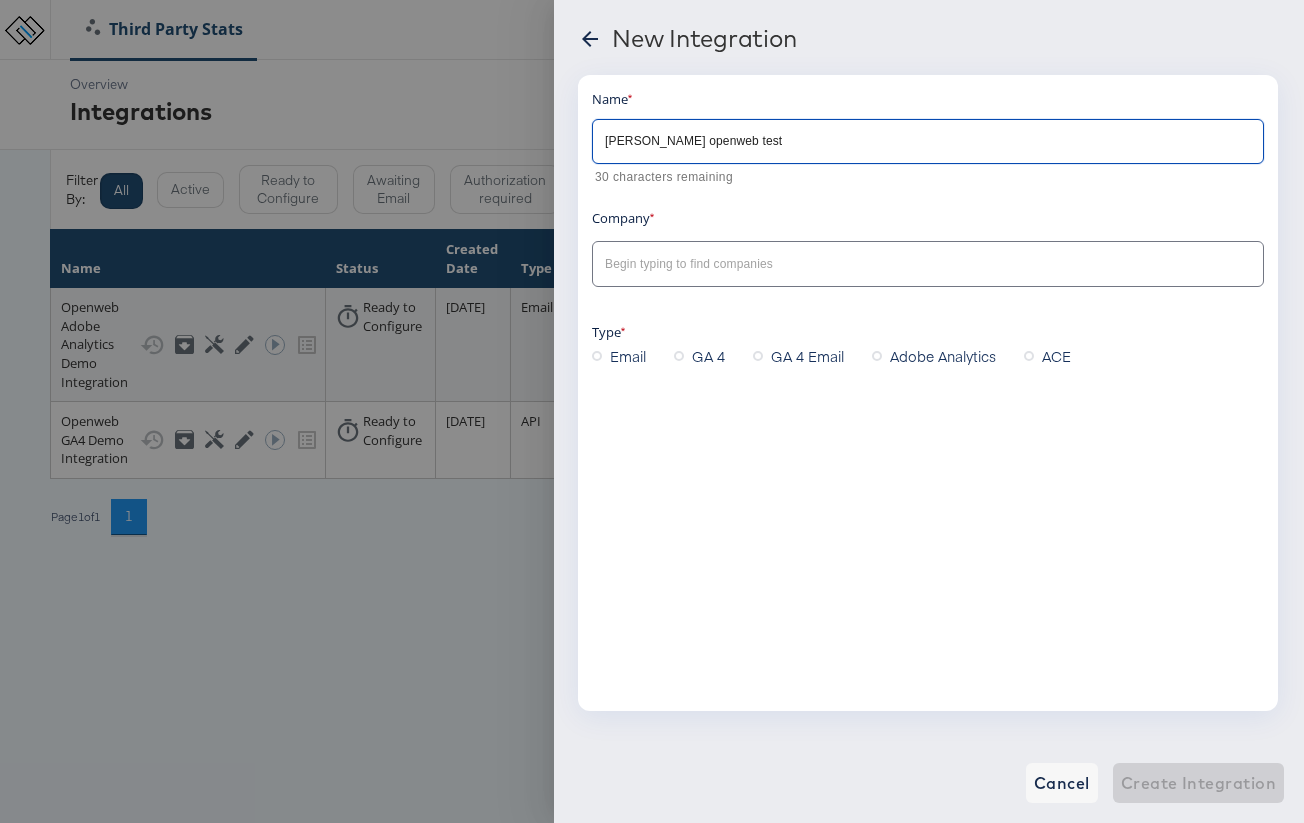 type on "[PERSON_NAME] openweb test" 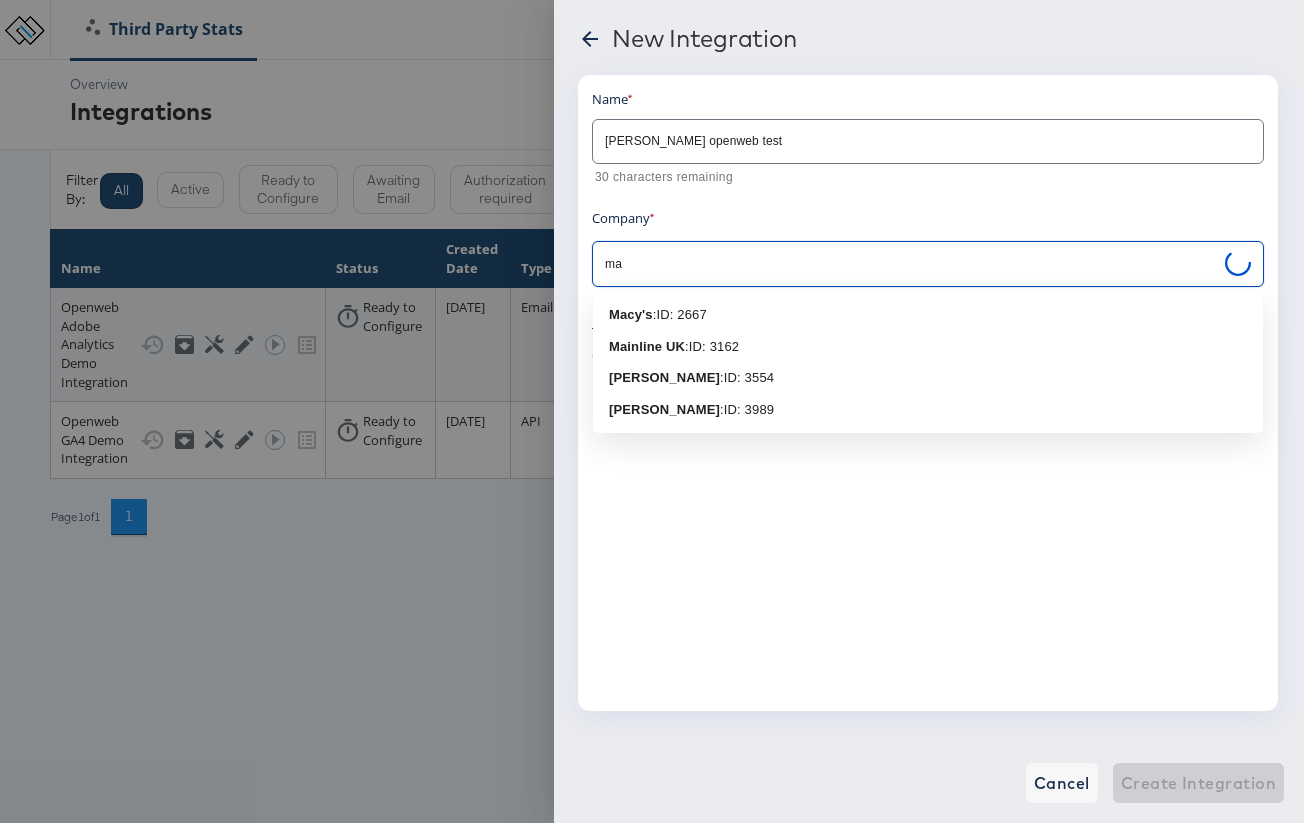 type on "m" 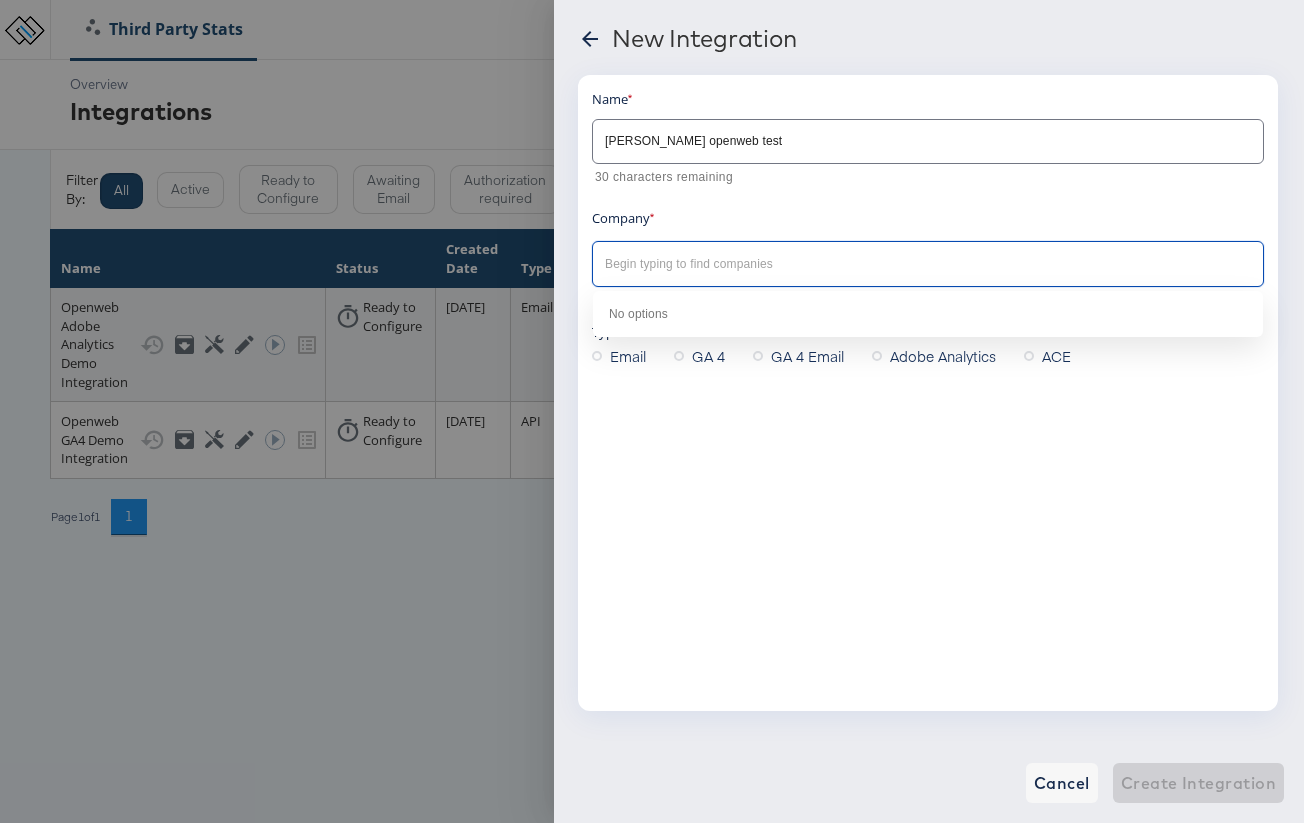 type on "s" 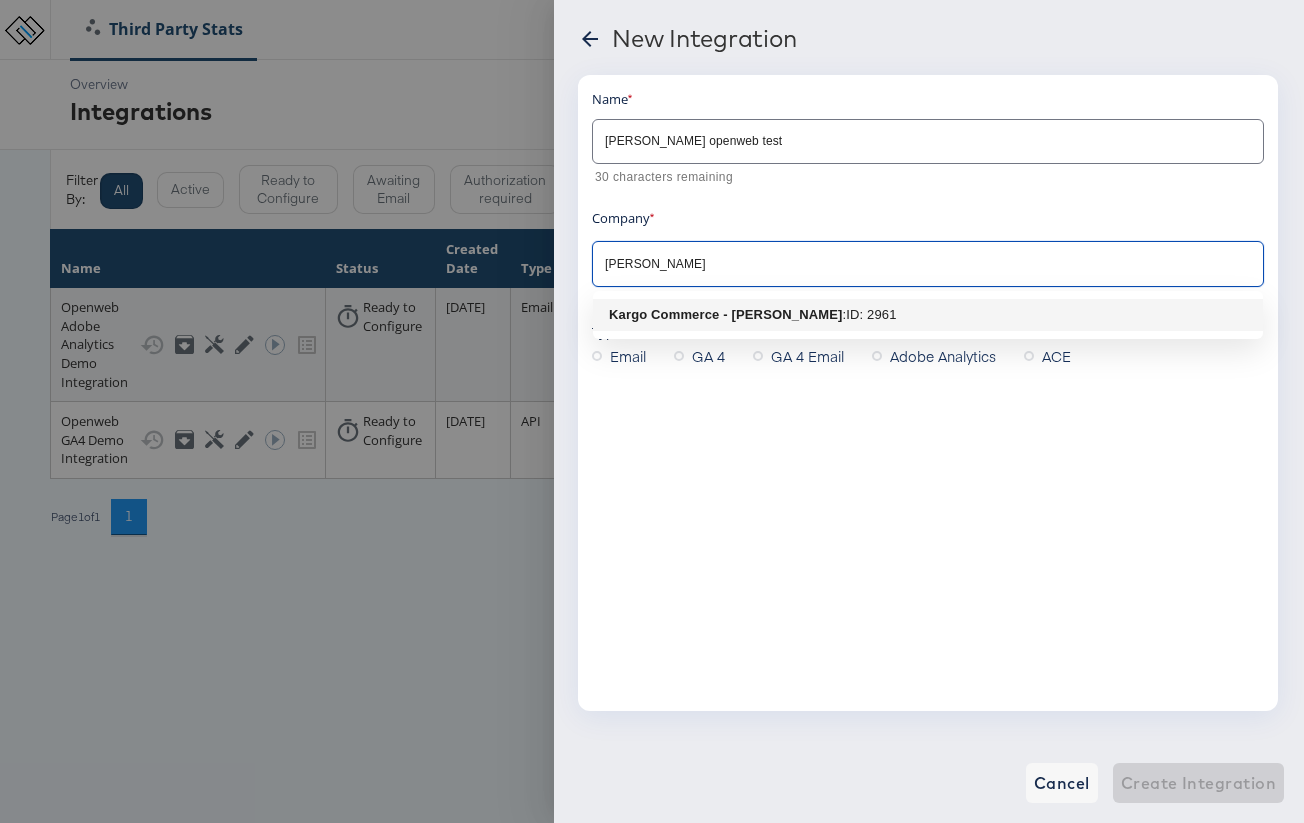 click on "Kargo Commerce - [PERSON_NAME]" at bounding box center (726, 314) 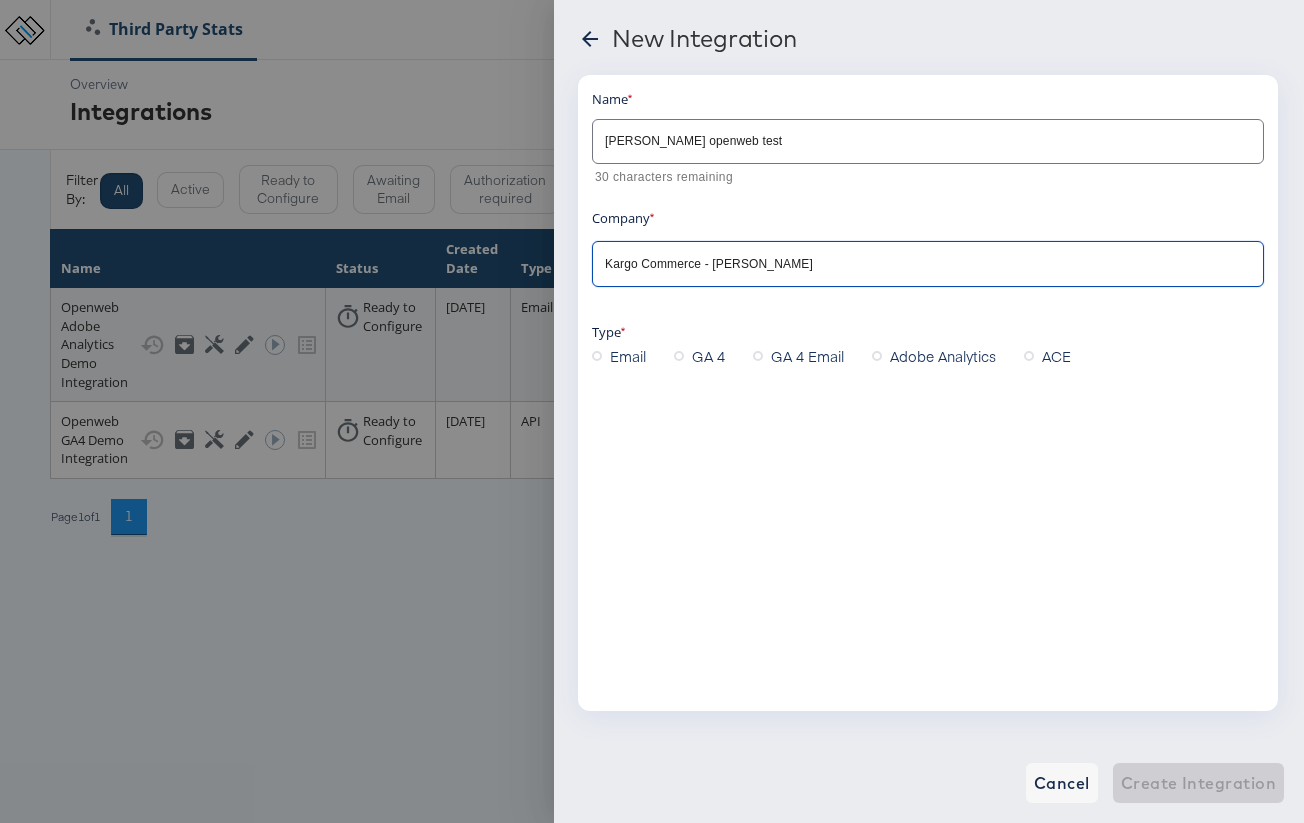 type on "Kargo Commerce - [PERSON_NAME]" 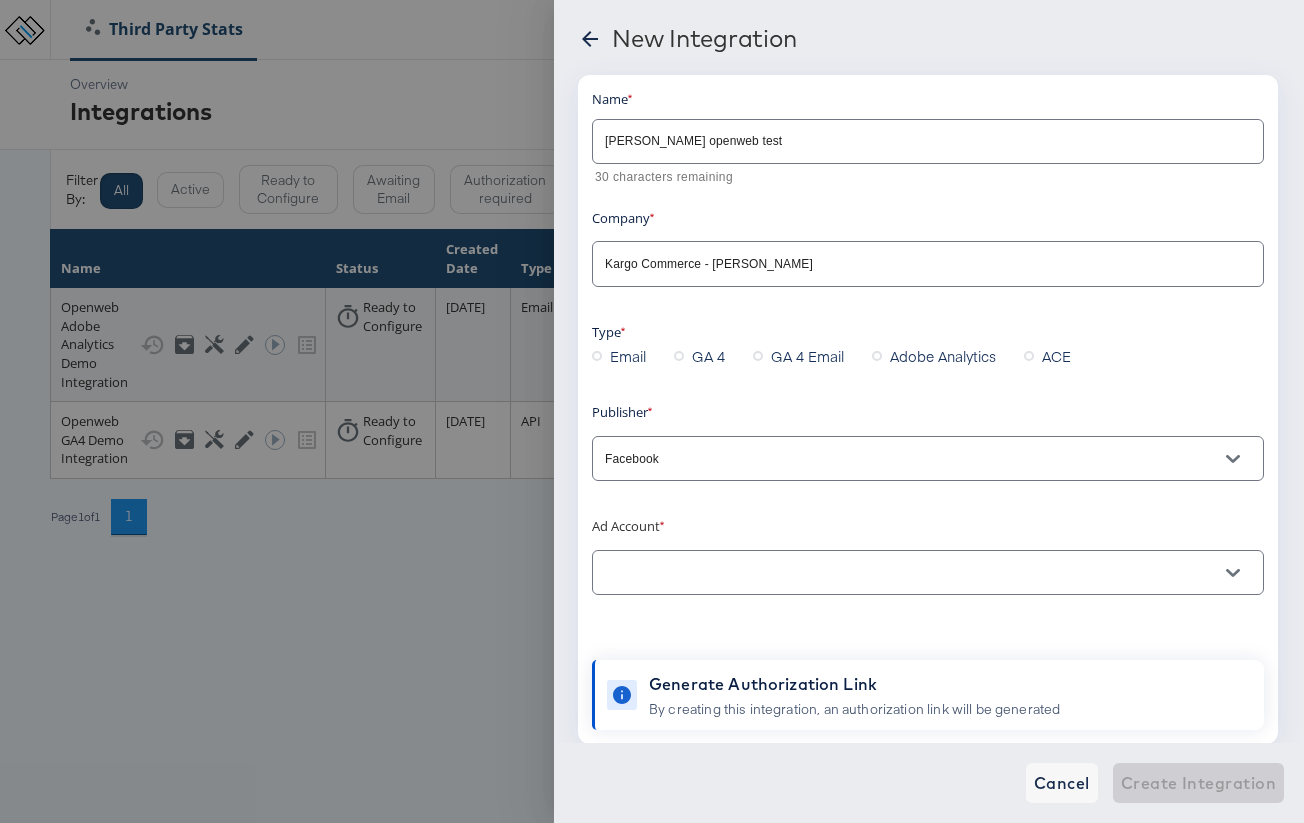 click on "Facebook" at bounding box center (912, 459) 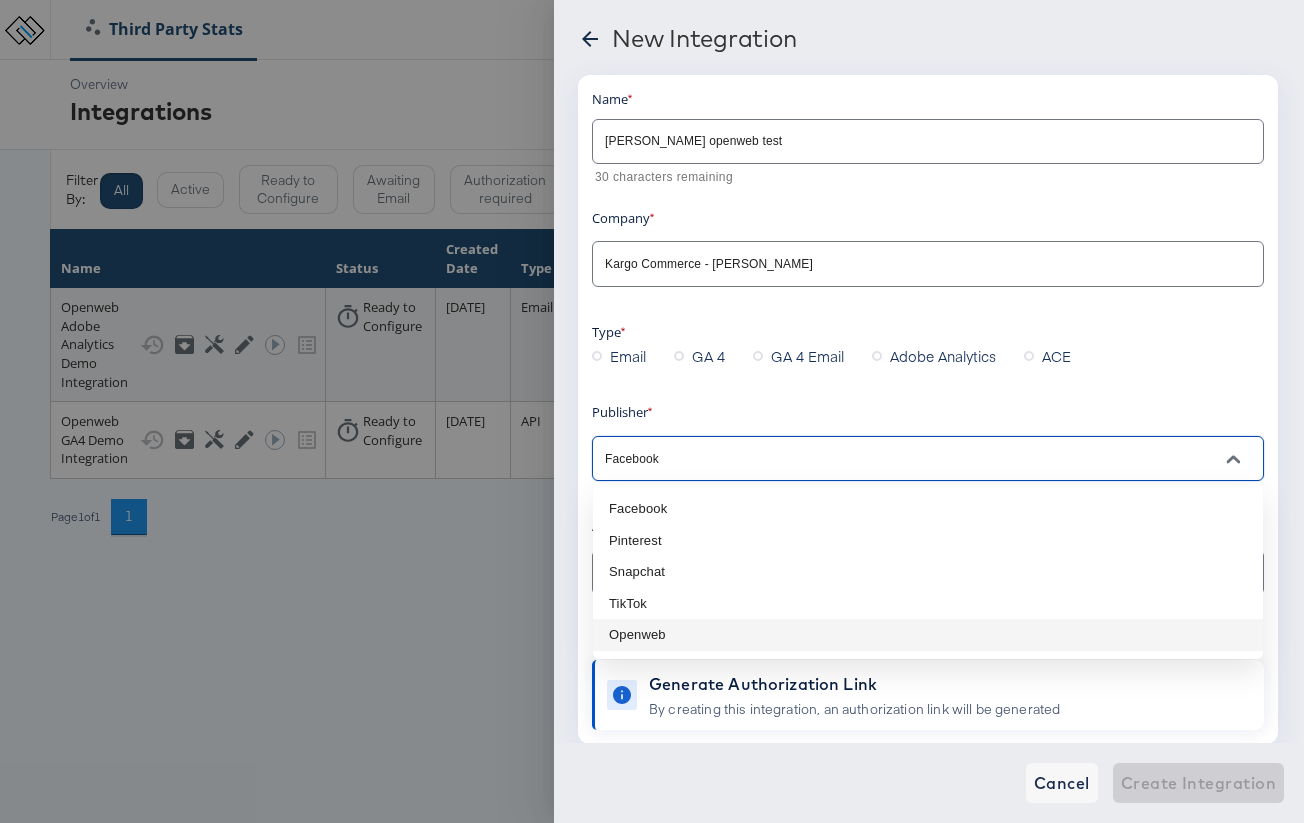 click on "Openweb" at bounding box center [928, 635] 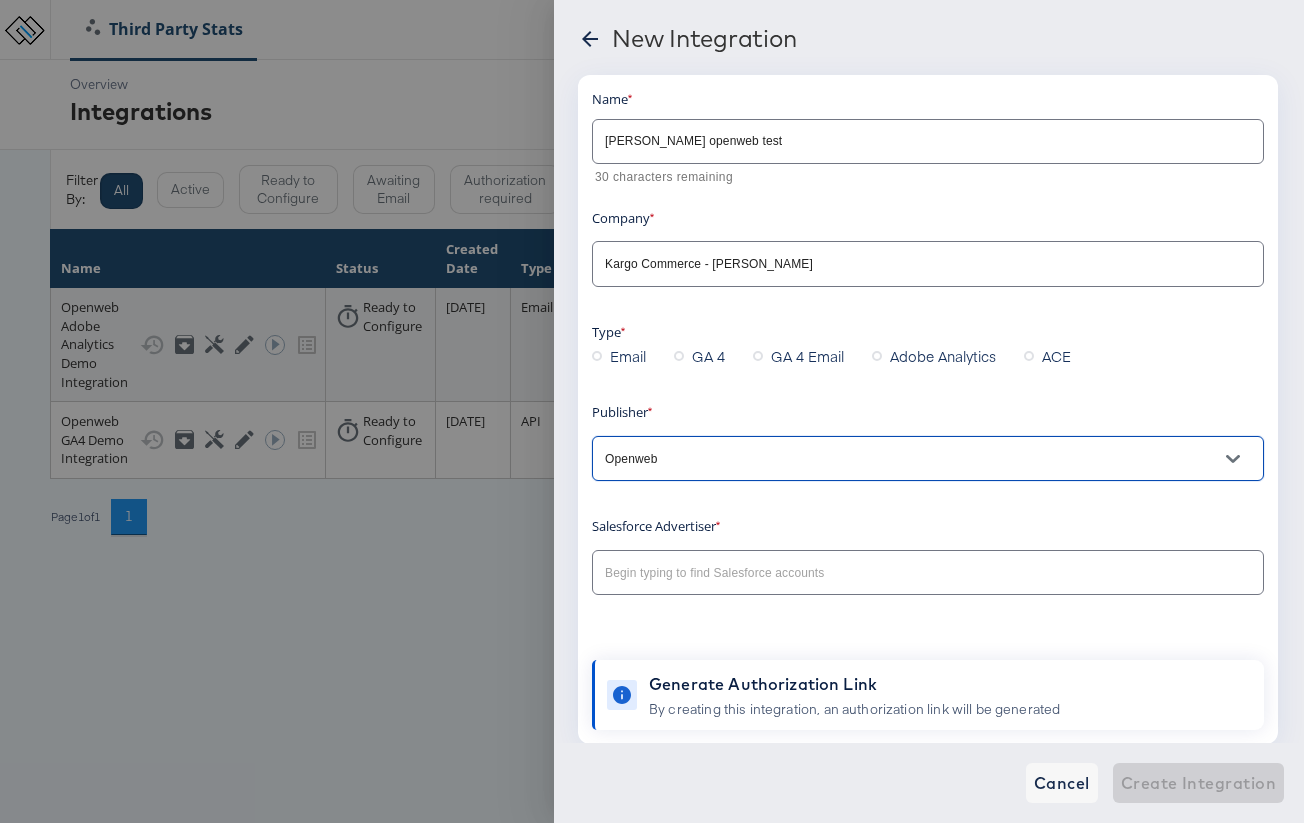 click at bounding box center [899, 573] 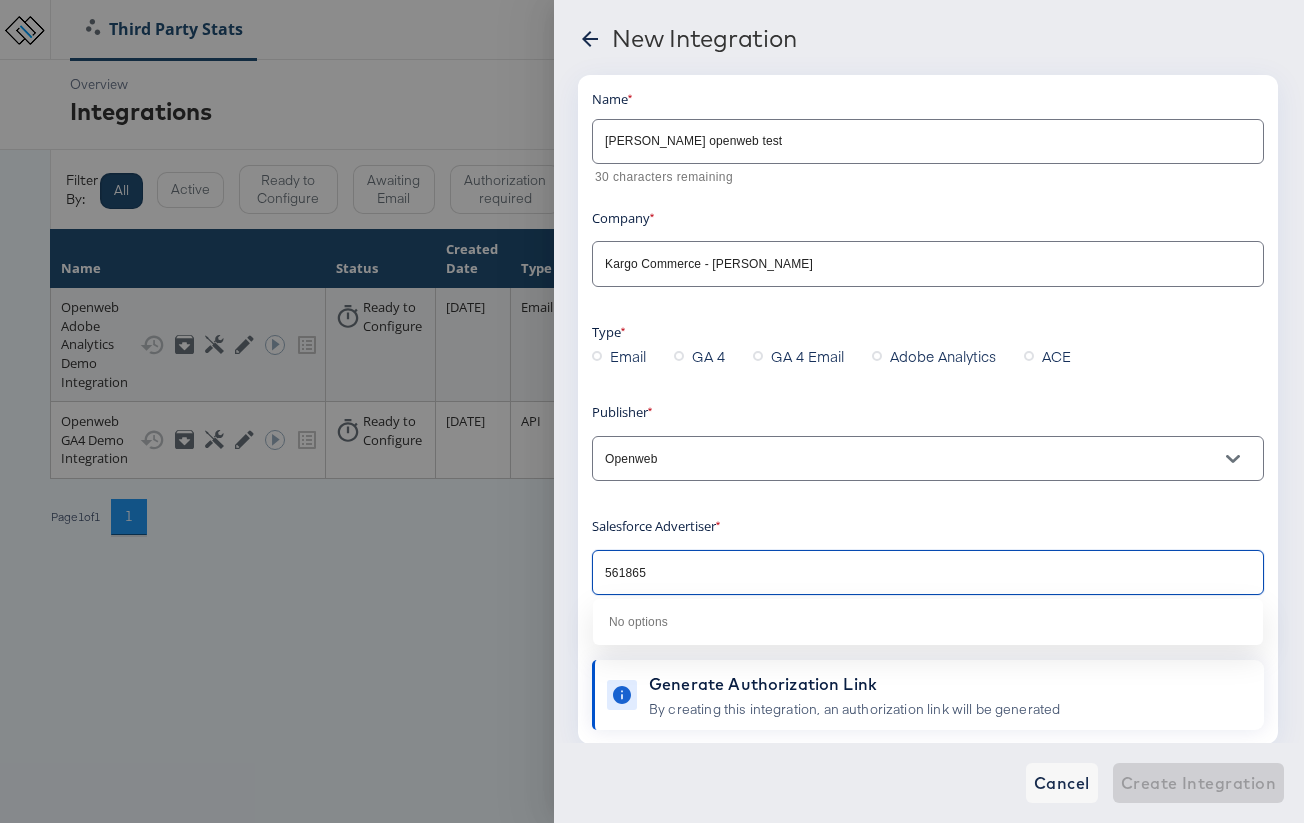 type on "561865" 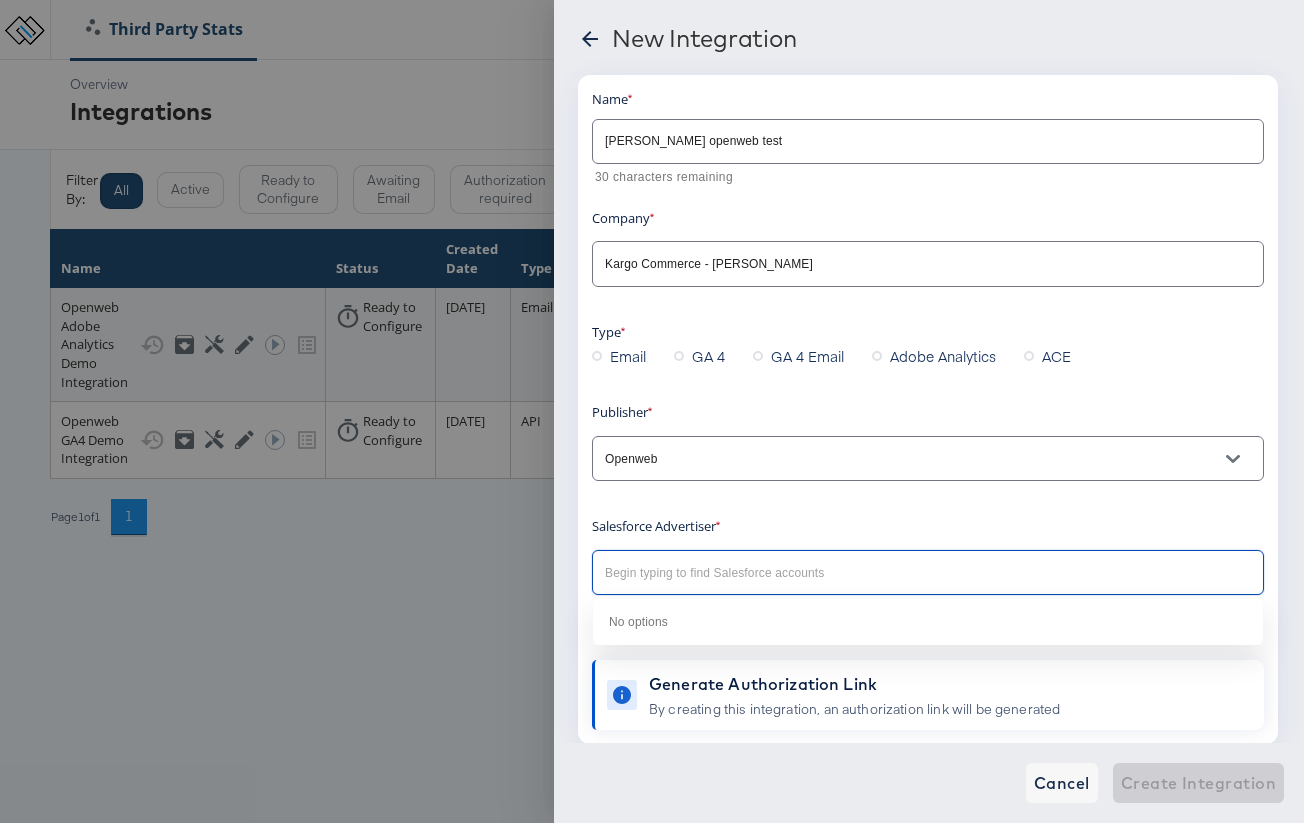 click on "Name    [PERSON_NAME] openweb test 30 characters remaining Company    Kargo Commerce - [PERSON_NAME] H Type    Email GA 4 GA 4 Email Adobe Analytics ACE Publisher    Openweb Salesforce Advertiser    Generate Authorization Link By creating this integration, an authorization link will be generated" at bounding box center [928, 409] 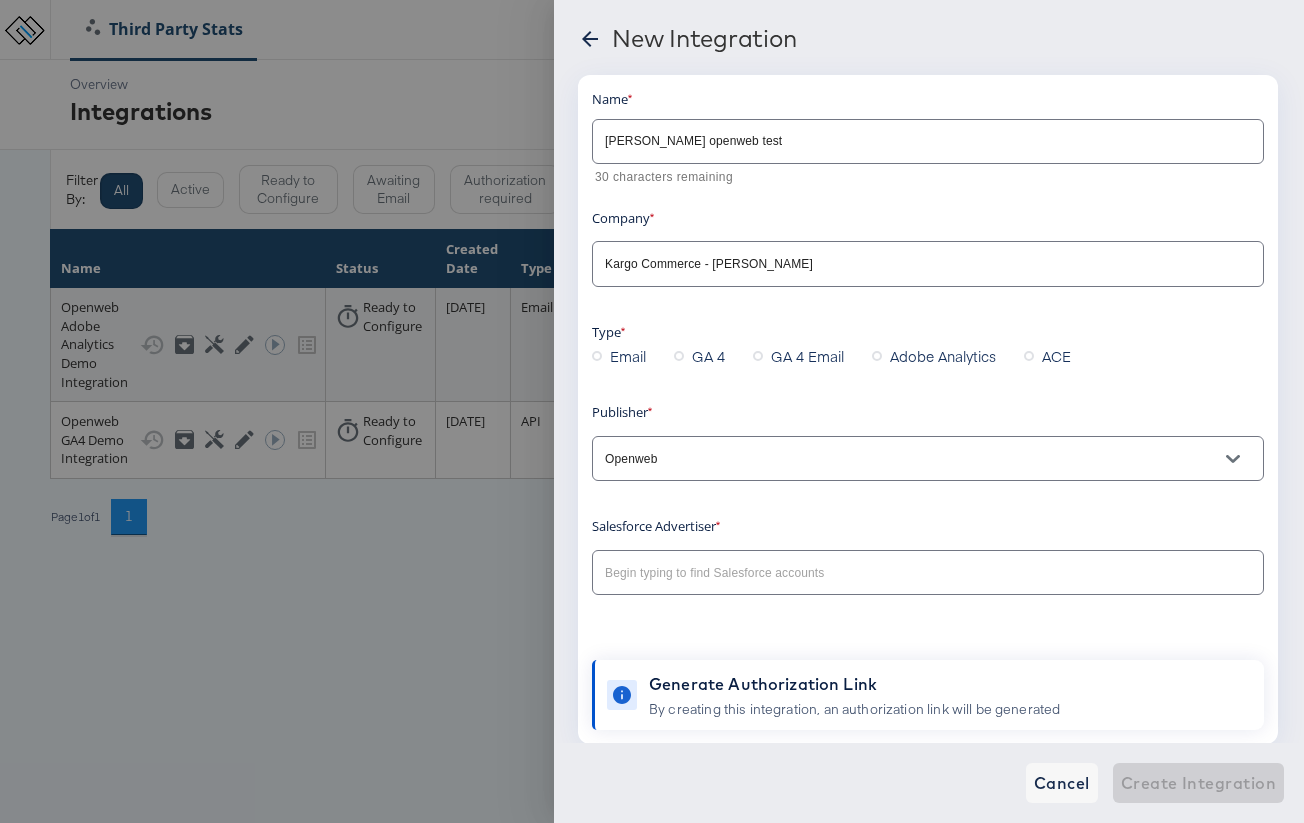 click at bounding box center (899, 573) 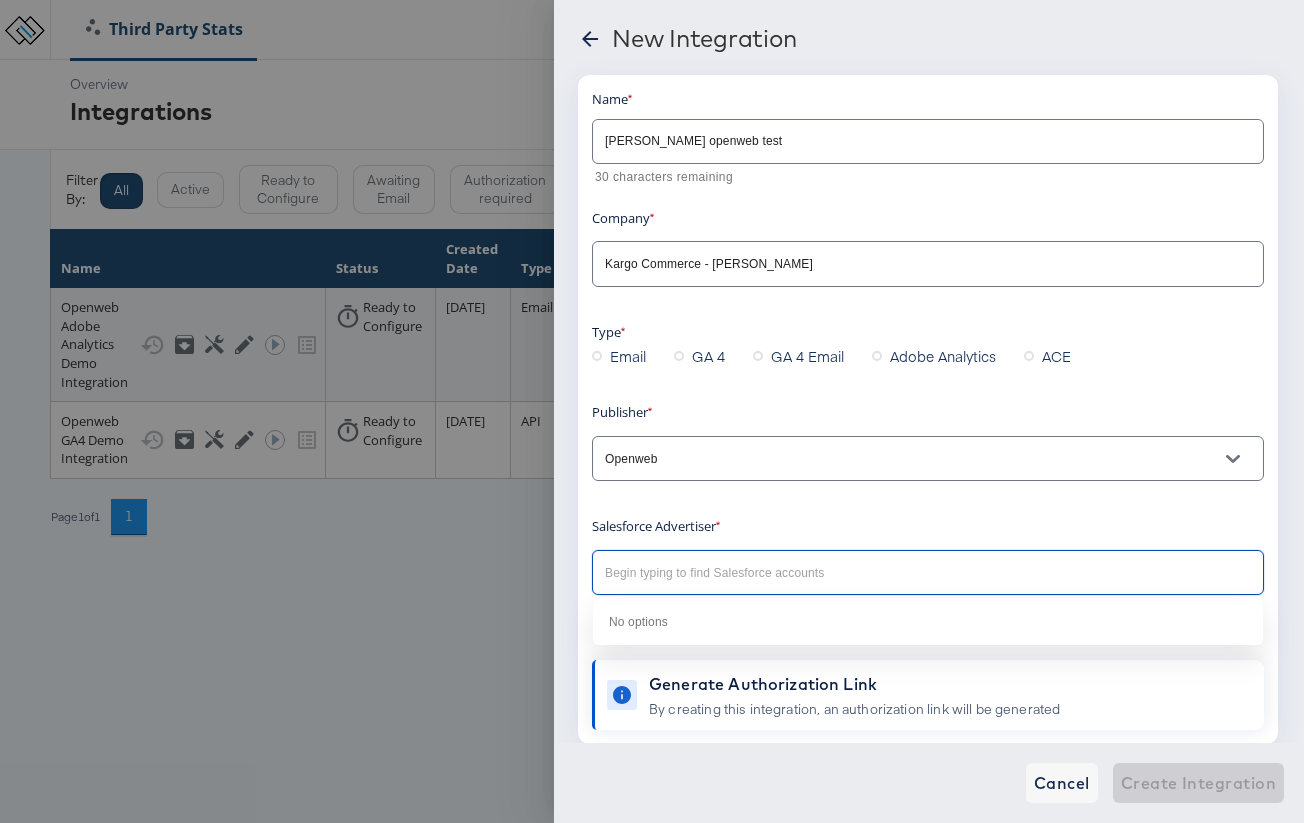 click at bounding box center (899, 573) 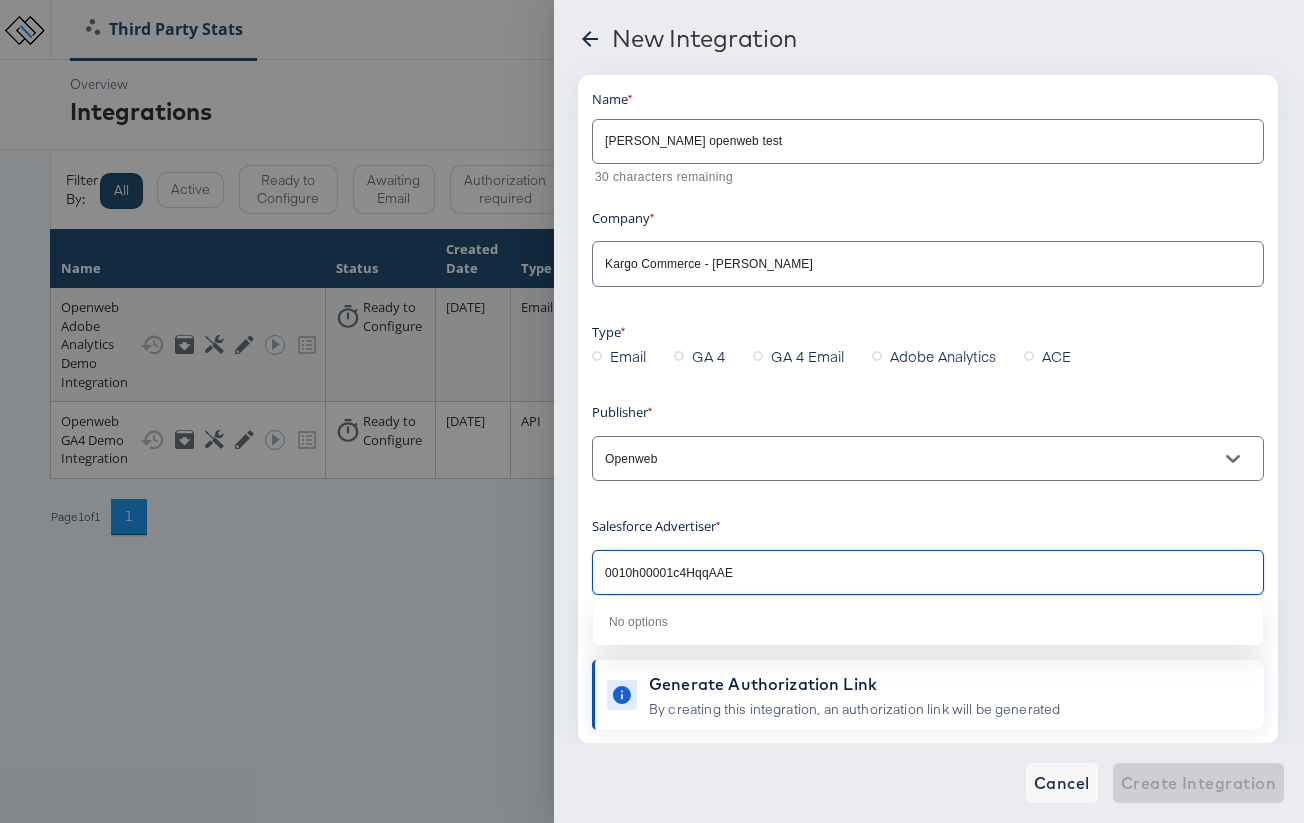 type on "0010h00001c4HqqAAE" 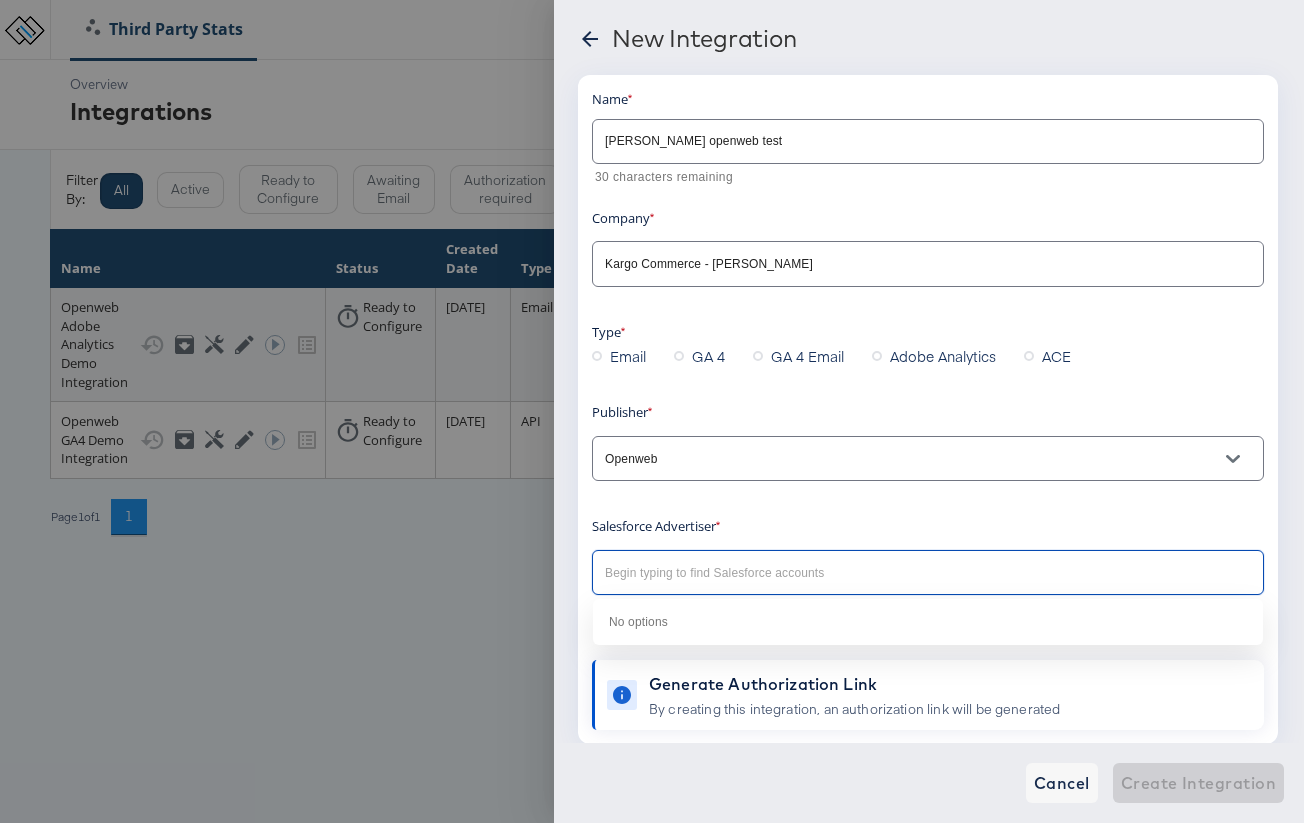 click at bounding box center [899, 573] 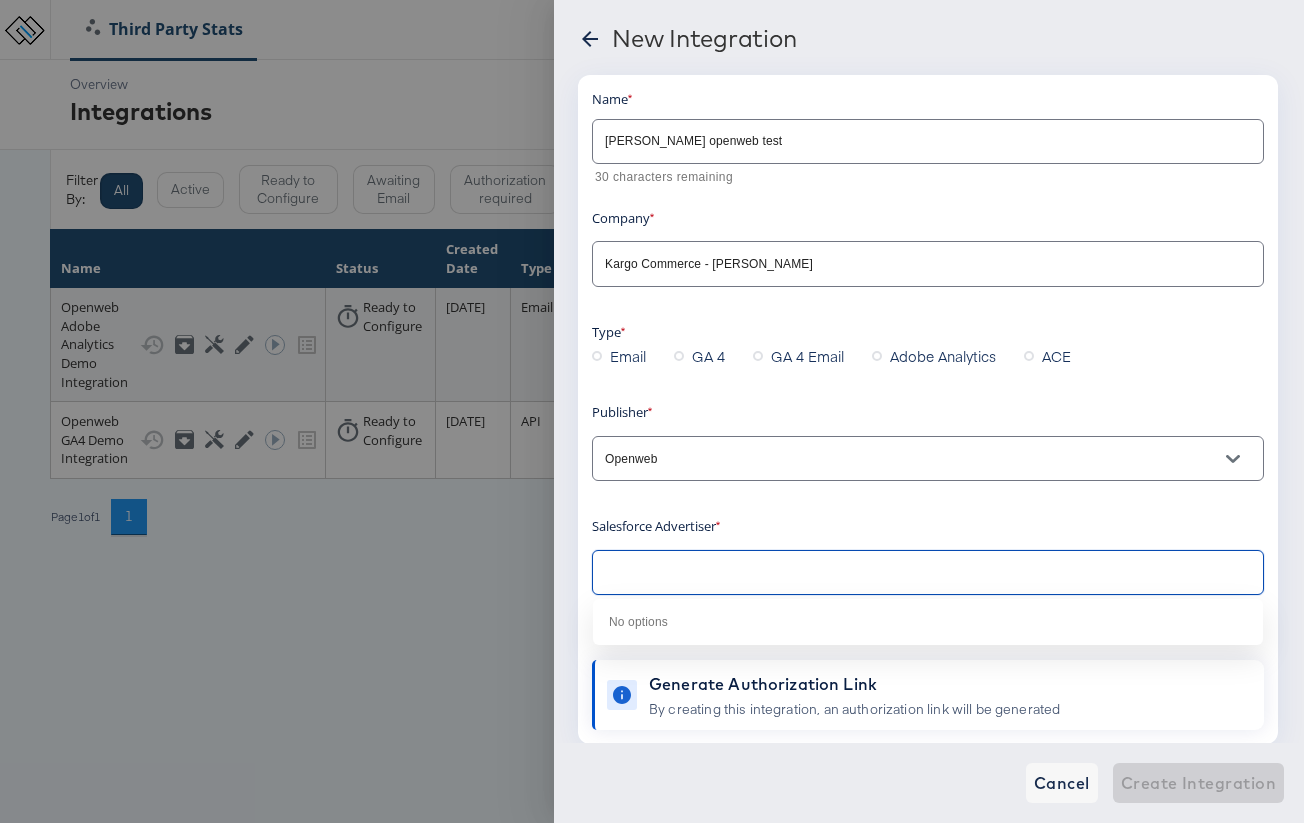 type on "v" 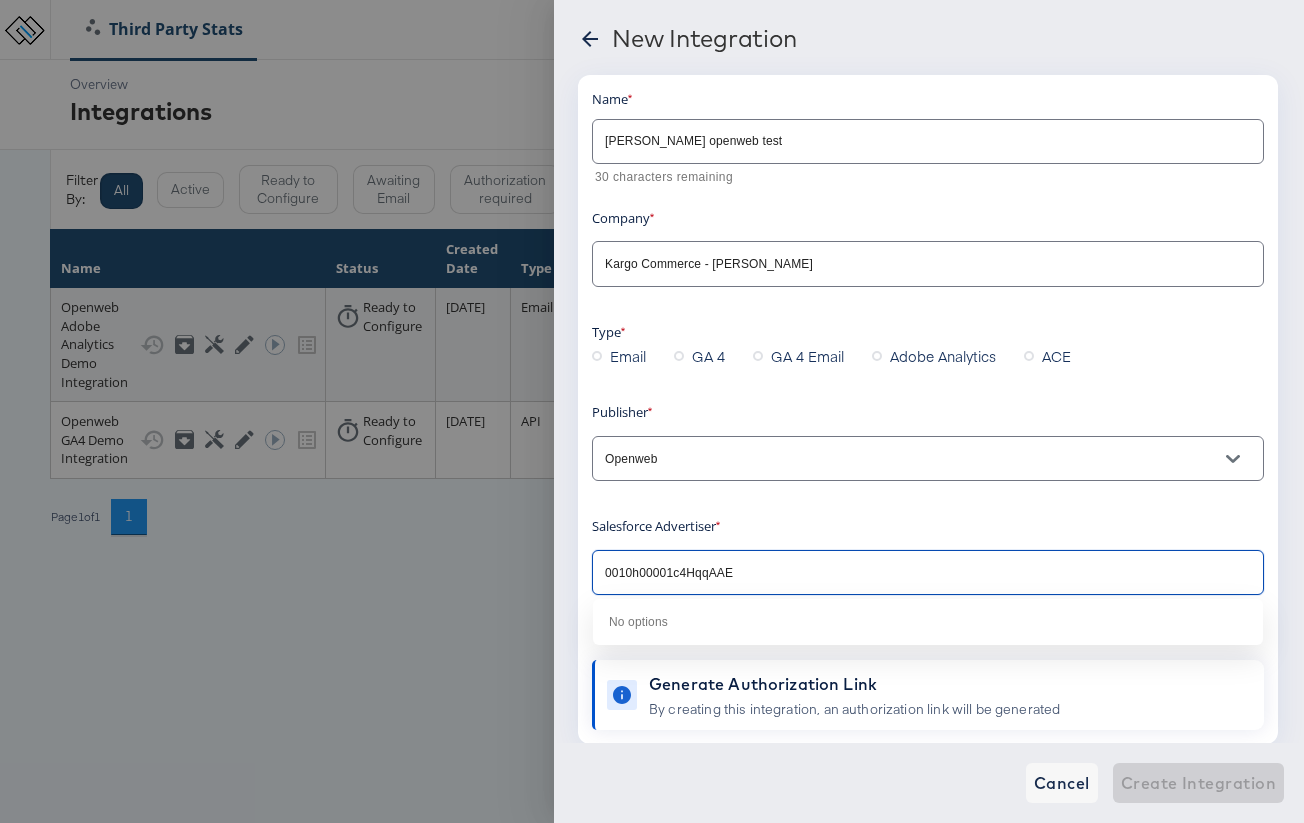 type on "0010h00001c4HqqAAE" 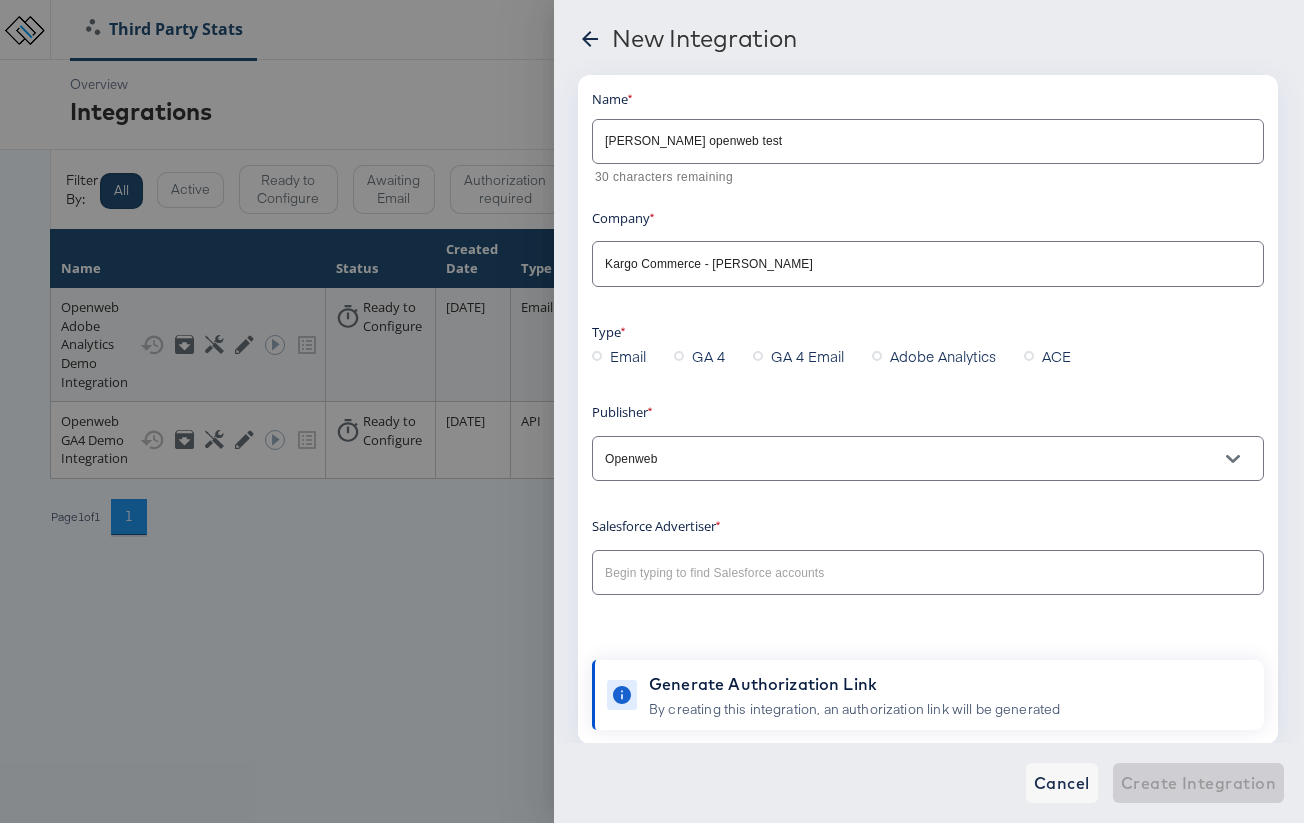 click at bounding box center [899, 573] 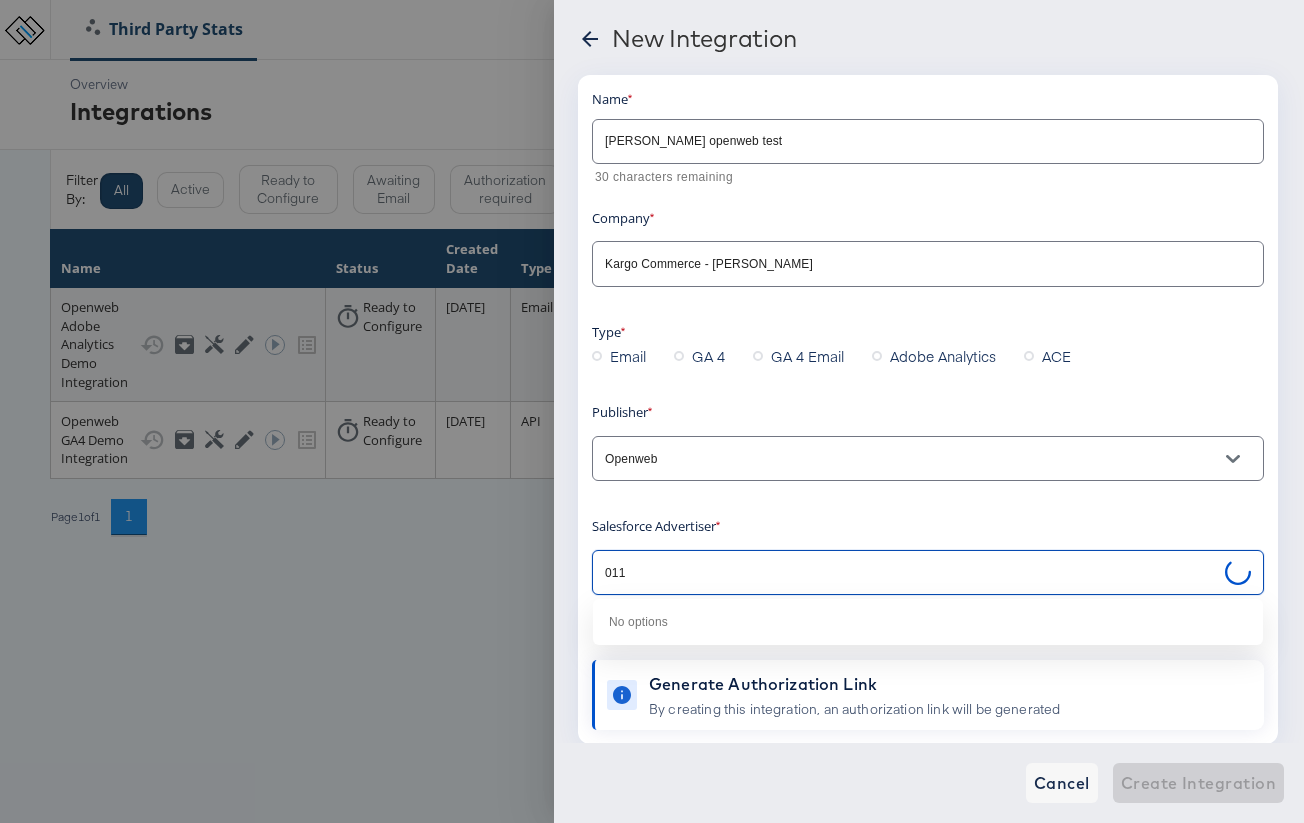 type on "011" 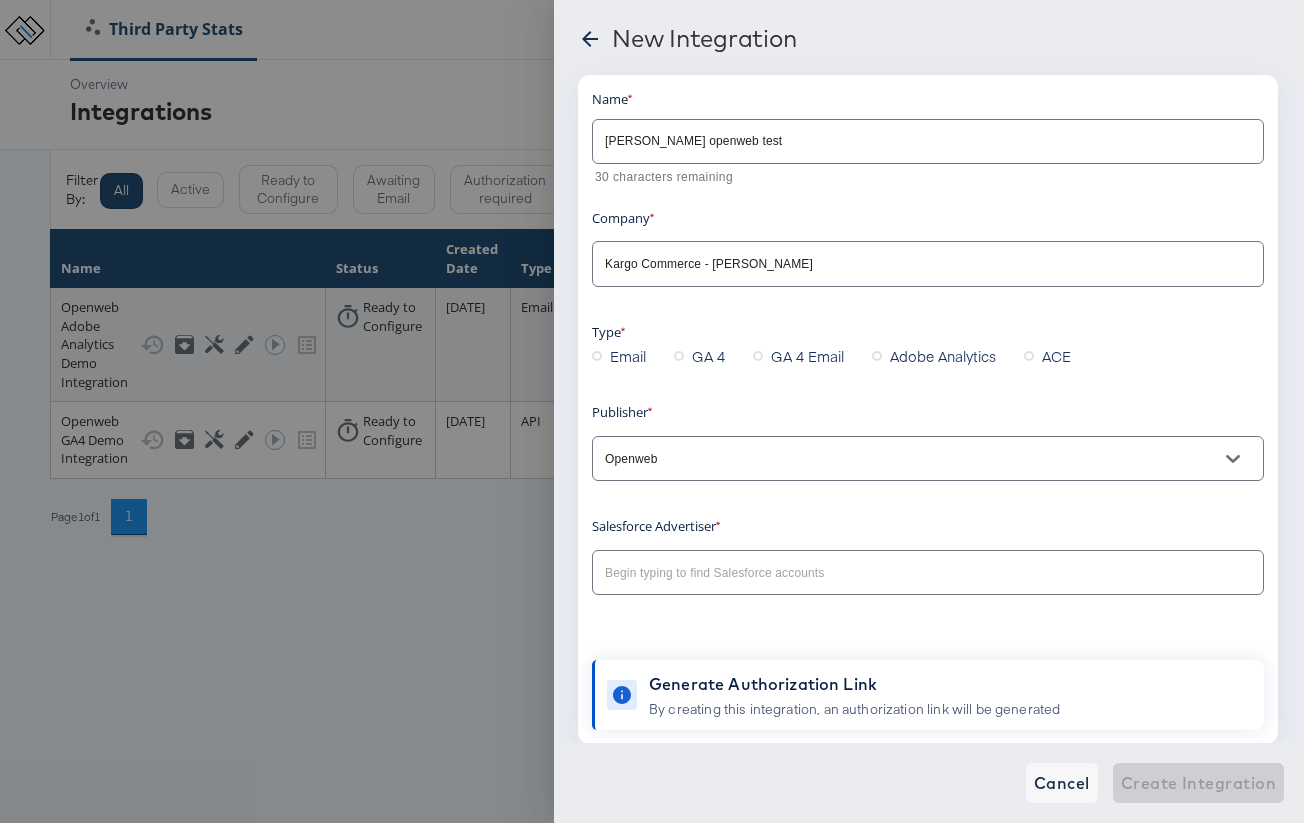 scroll, scrollTop: 46, scrollLeft: 0, axis: vertical 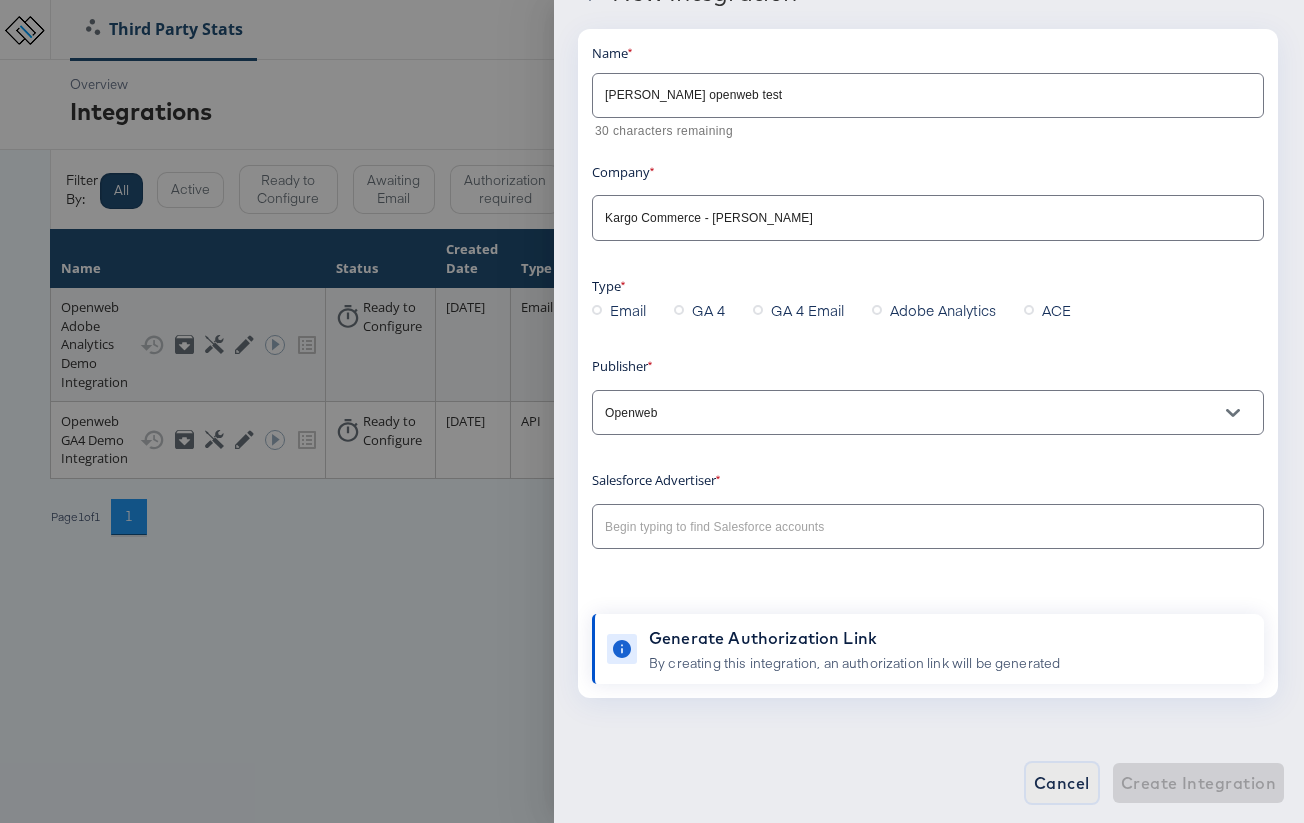 click on "Cancel" at bounding box center (1062, 783) 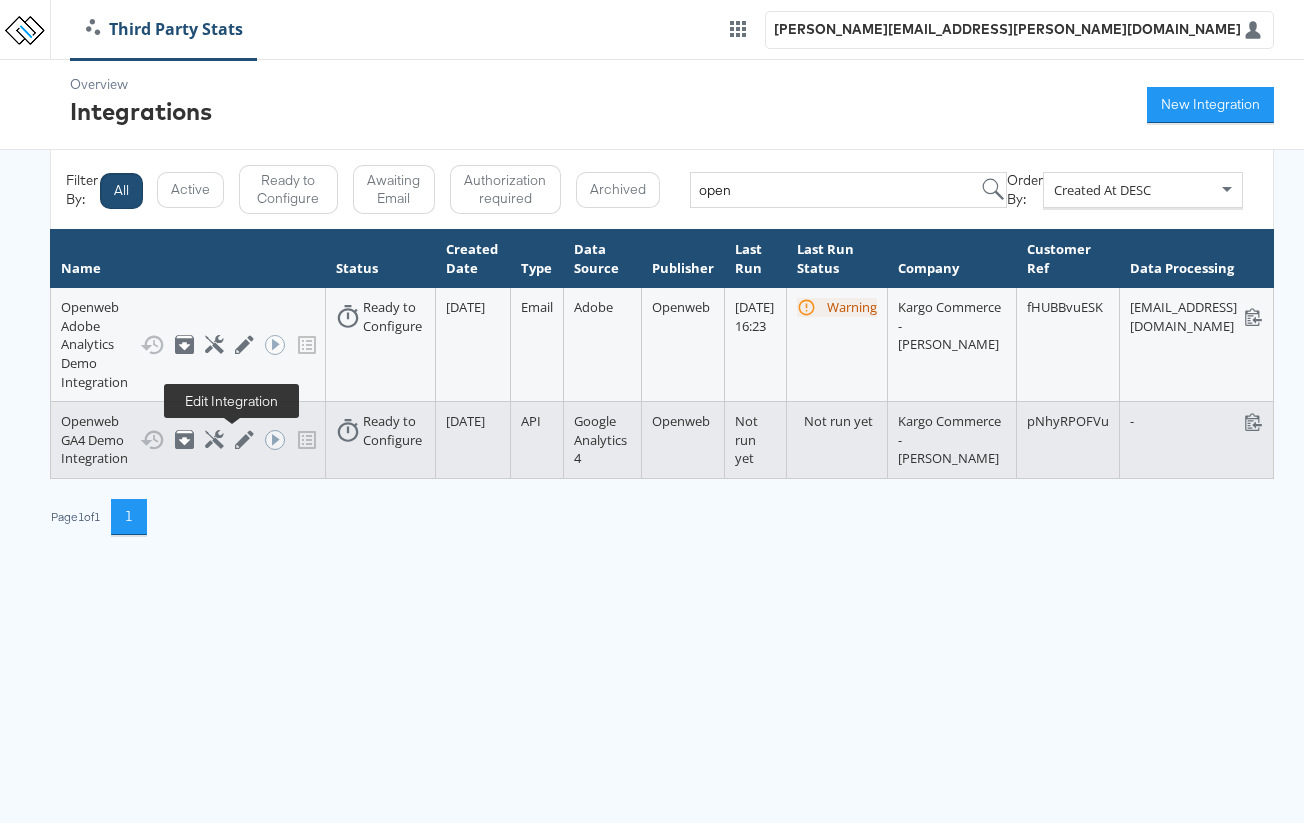 click 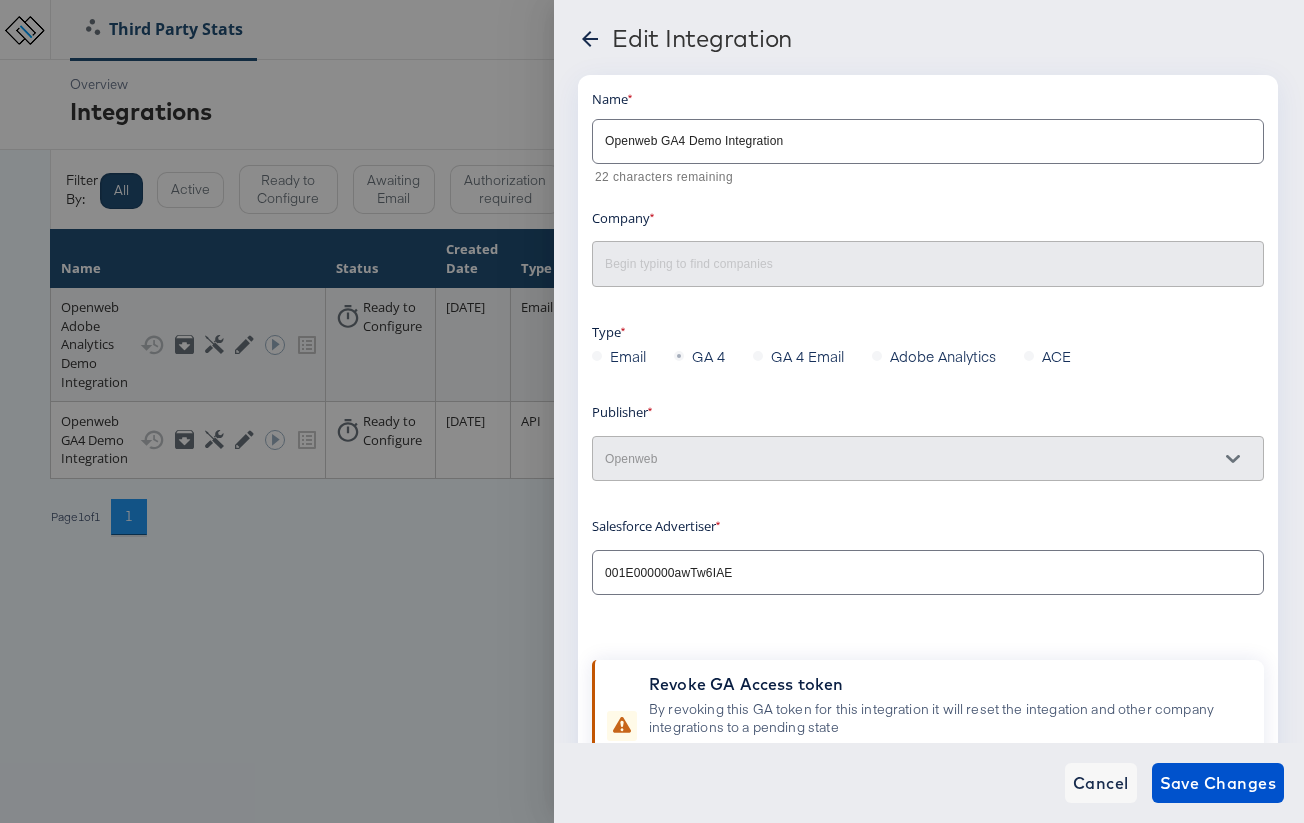 type on "Kargo Commerce - [PERSON_NAME]" 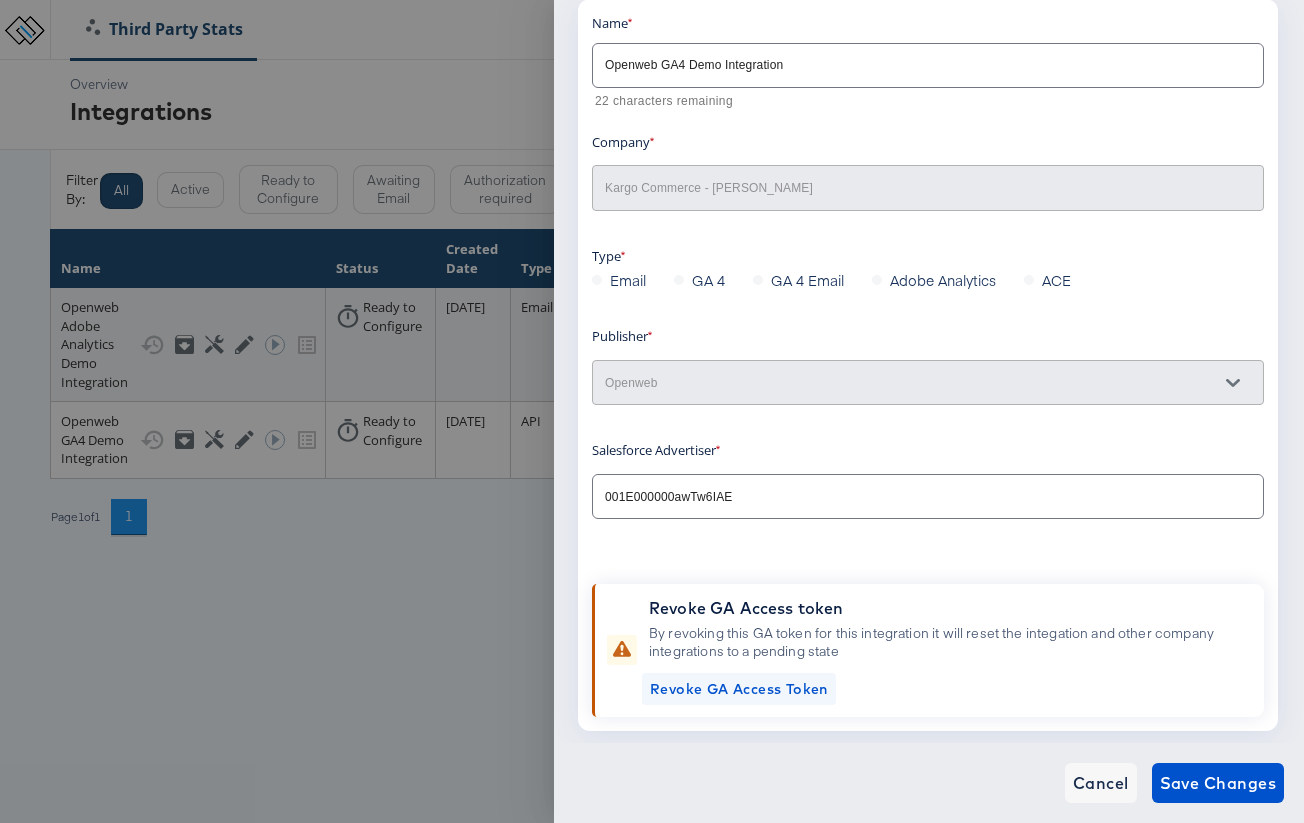 scroll, scrollTop: 70, scrollLeft: 0, axis: vertical 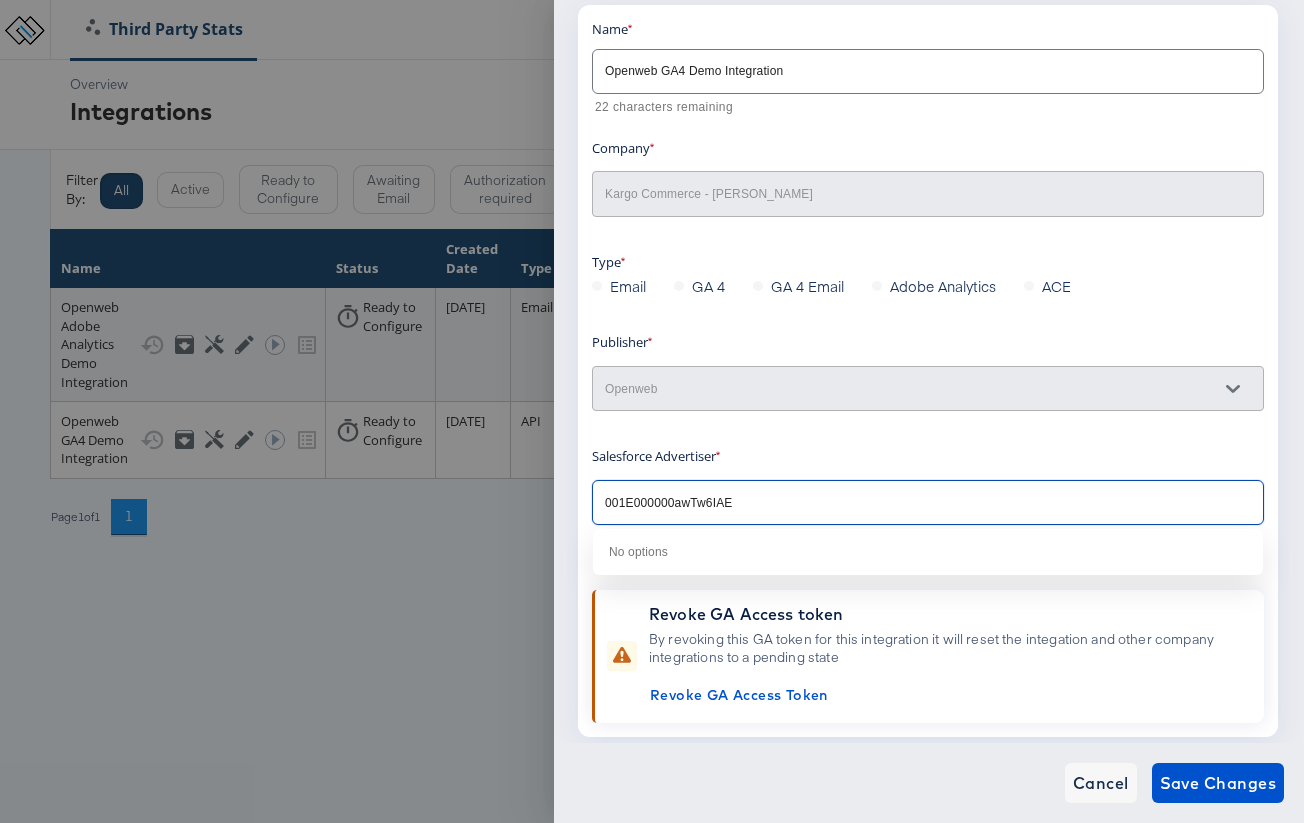click on "001E000000awTw6IAE" at bounding box center [899, 503] 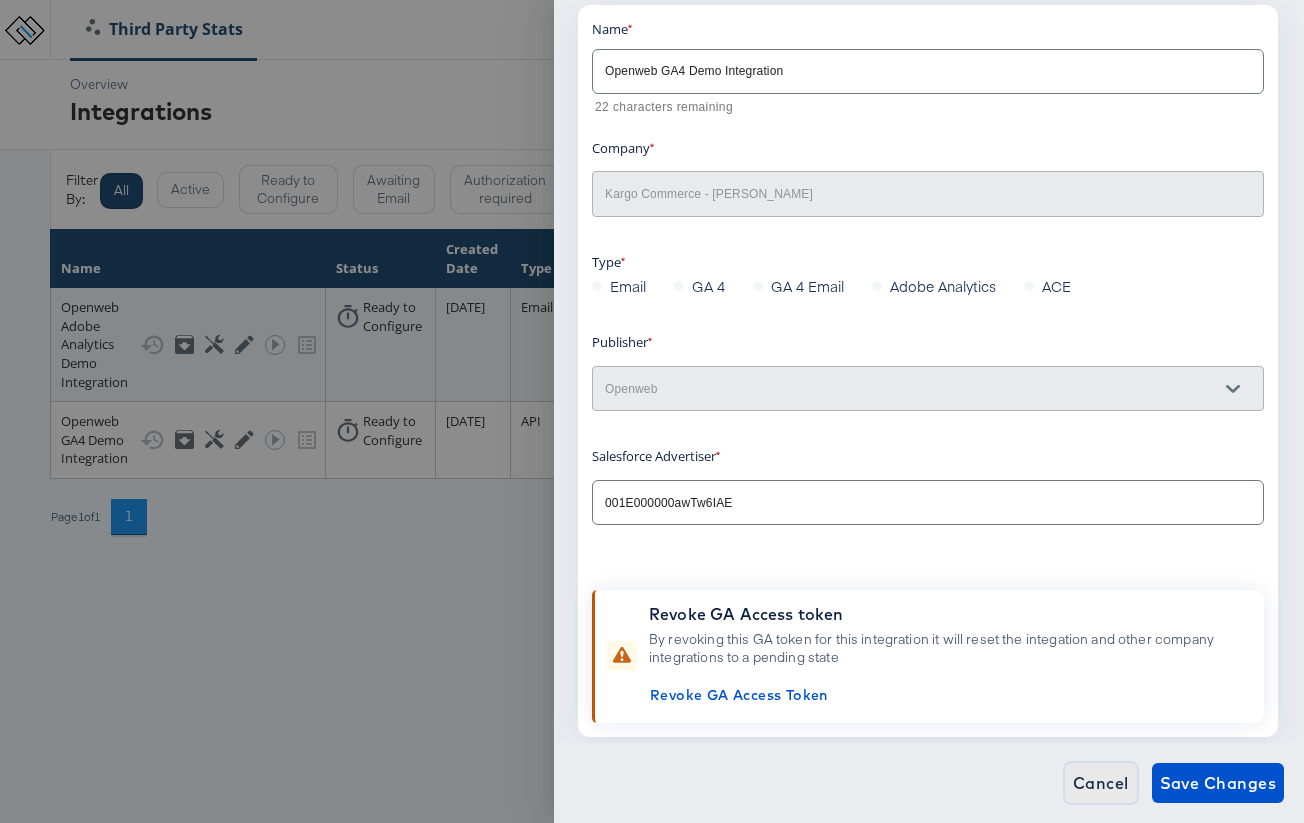 click on "Cancel" at bounding box center (1101, 783) 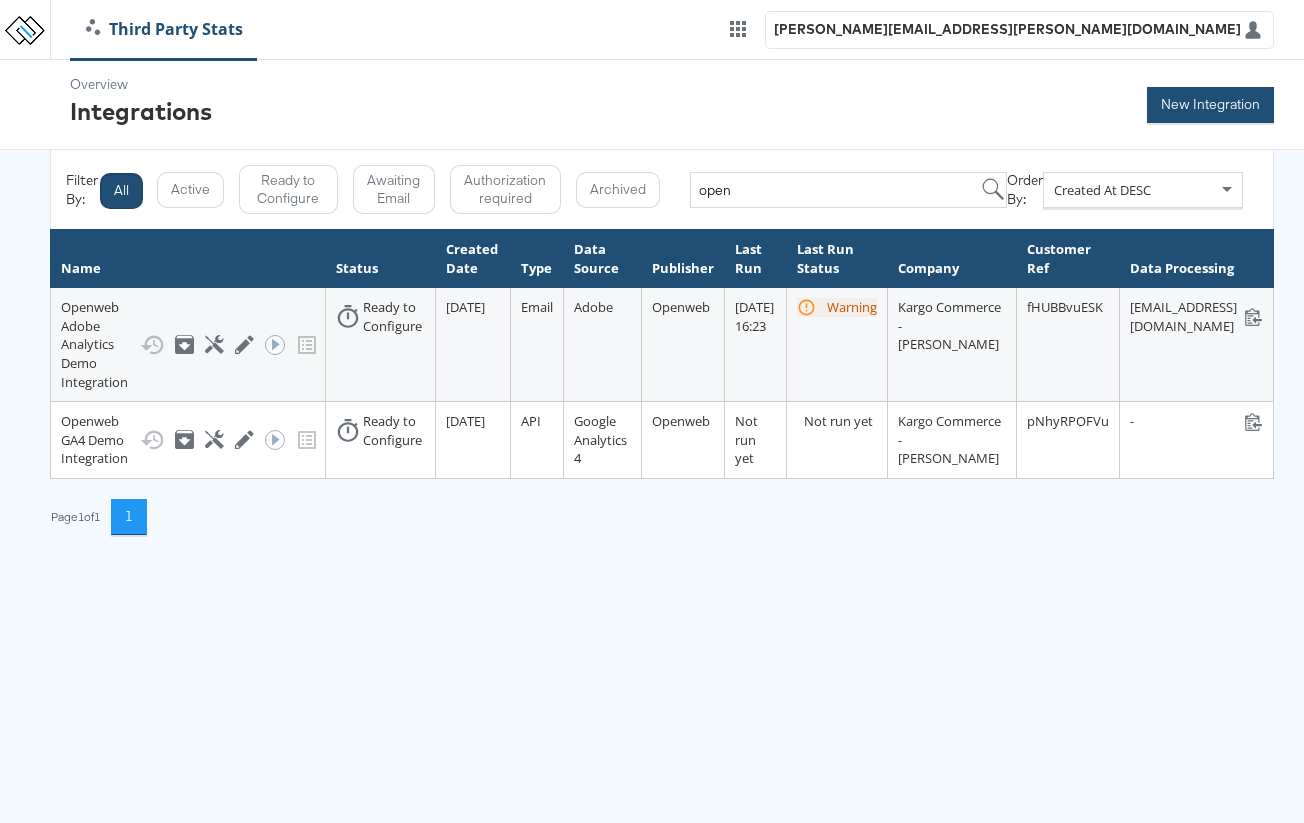 click on "Overview Integrations New Integration" at bounding box center [652, 105] 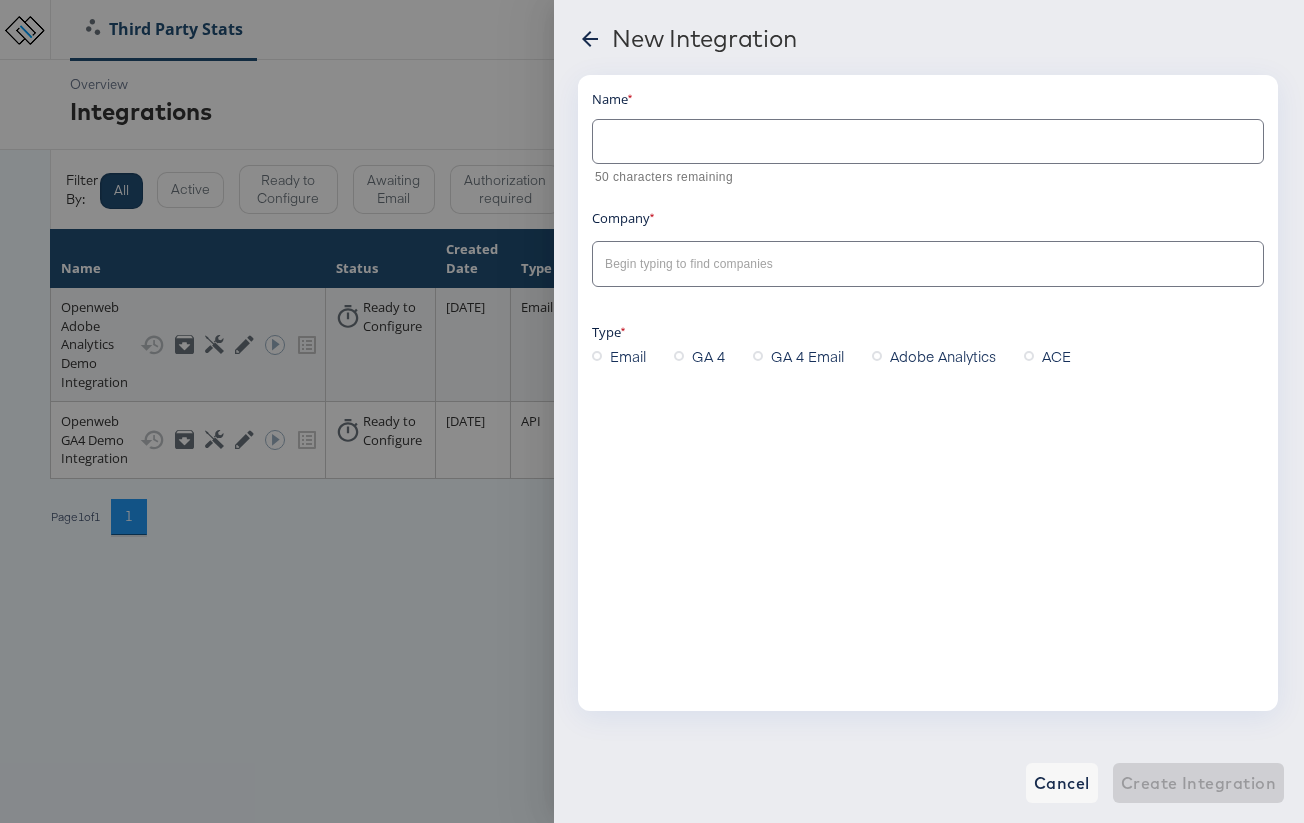 click at bounding box center [928, 141] 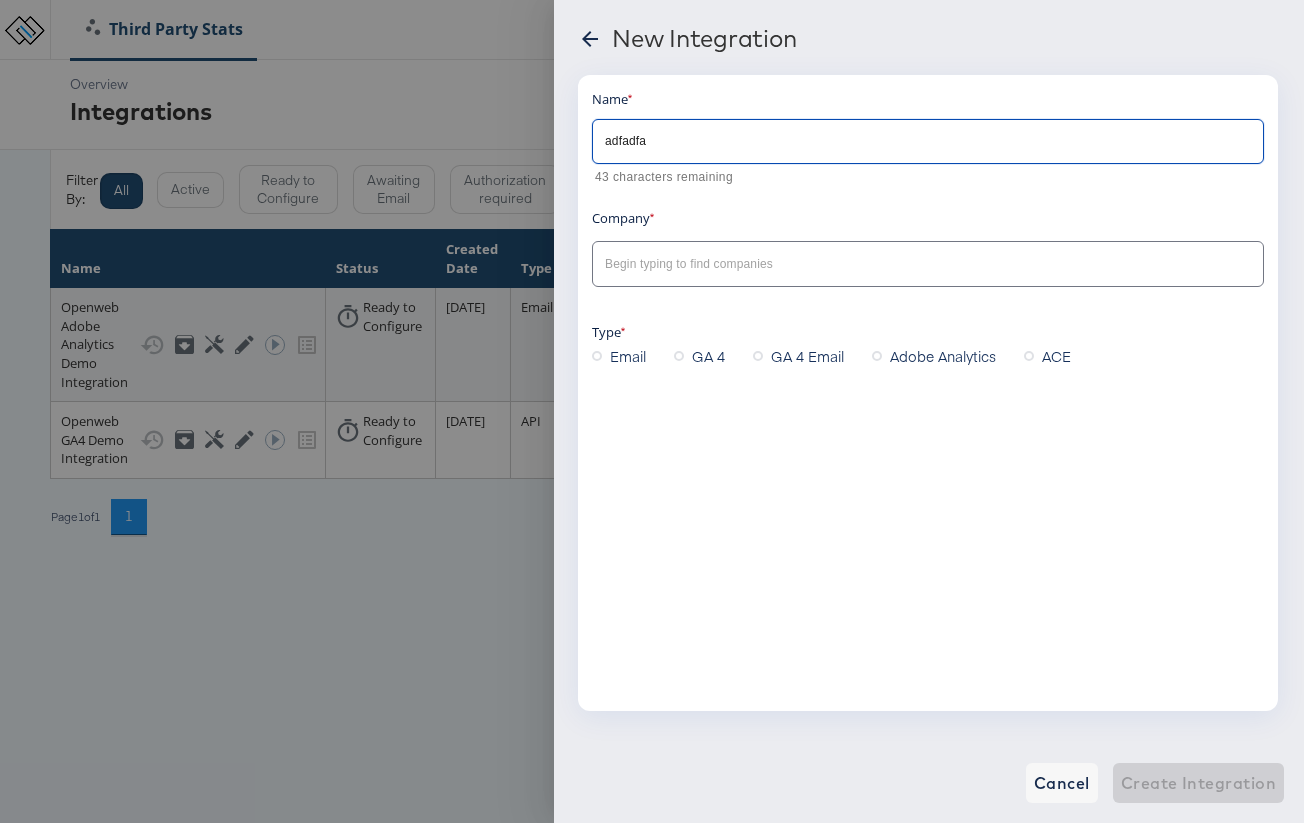 type on "adfadfa" 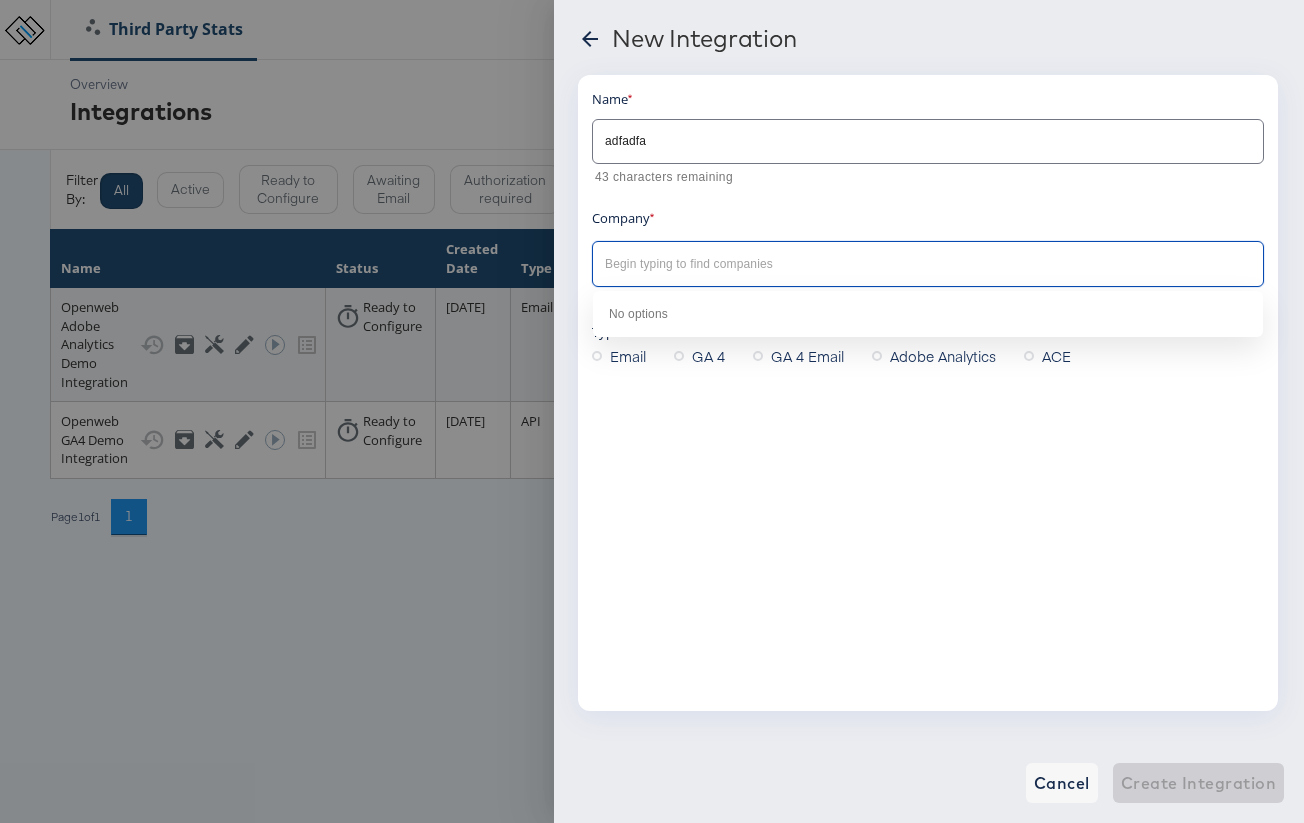 click at bounding box center (912, 264) 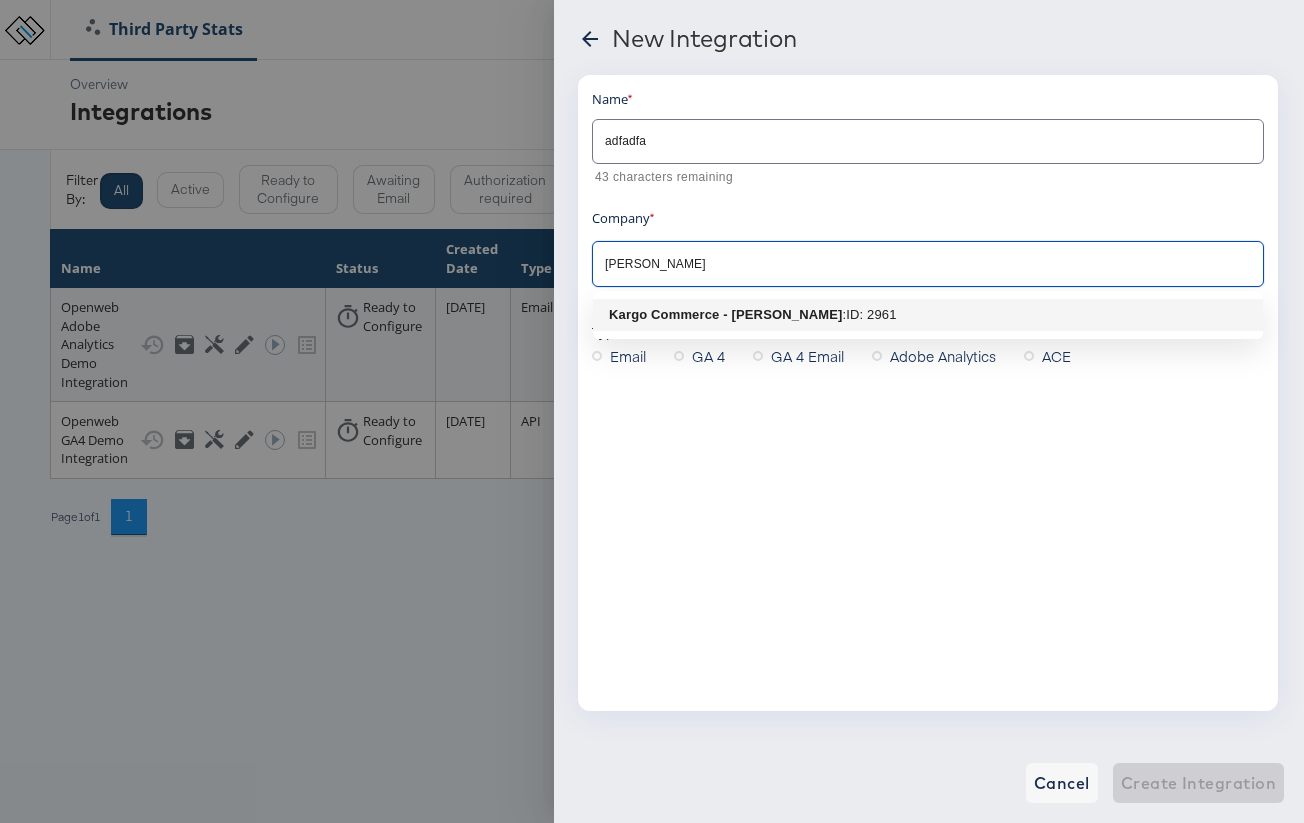 click on "Kargo Commerce - [PERSON_NAME]" at bounding box center [726, 314] 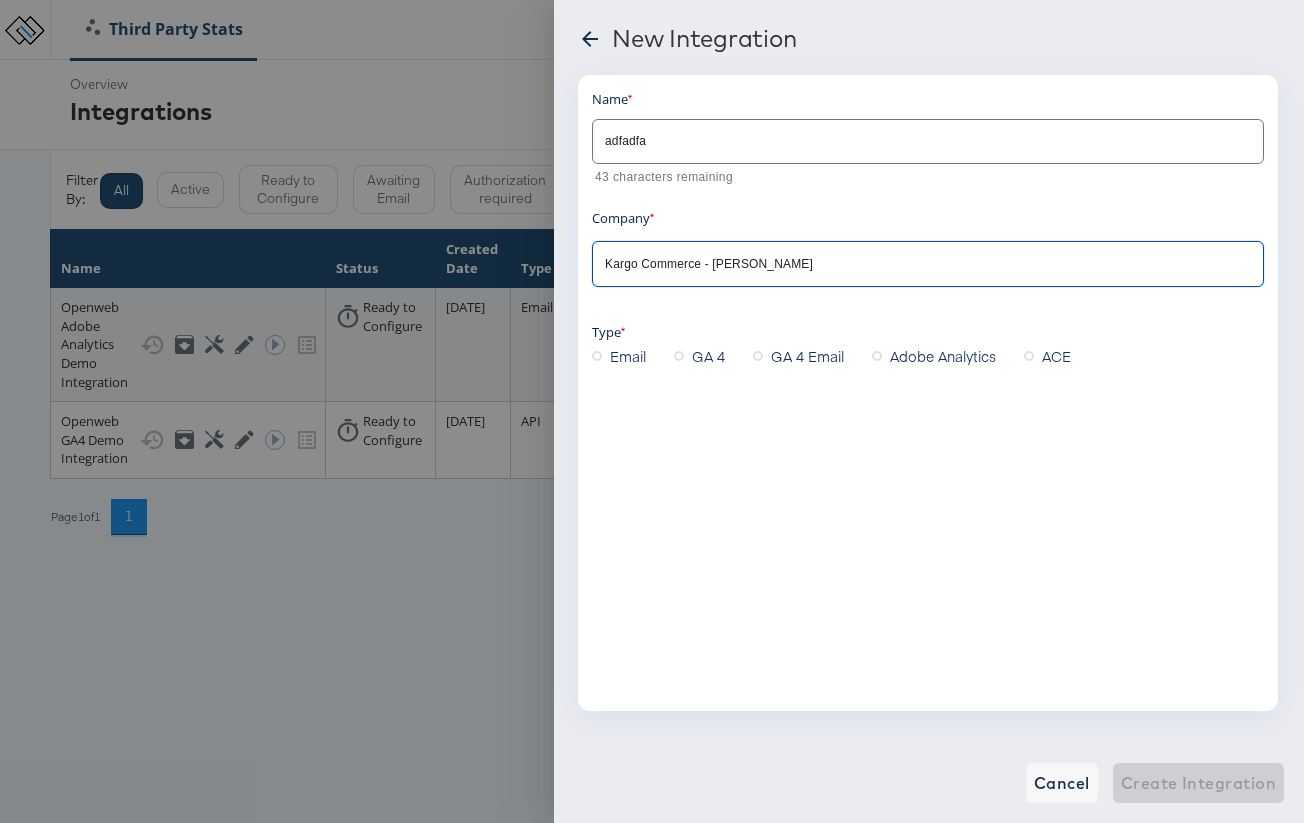 type on "Kargo Commerce - [PERSON_NAME]" 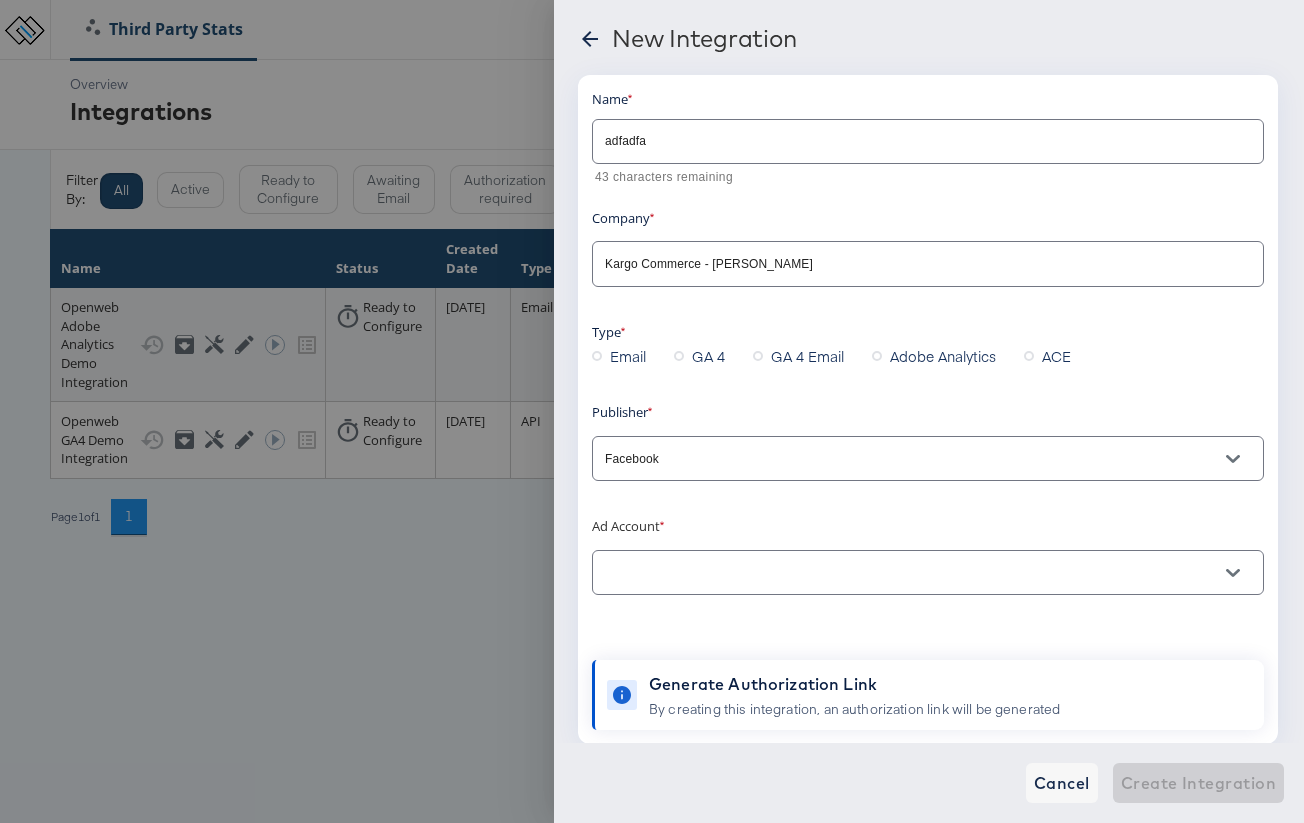 click on "Facebook" at bounding box center (912, 459) 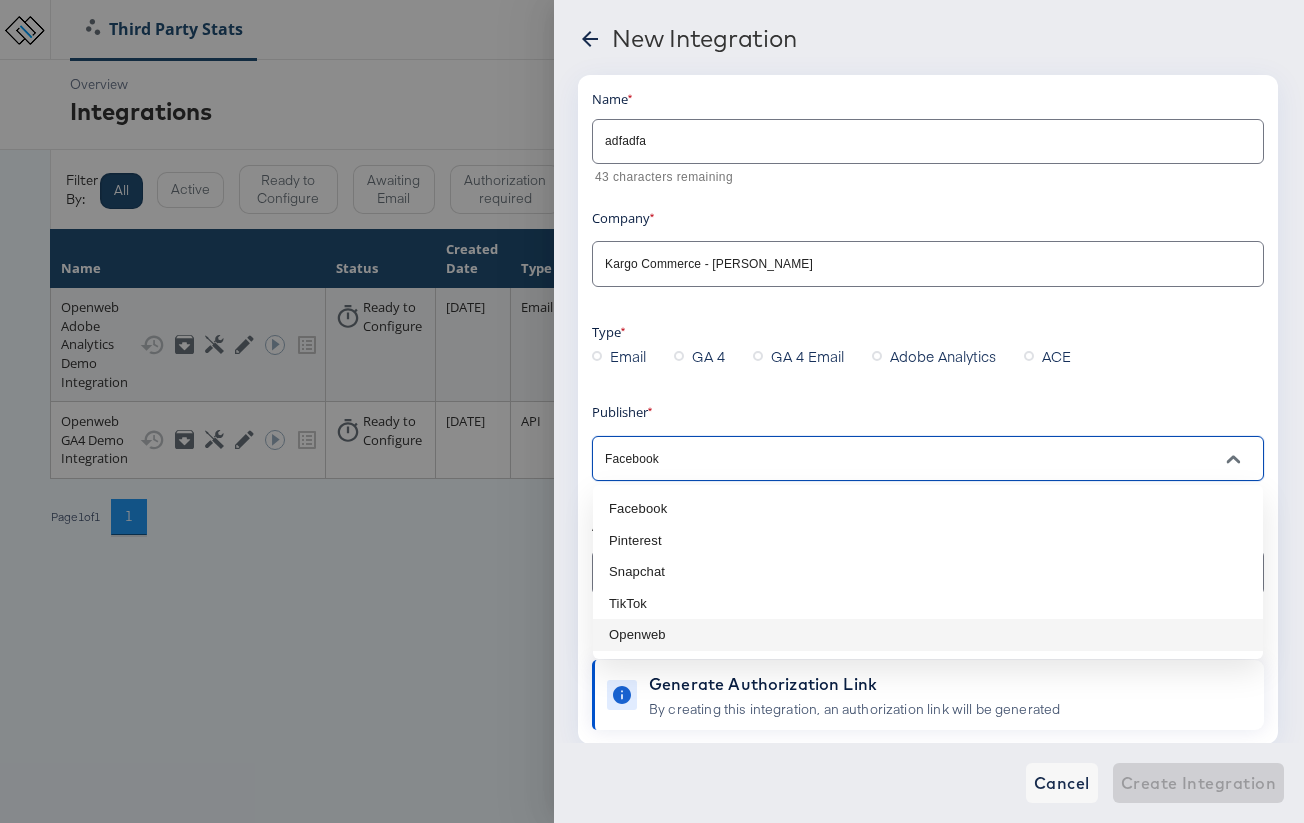 click on "Openweb" at bounding box center (928, 635) 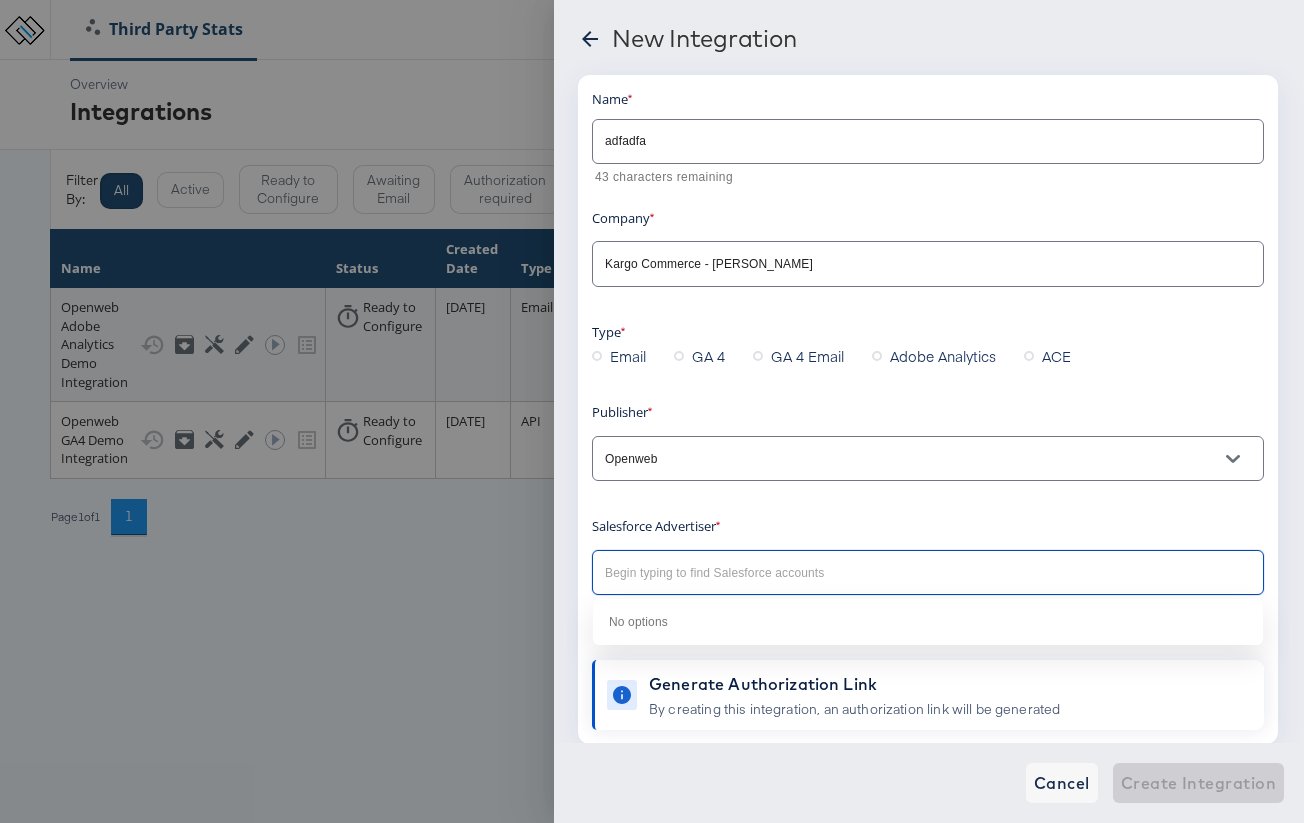 click at bounding box center [899, 573] 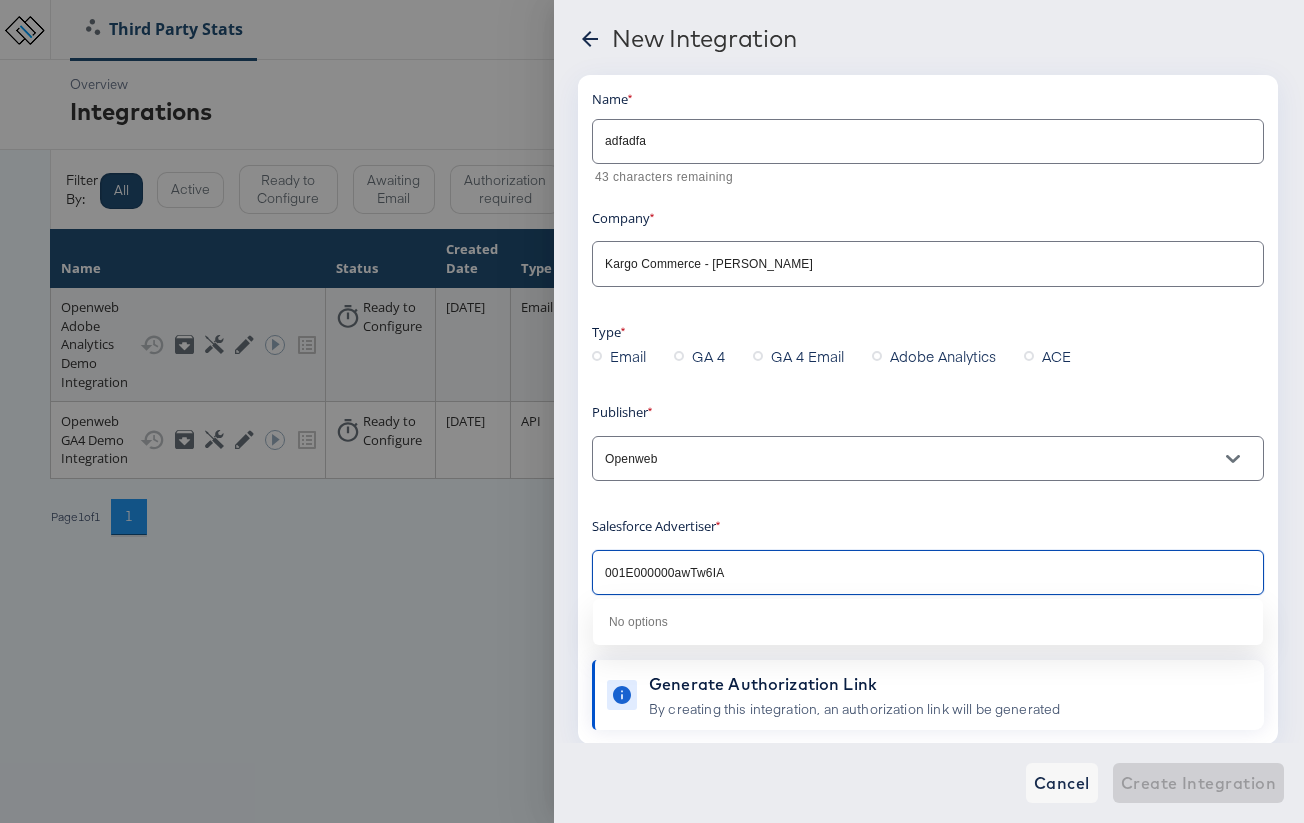 type on "001E000000awTw6IA" 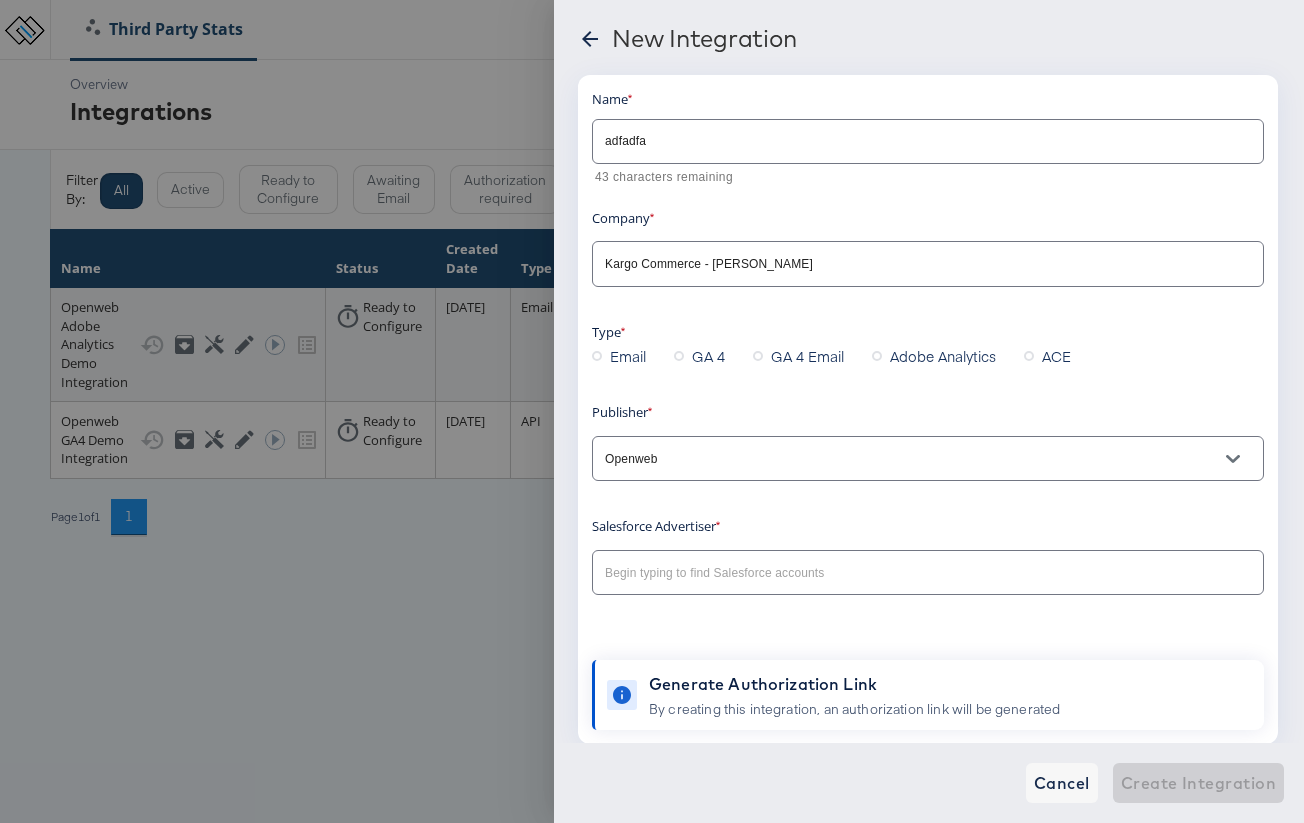 click on "By creating this integration, an authorization link will be generated" at bounding box center (854, 709) 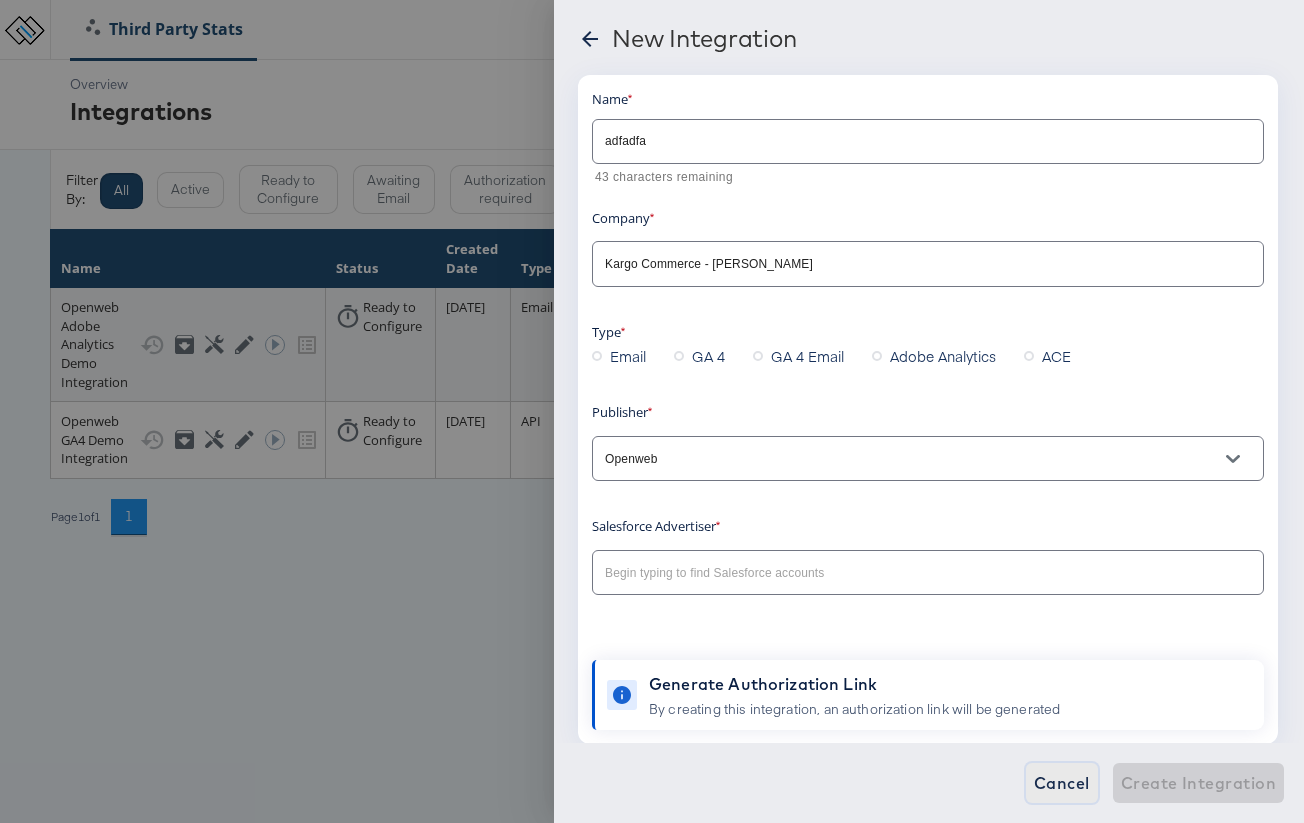 click on "Cancel" at bounding box center (1062, 783) 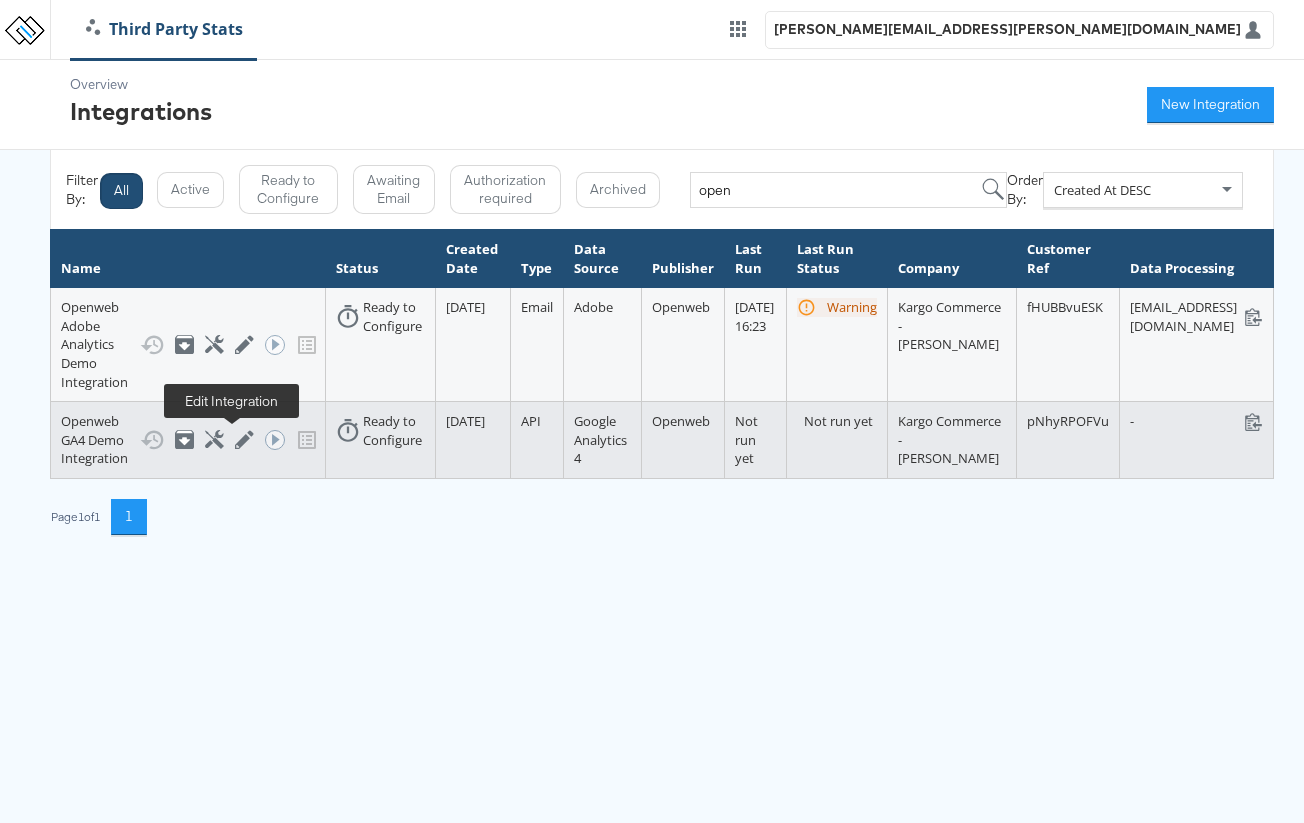 click 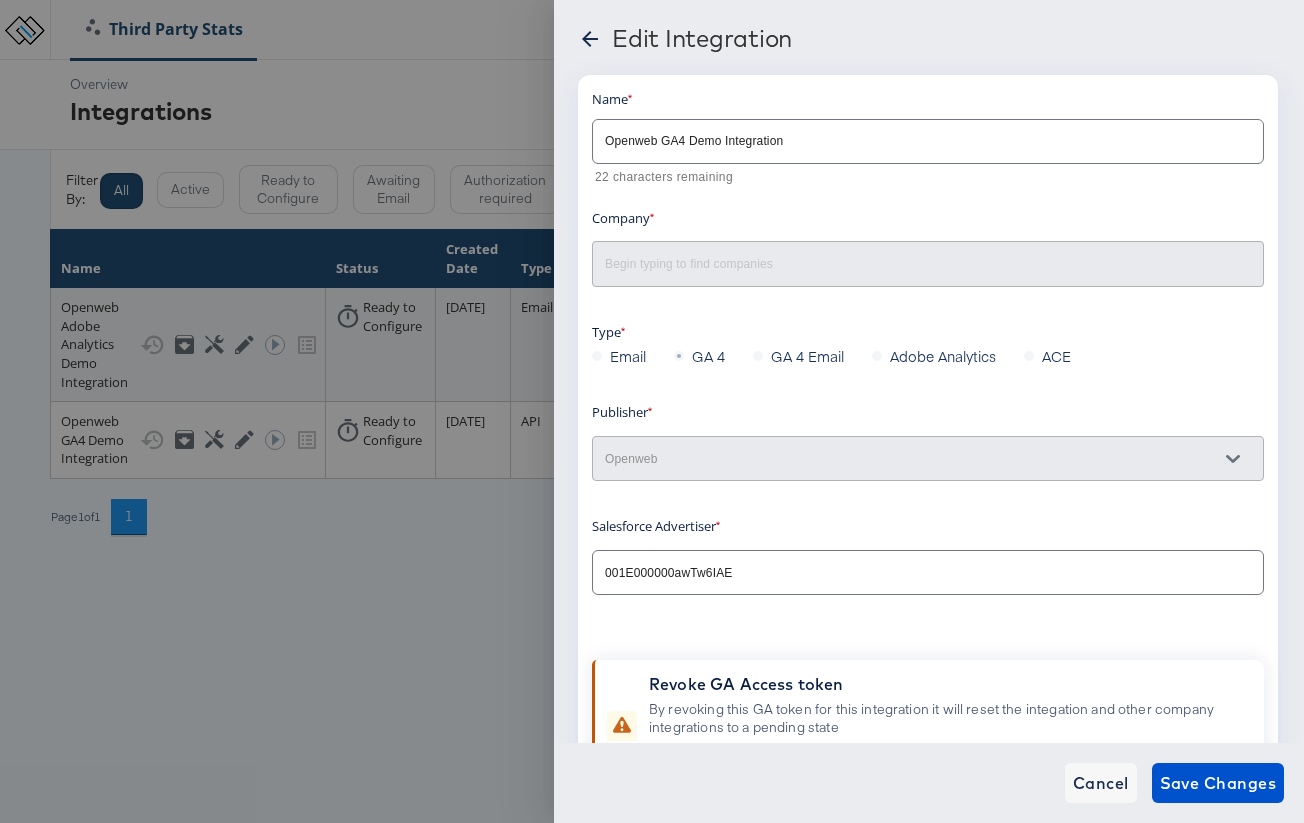 type on "Kargo Commerce - [PERSON_NAME]" 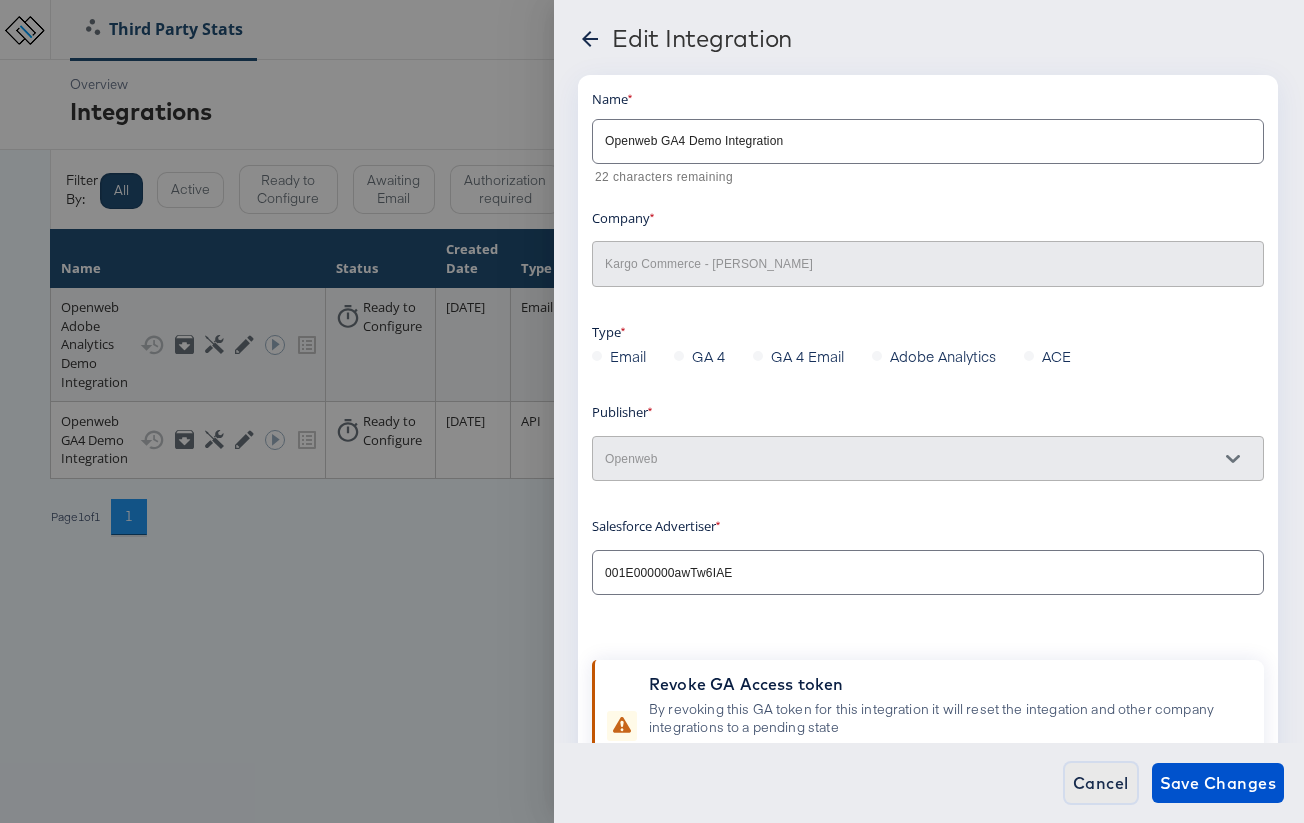 click on "Cancel" at bounding box center (1101, 783) 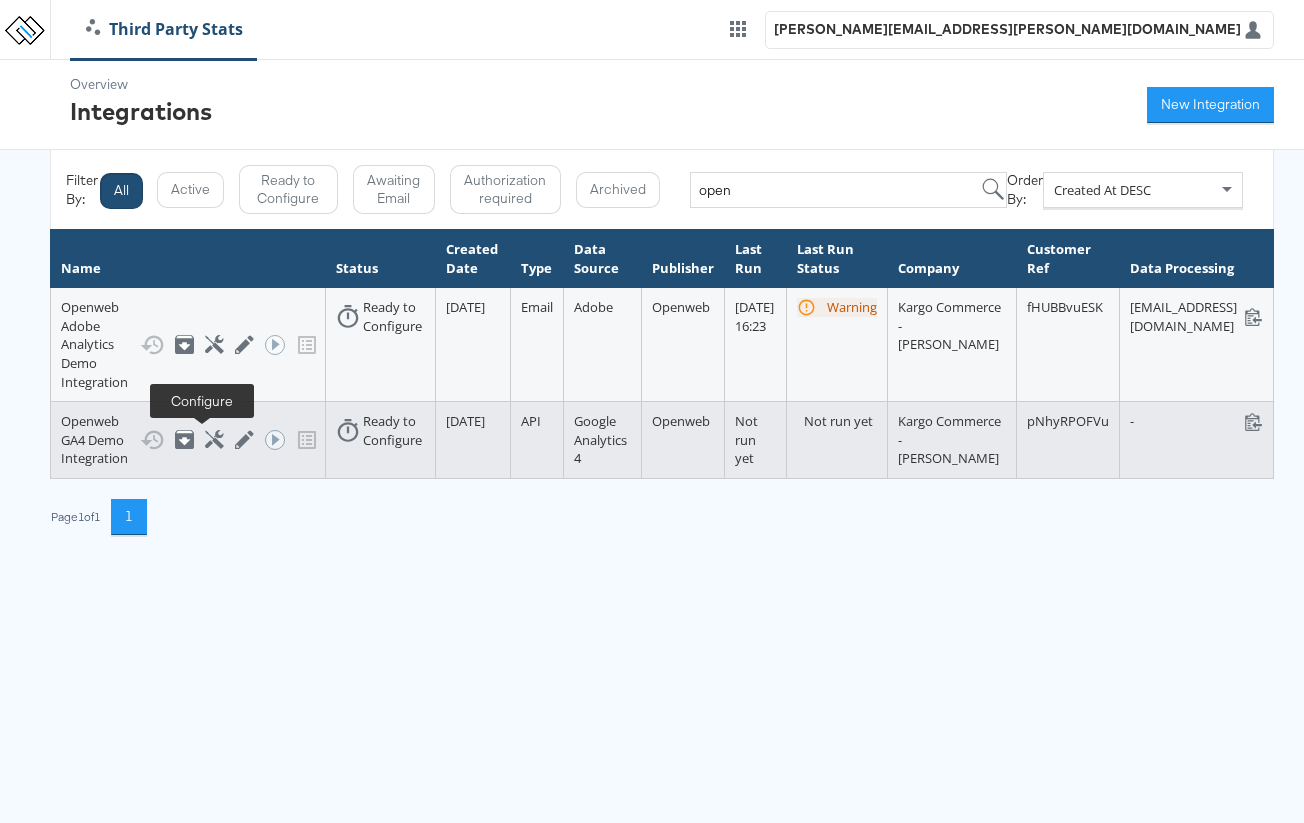 click 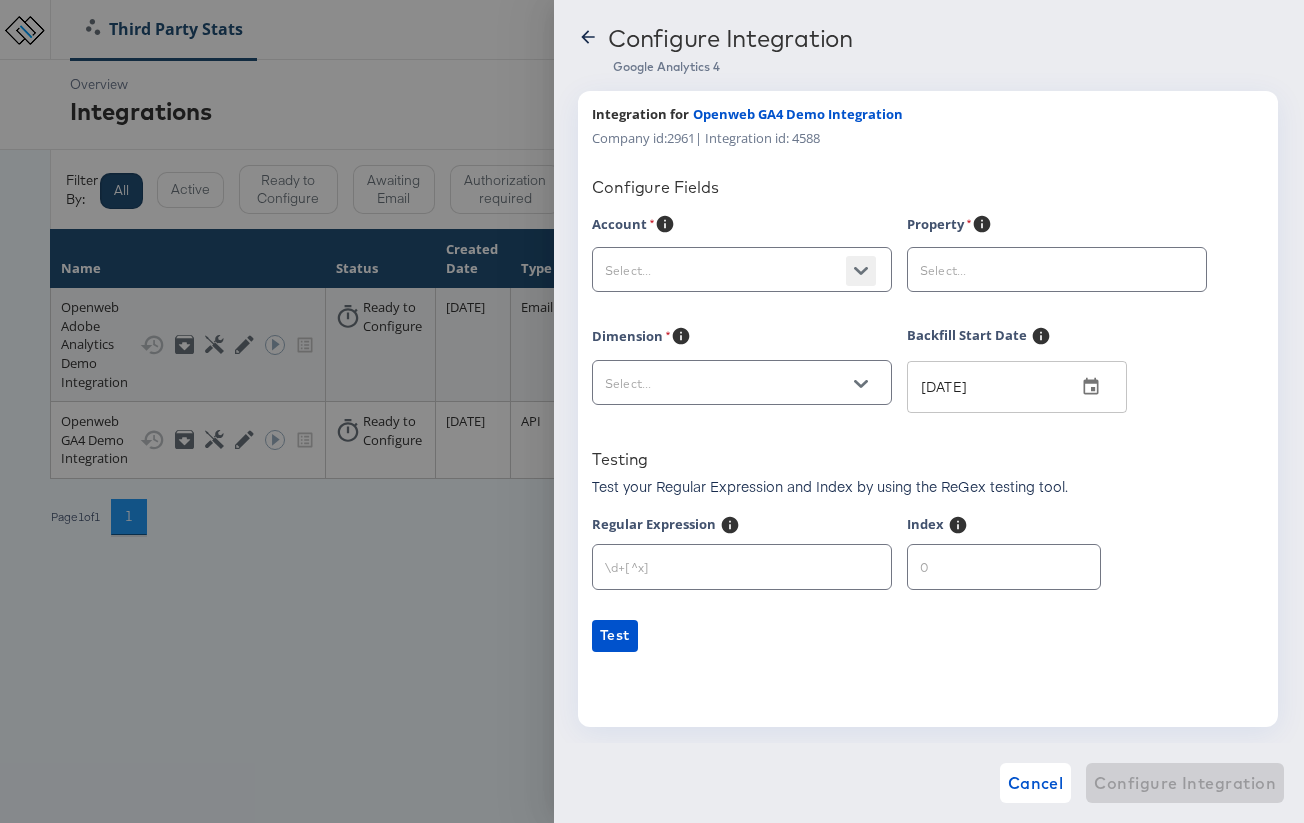 click at bounding box center [861, 271] 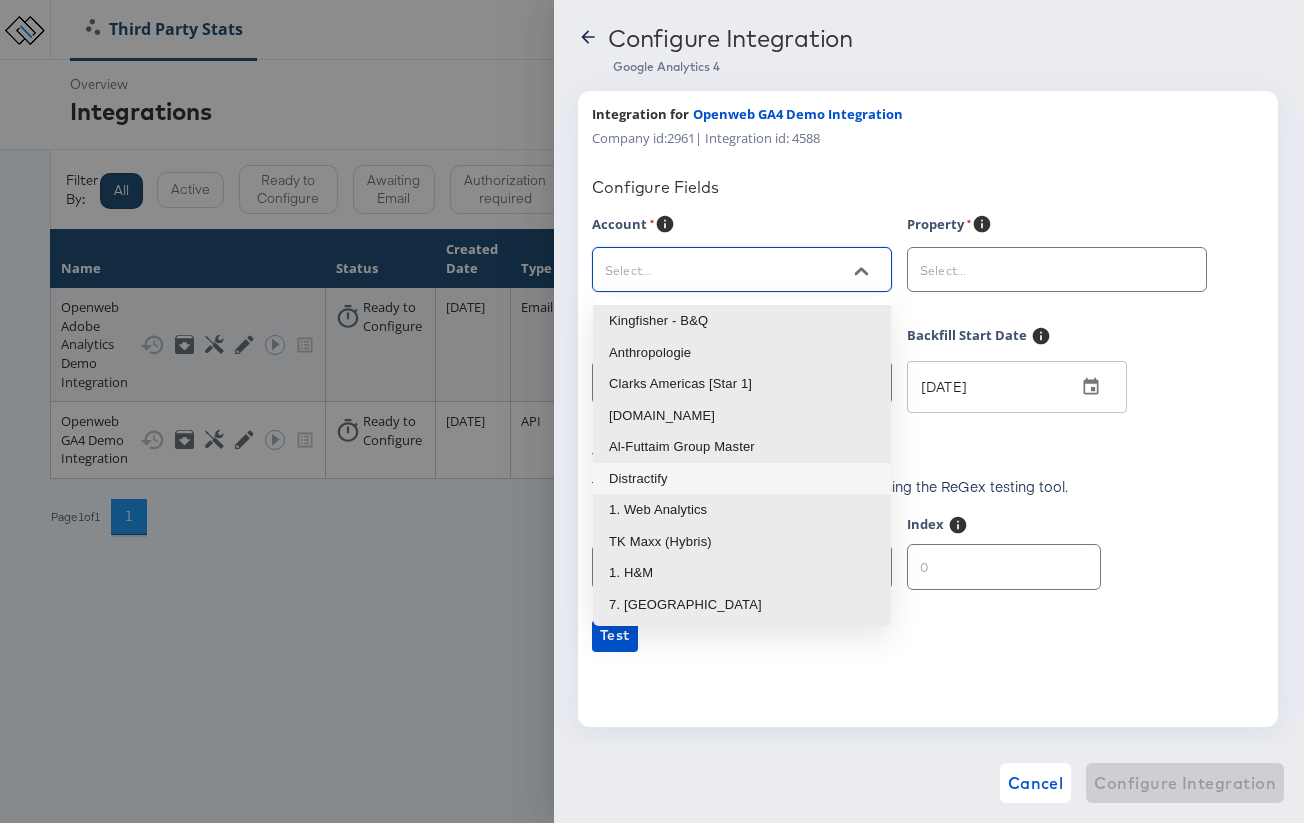 click on "Distractify" at bounding box center [742, 479] 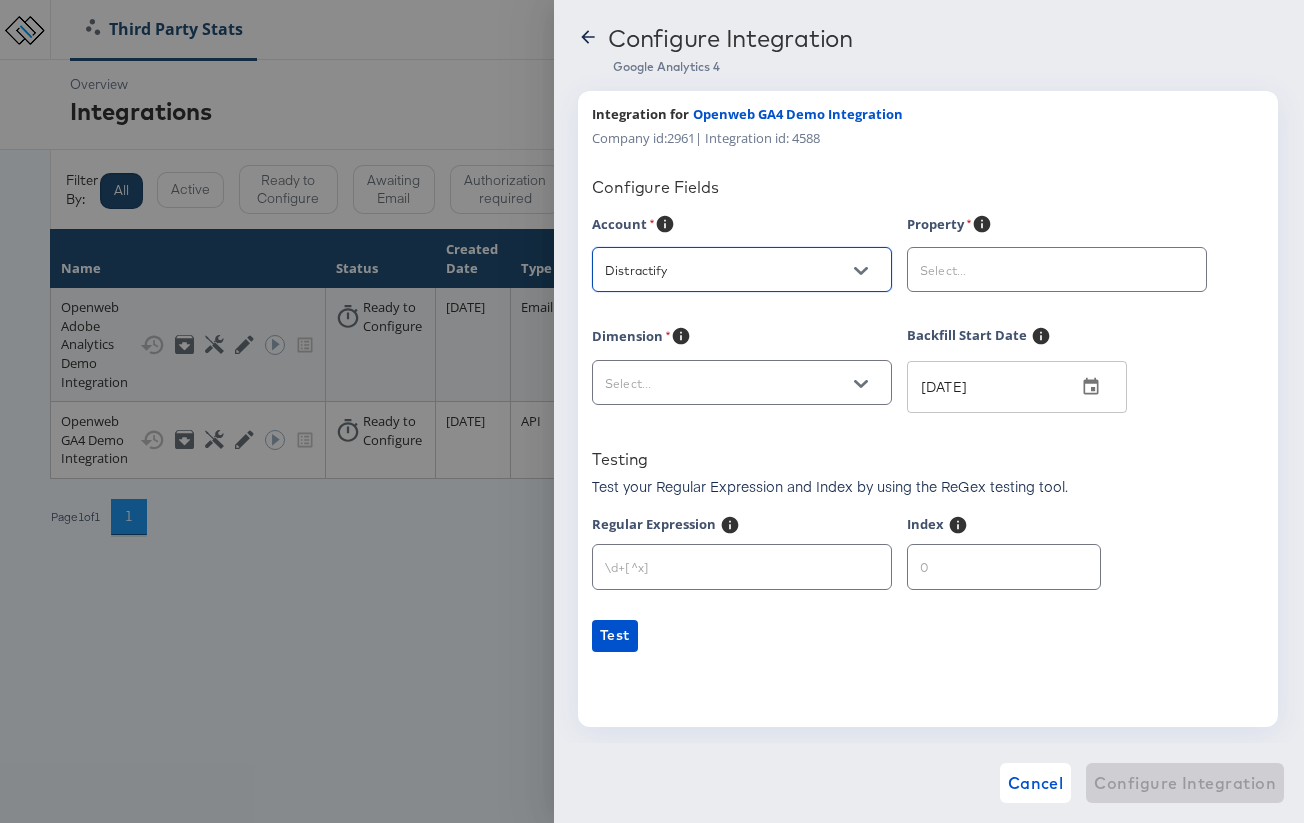 click at bounding box center [1041, 270] 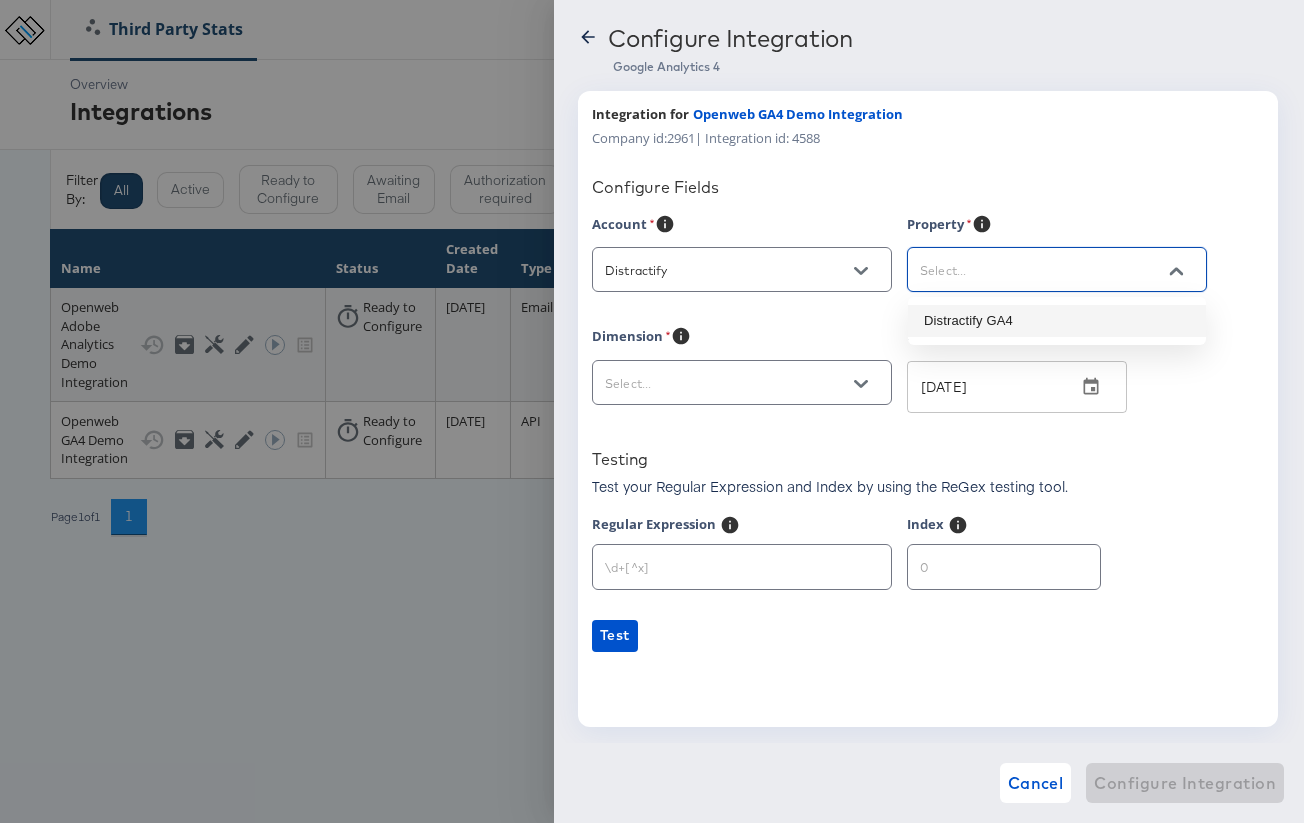 click on "Distractify GA4" at bounding box center [1057, 321] 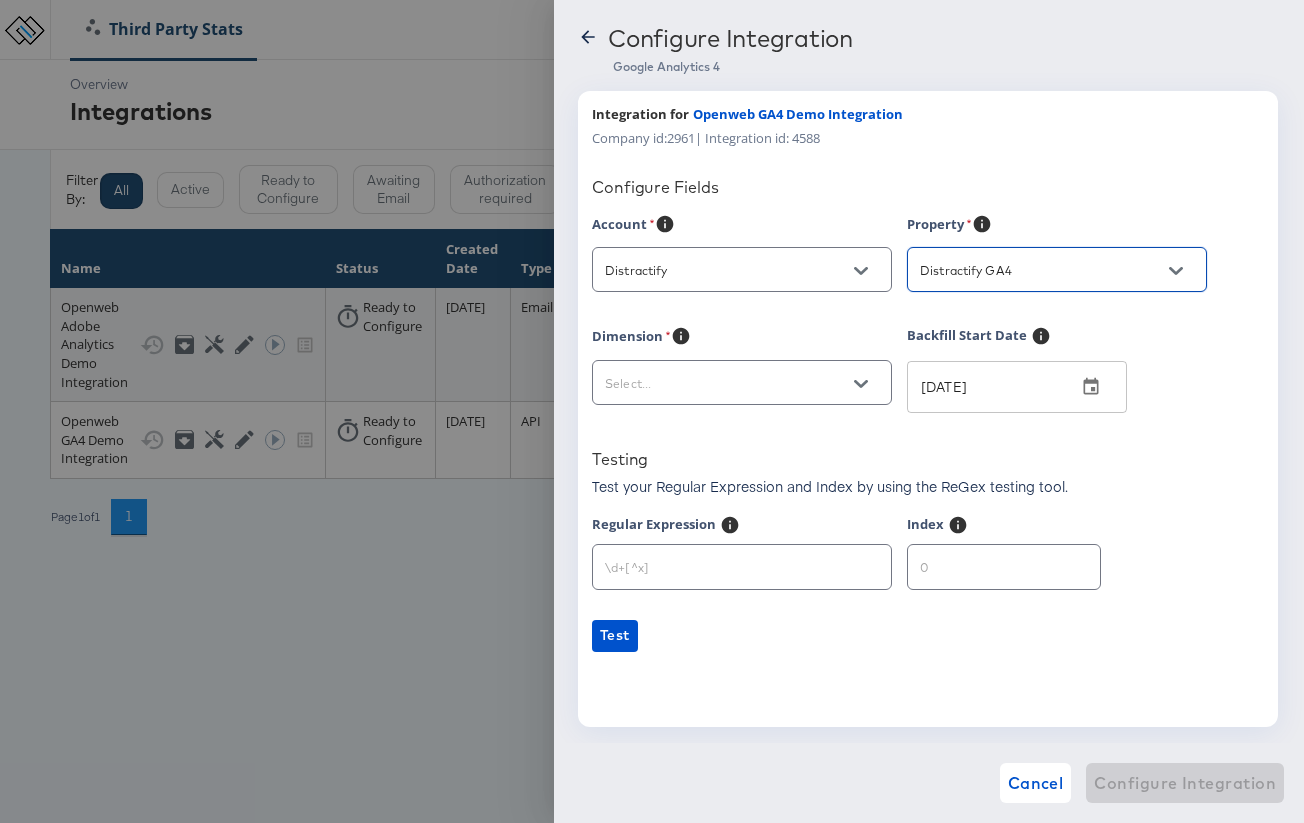 click at bounding box center (861, 384) 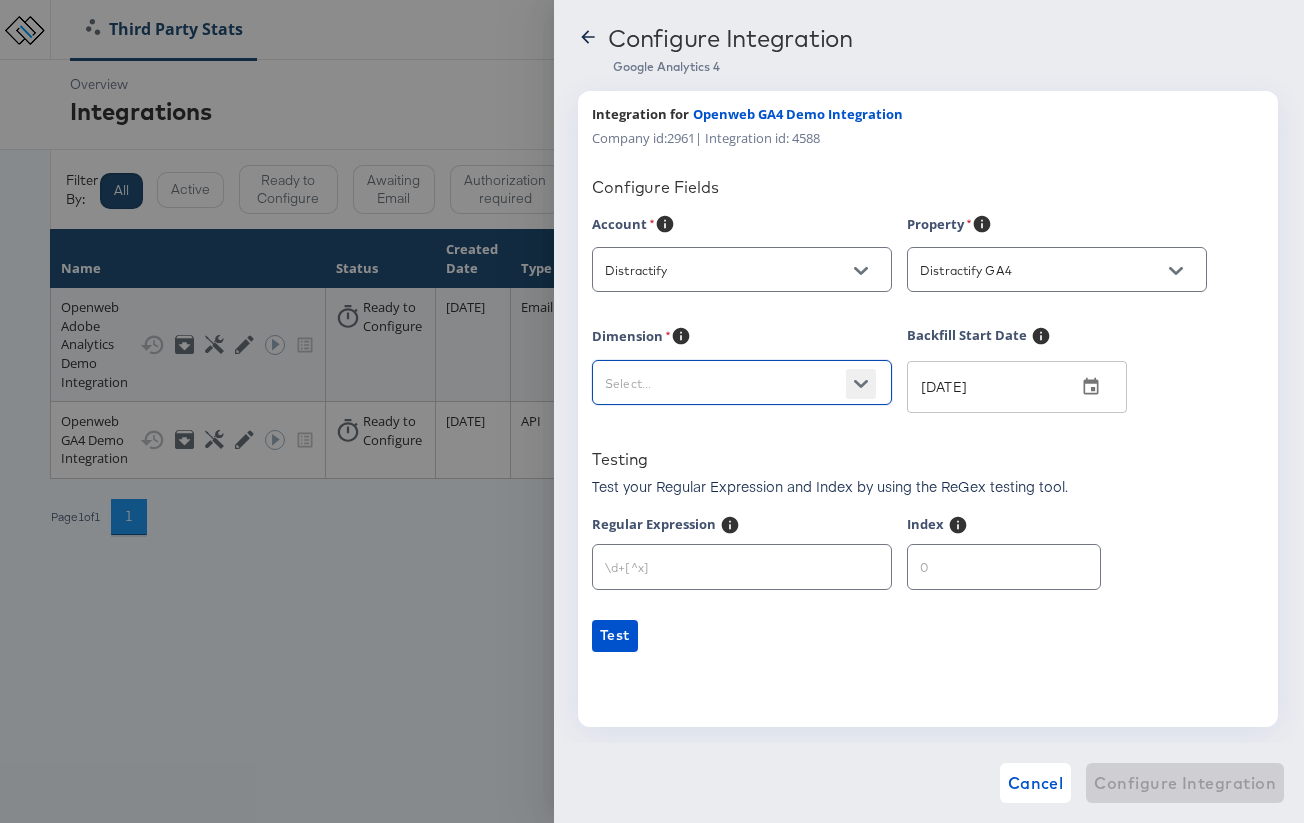 click 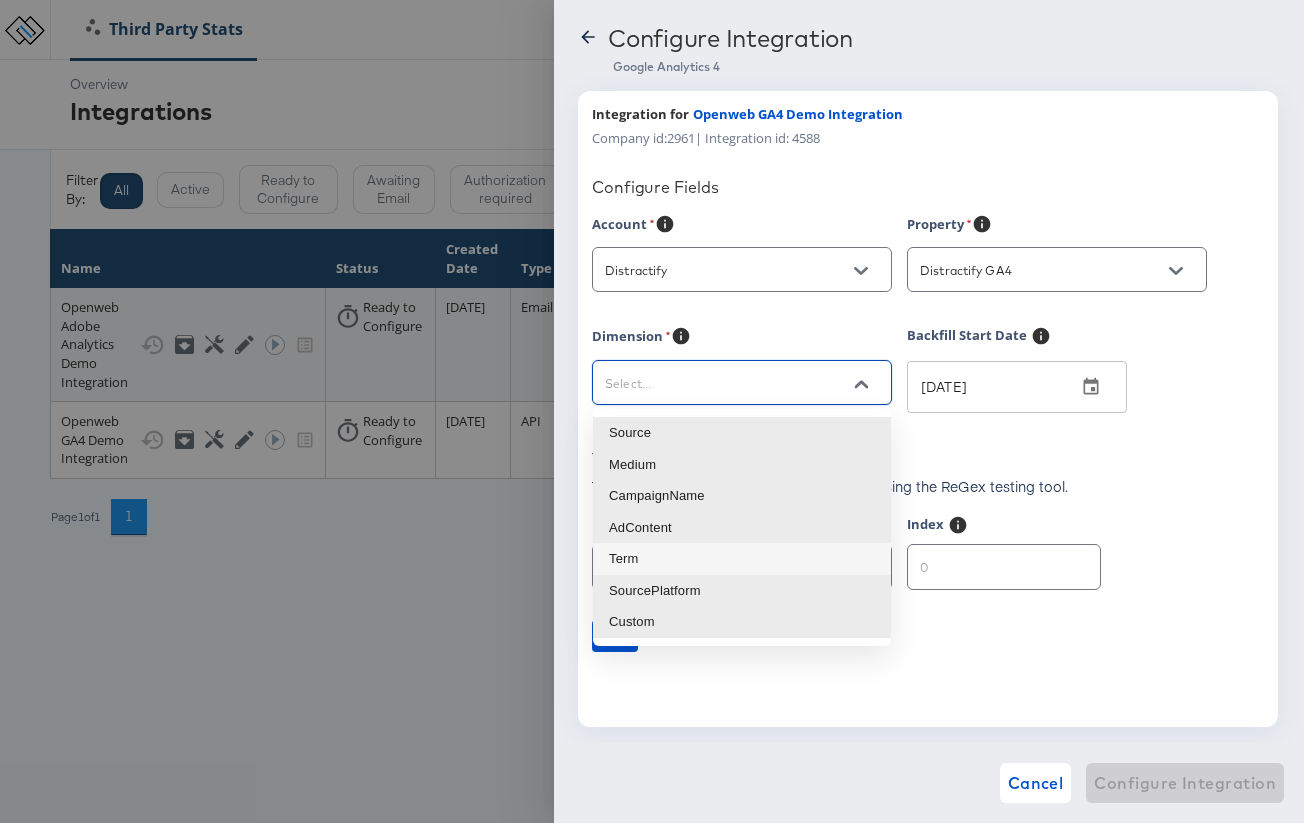 click on "Term" at bounding box center (742, 559) 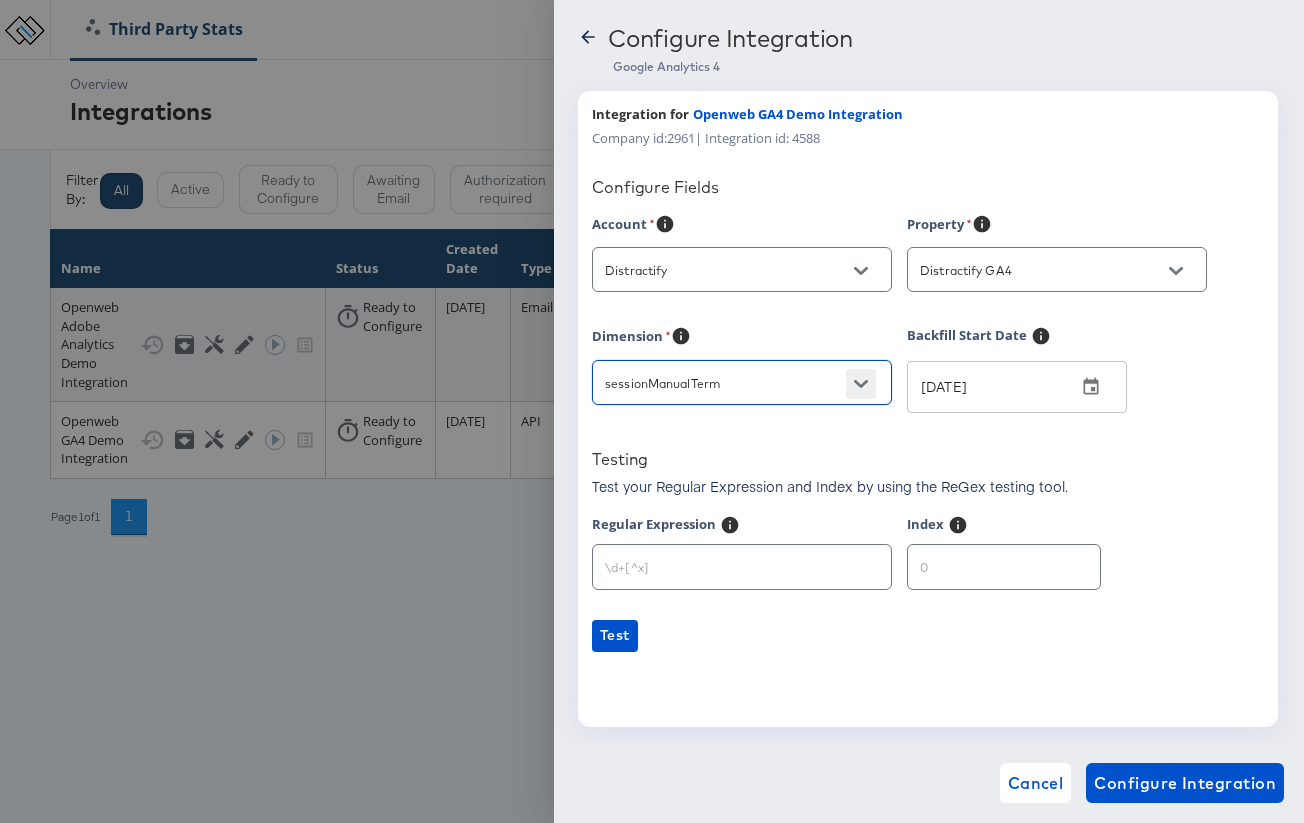 click at bounding box center [861, 384] 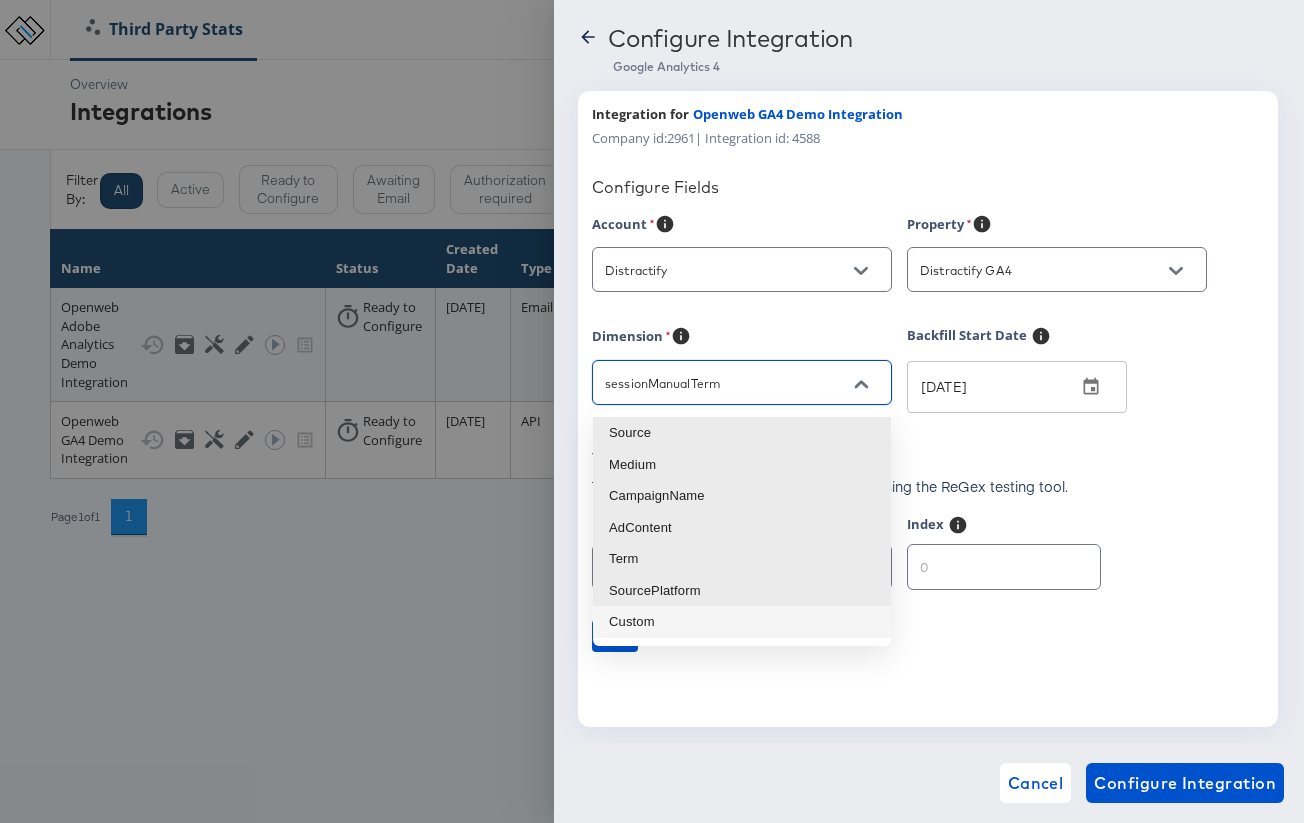 click on "Custom" at bounding box center [742, 622] 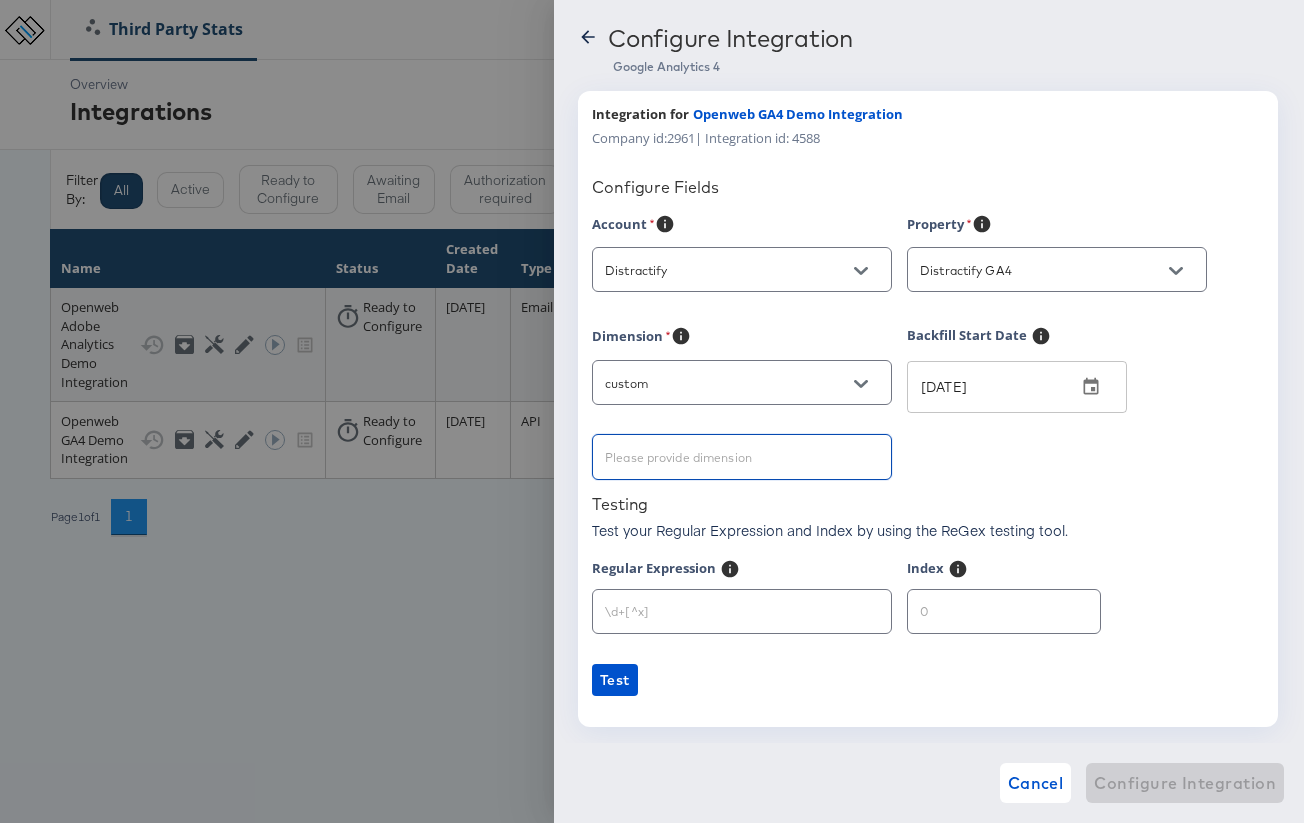 click at bounding box center [742, 448] 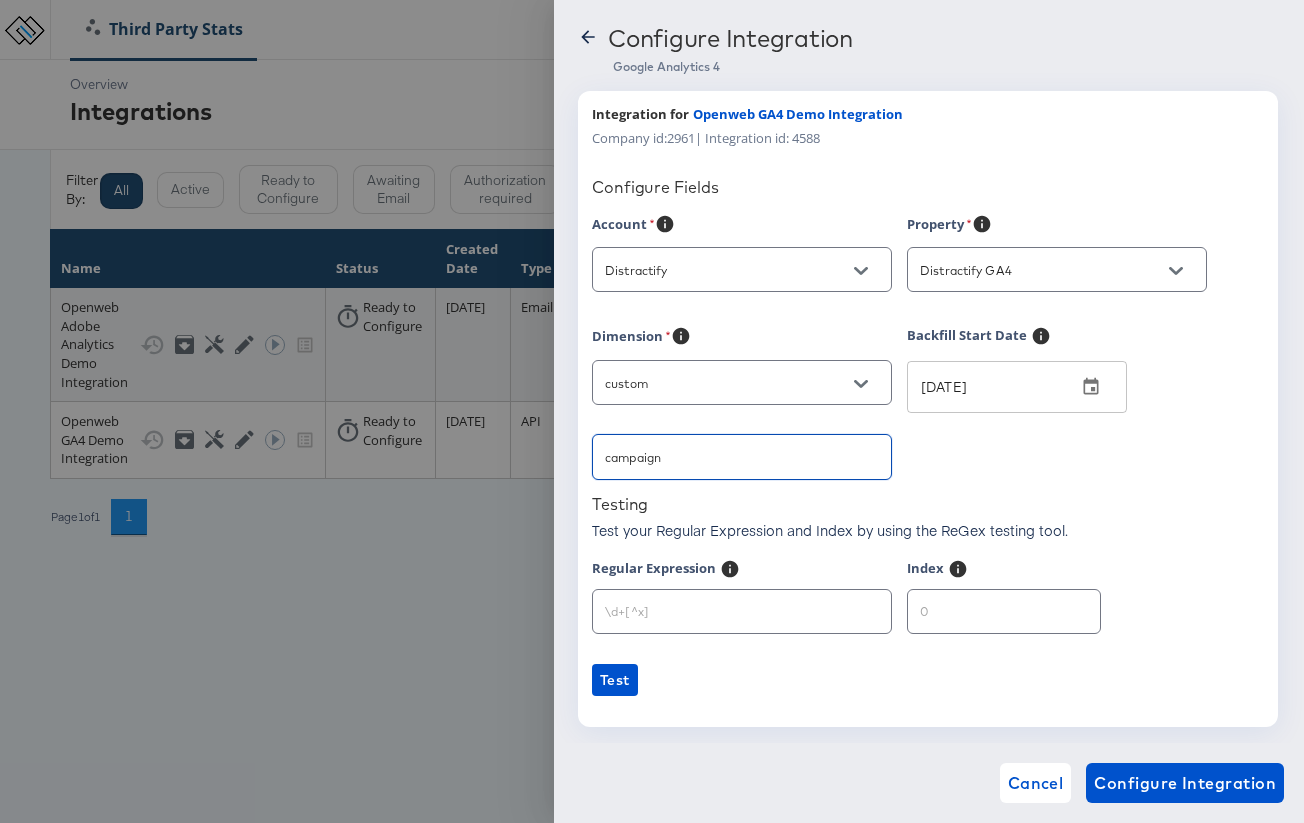 type on "campaign" 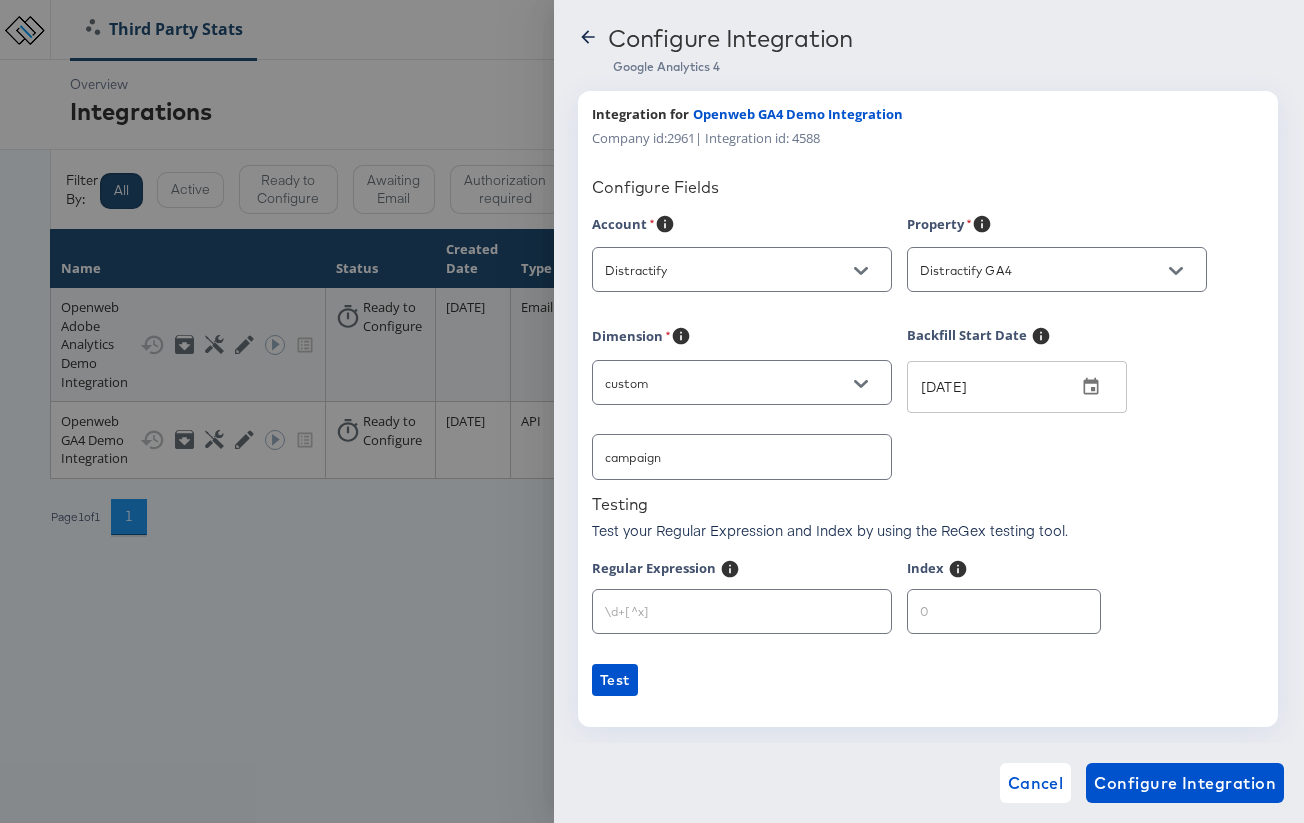 scroll, scrollTop: 28, scrollLeft: 0, axis: vertical 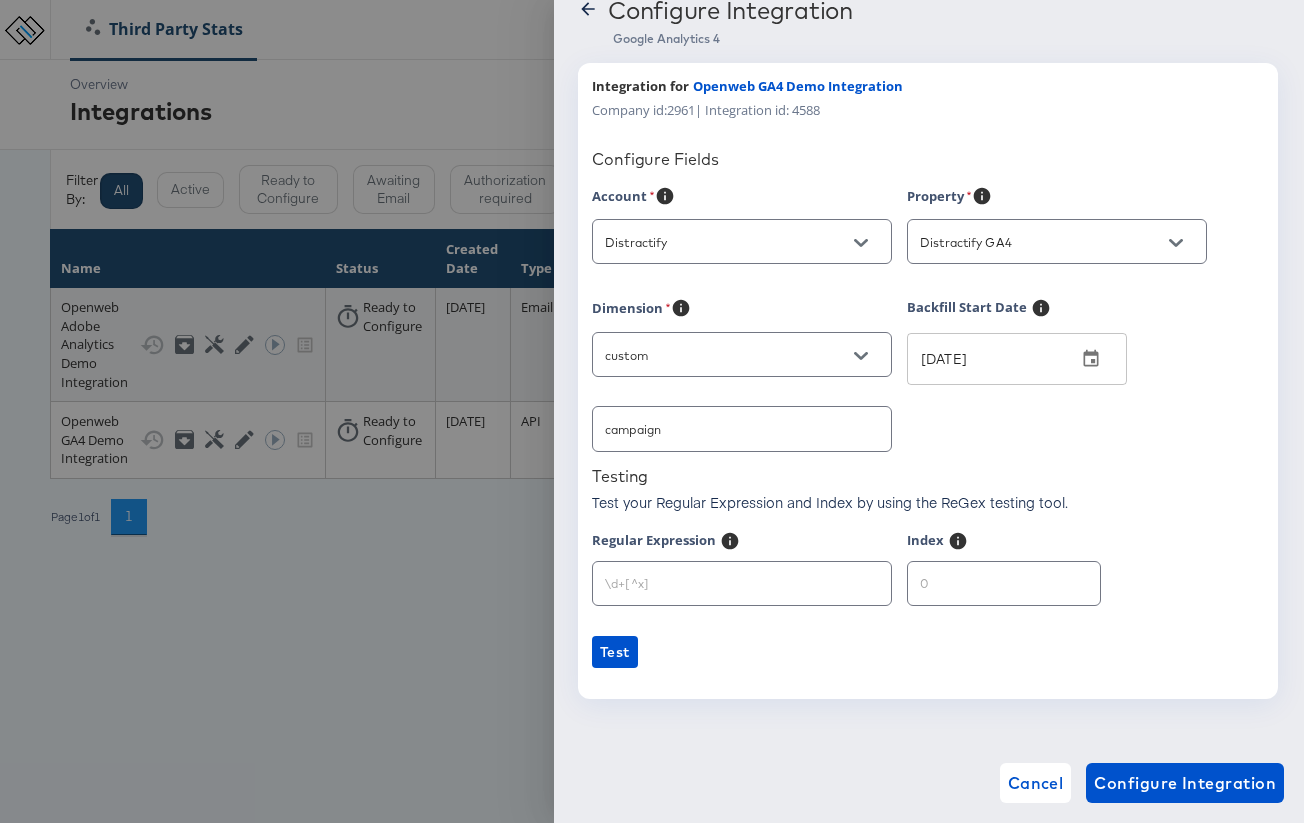 click at bounding box center [742, 575] 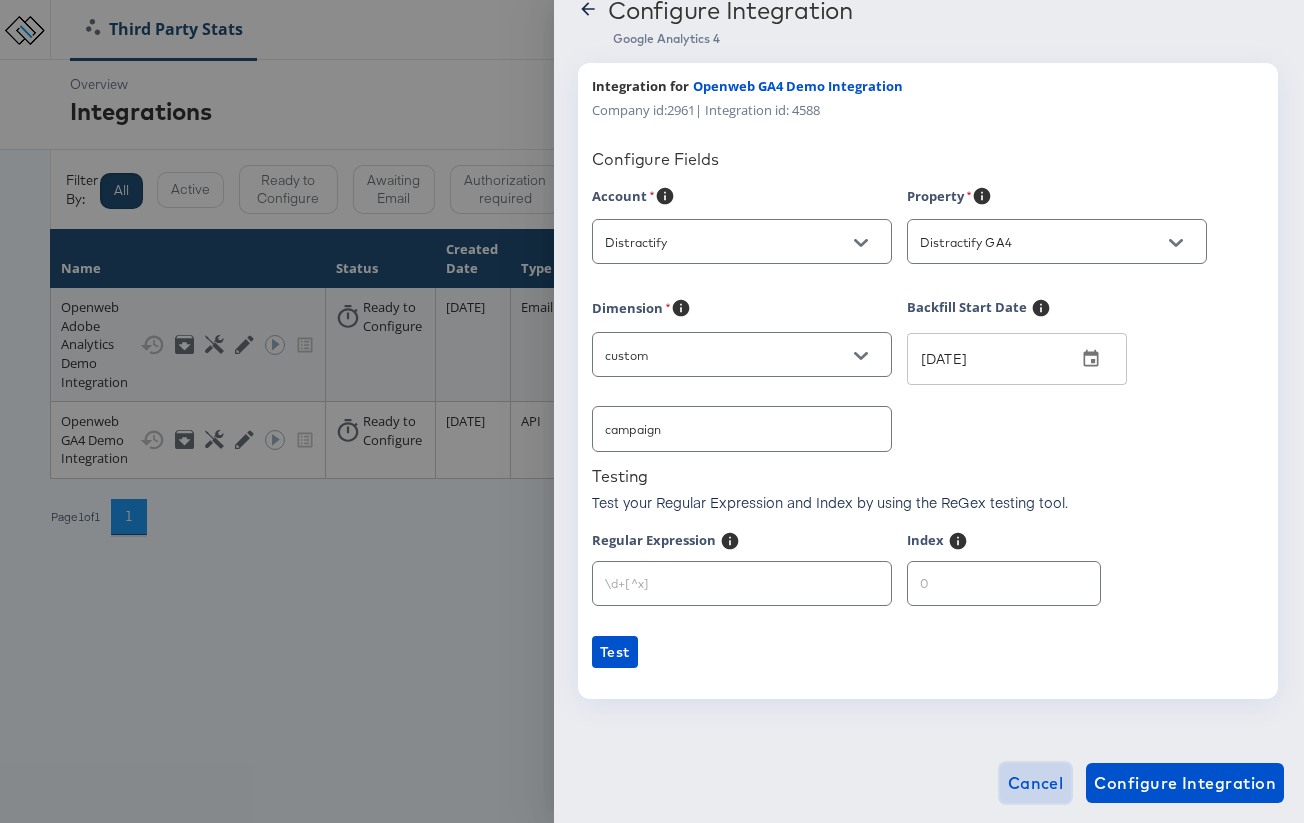 click on "Cancel" at bounding box center [1036, 783] 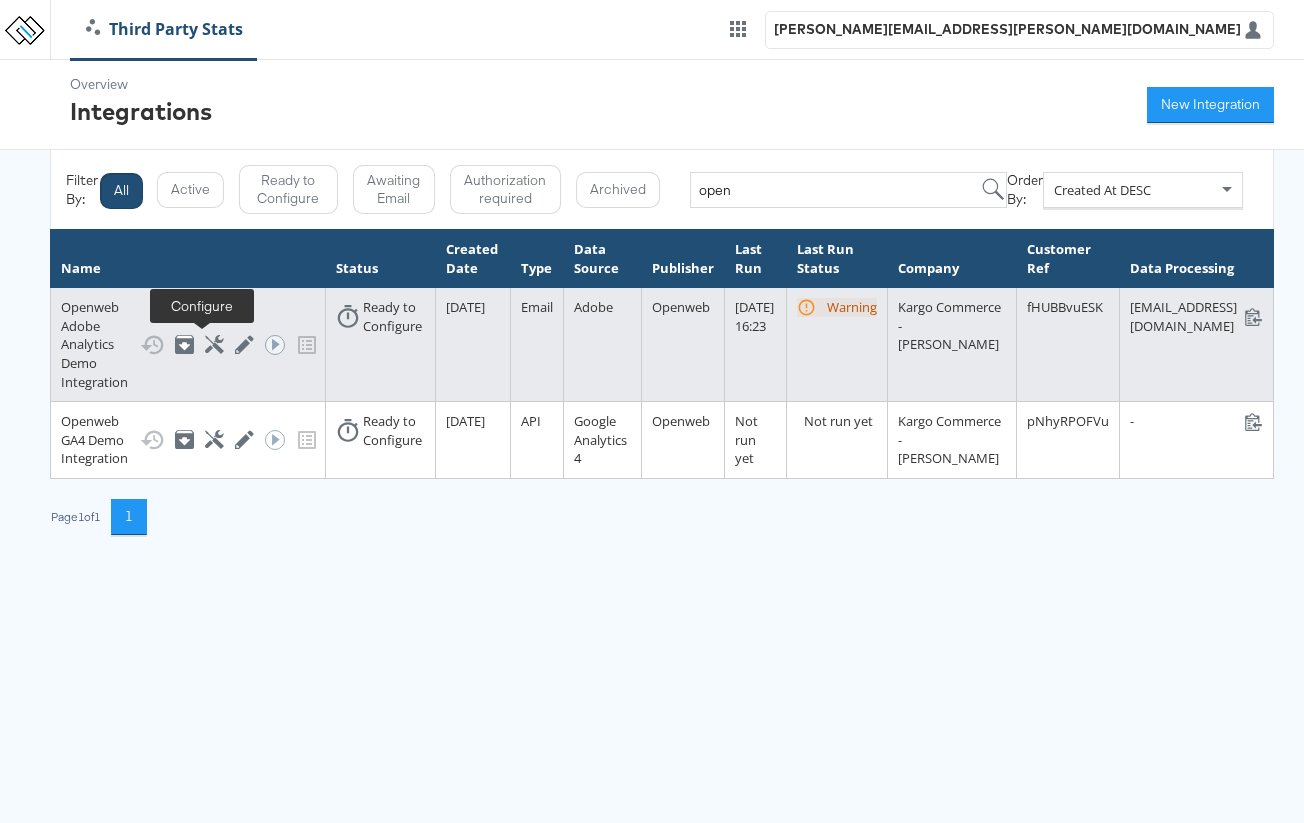 click 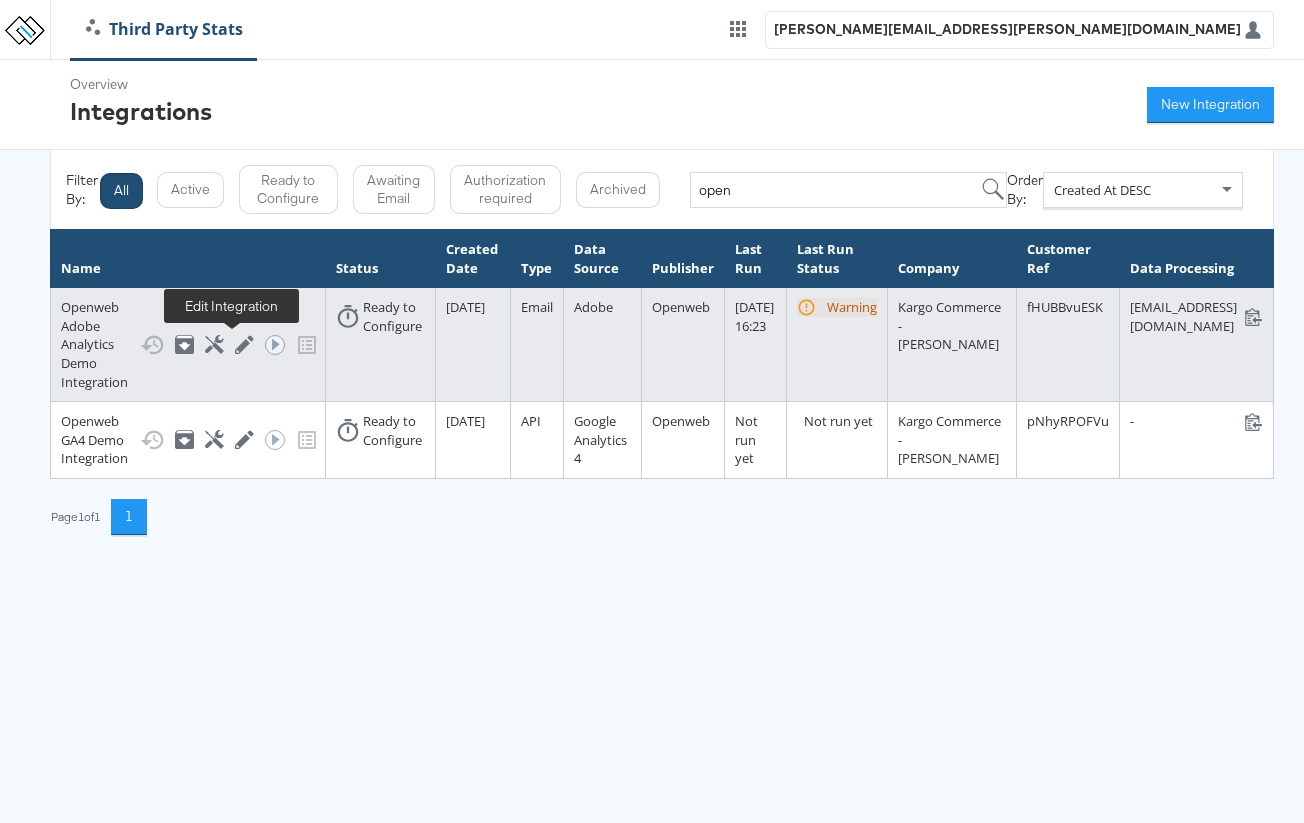click 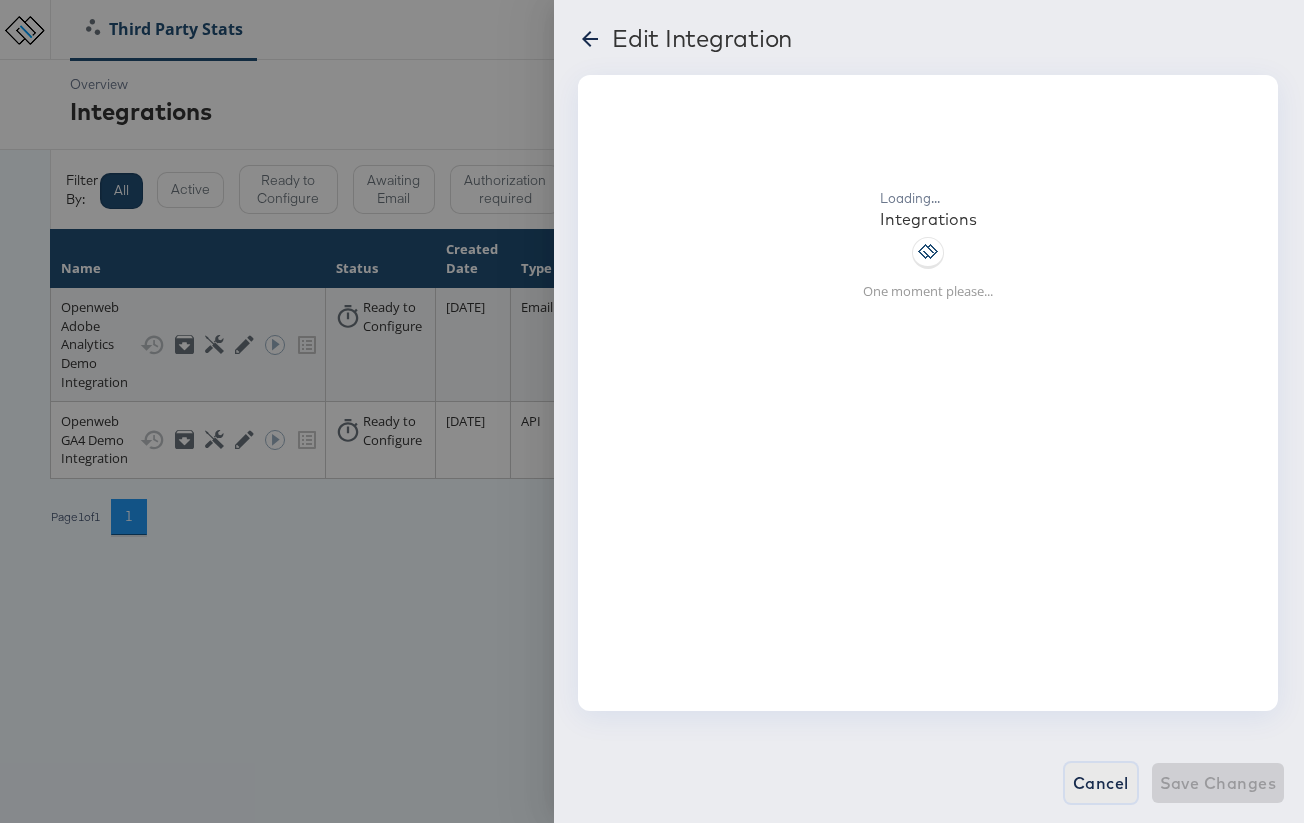 click on "Cancel" at bounding box center (1101, 783) 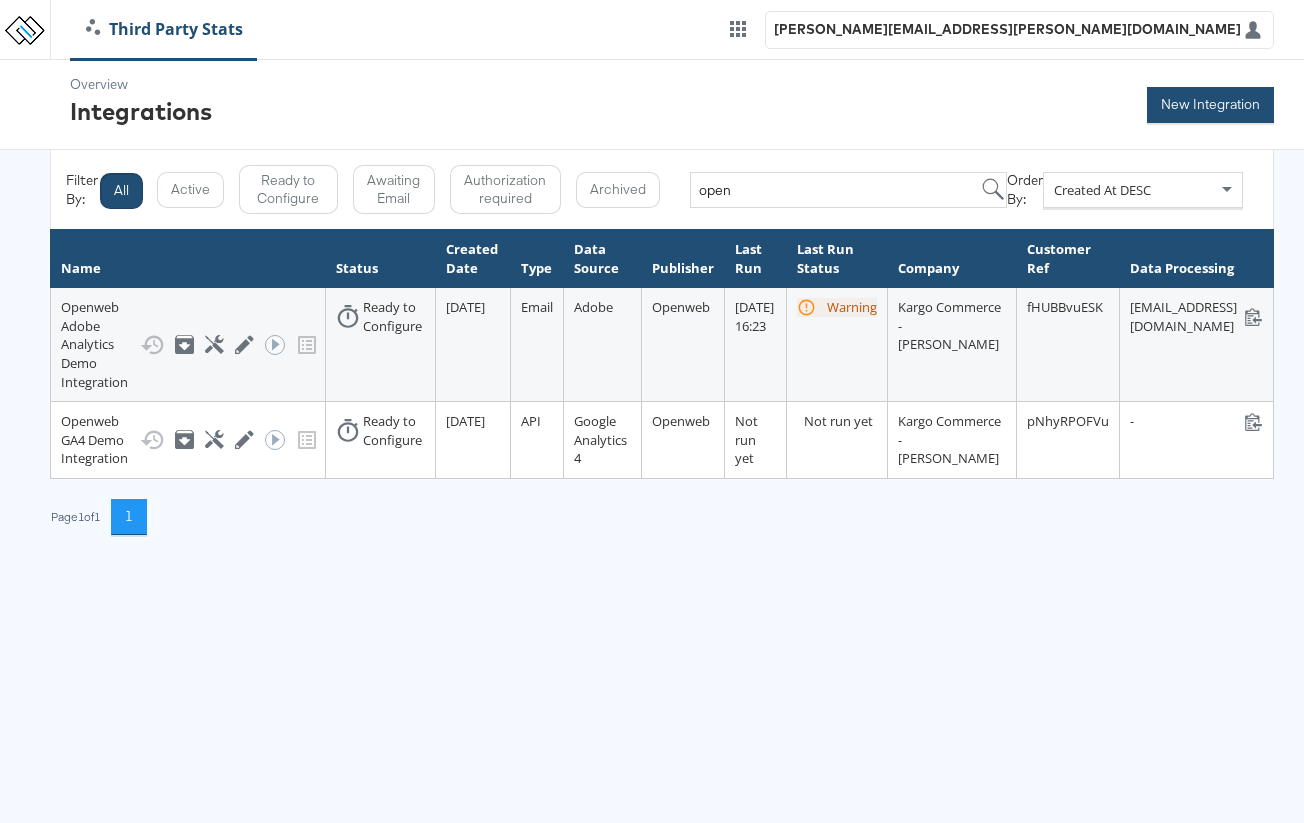 click on "New Integration" at bounding box center [1210, 105] 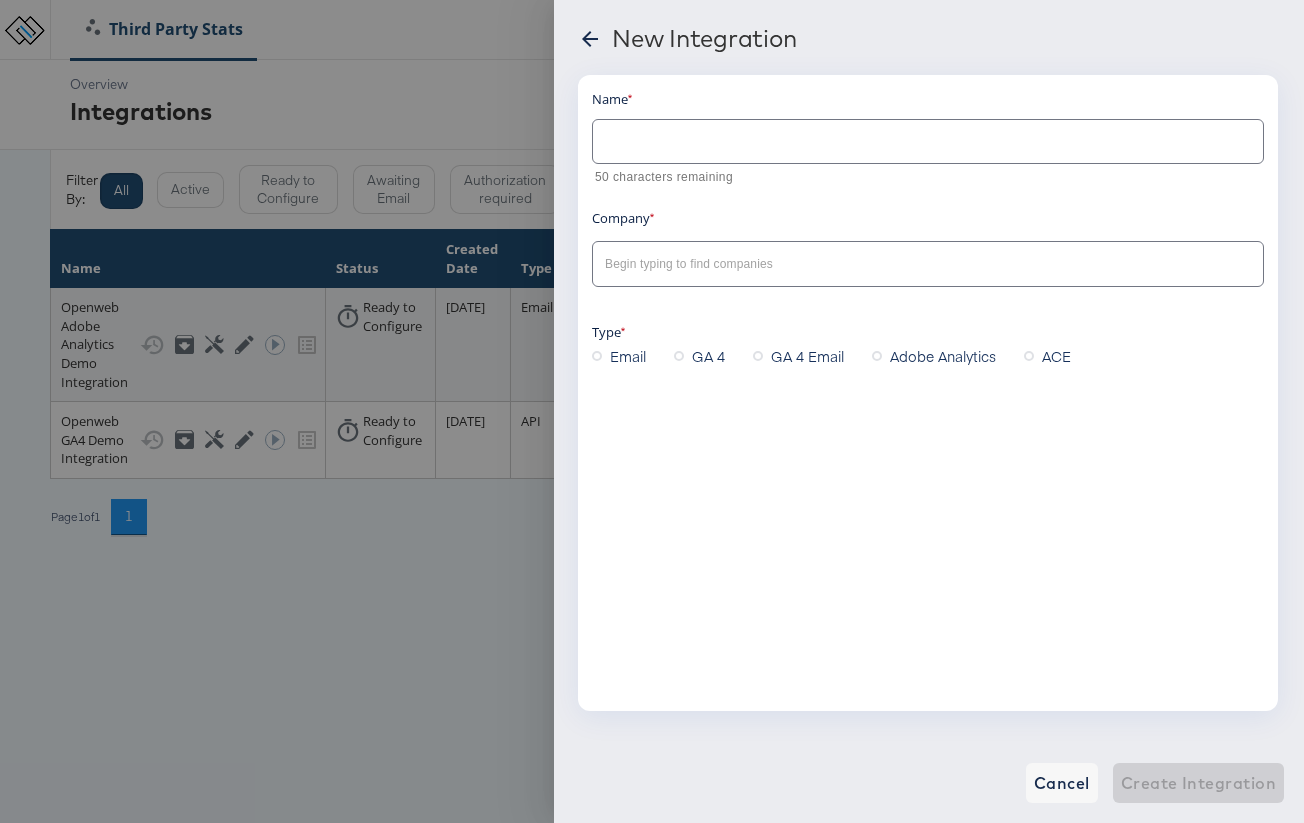 click at bounding box center [928, 141] 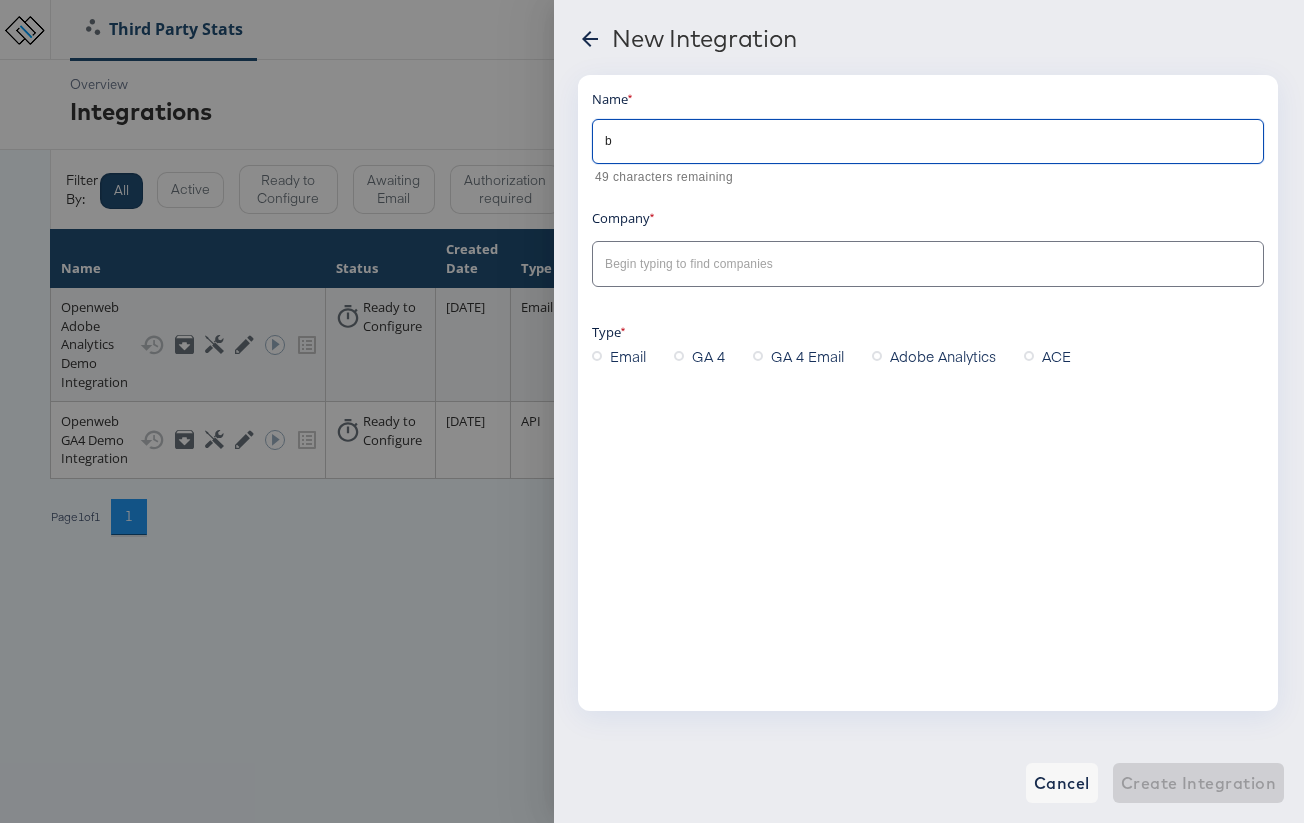 type on "b" 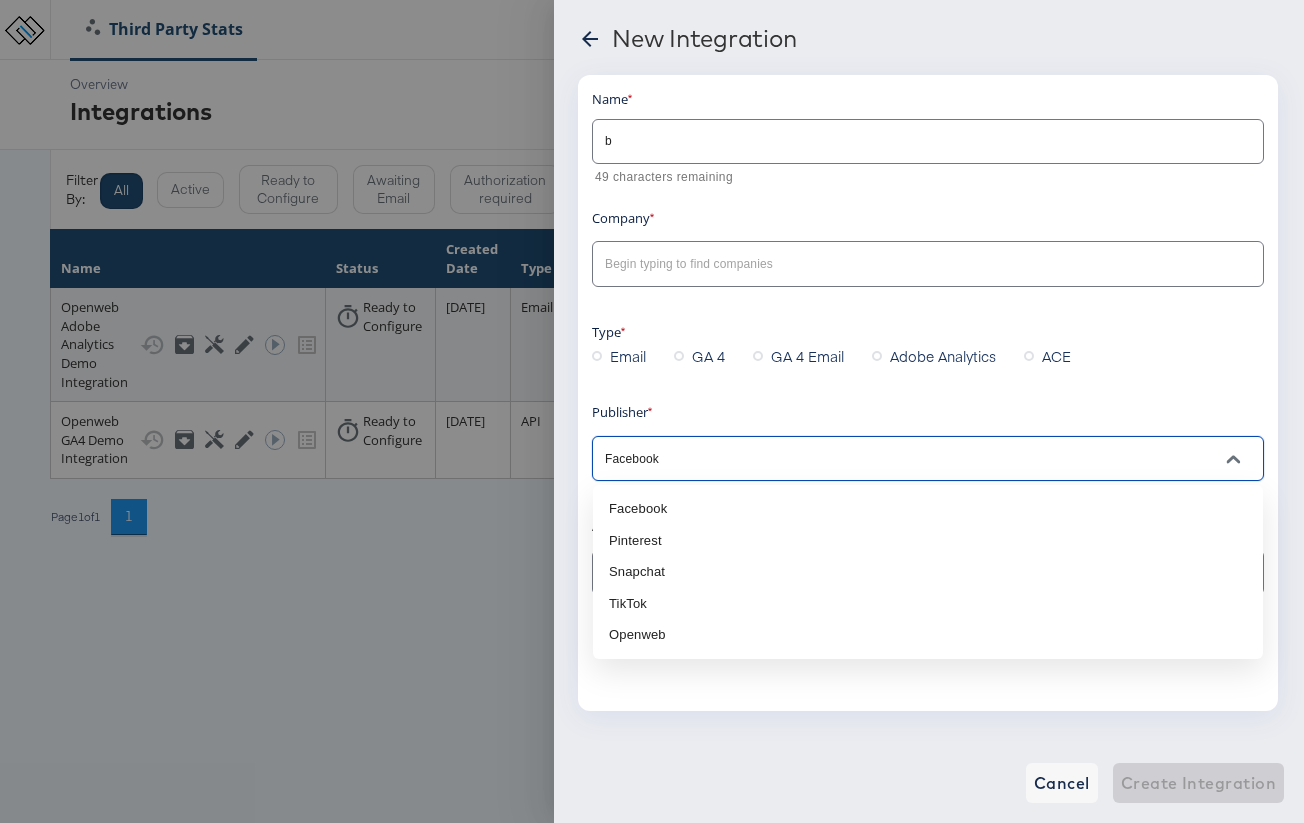 click on "Facebook" at bounding box center (912, 459) 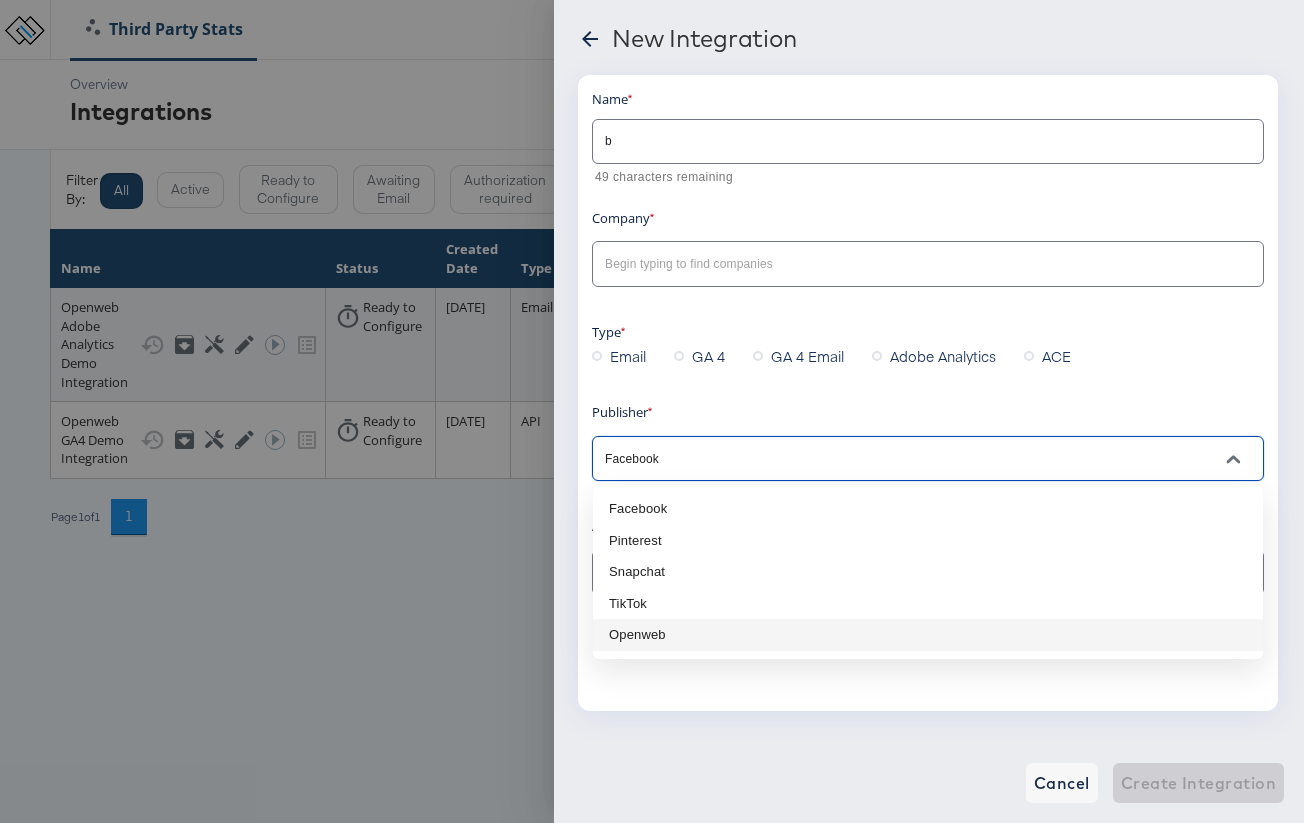 click on "Openweb" at bounding box center (928, 635) 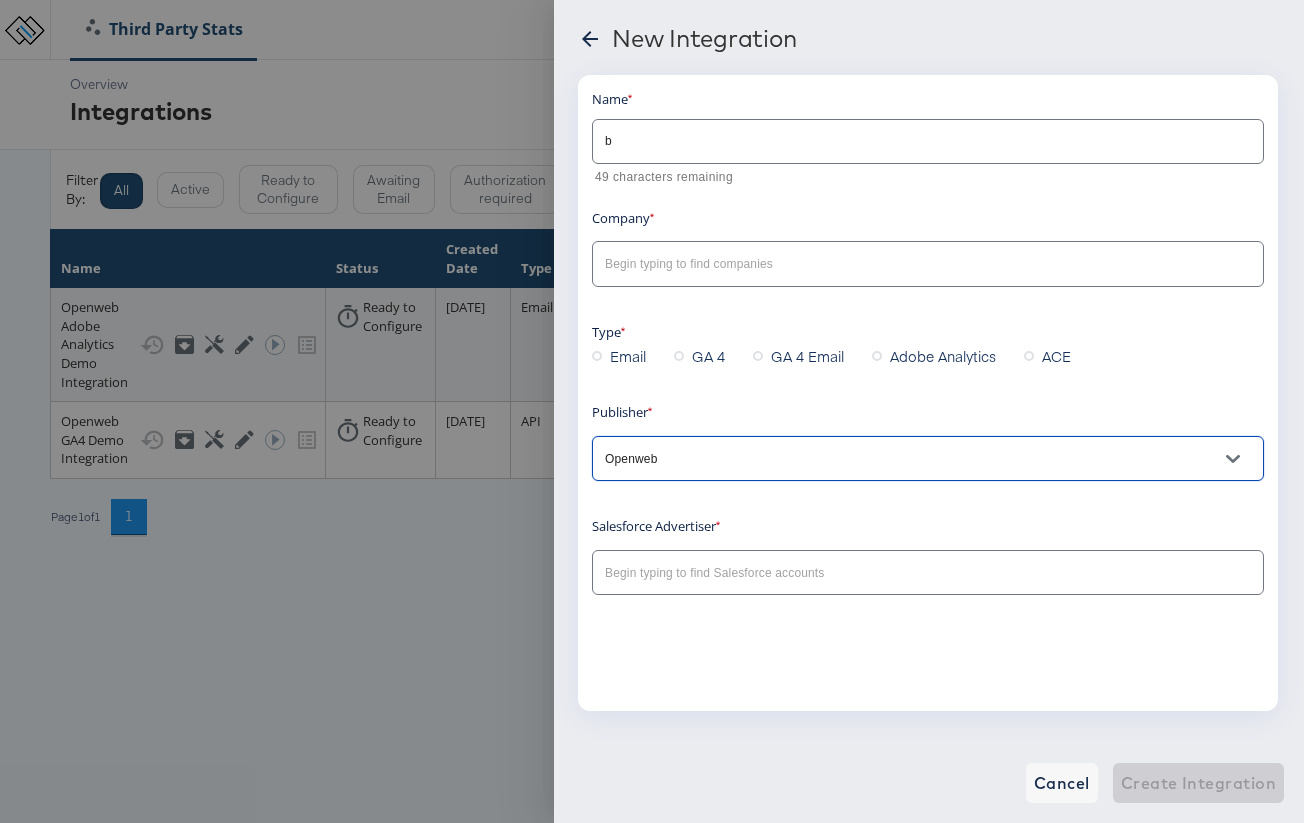 click at bounding box center (899, 573) 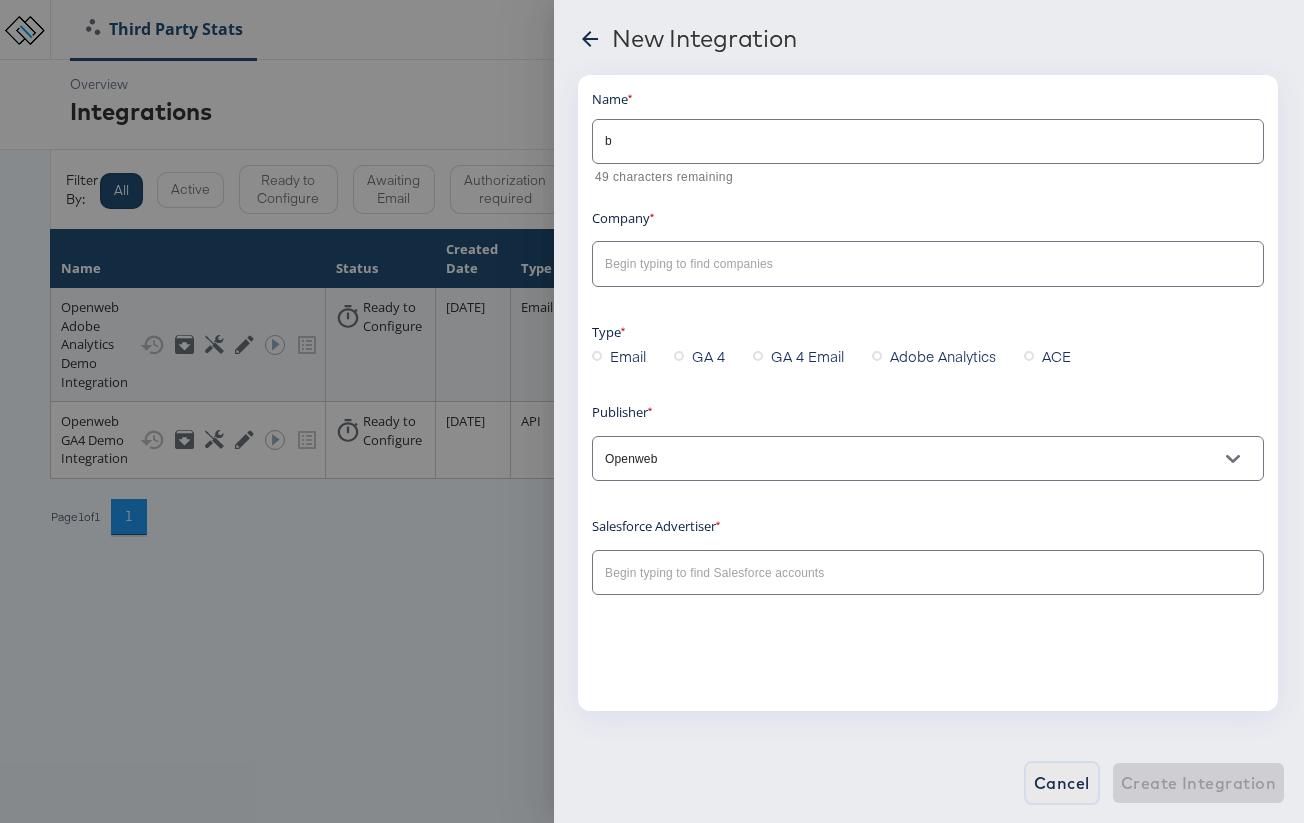 click on "Cancel" at bounding box center [1062, 783] 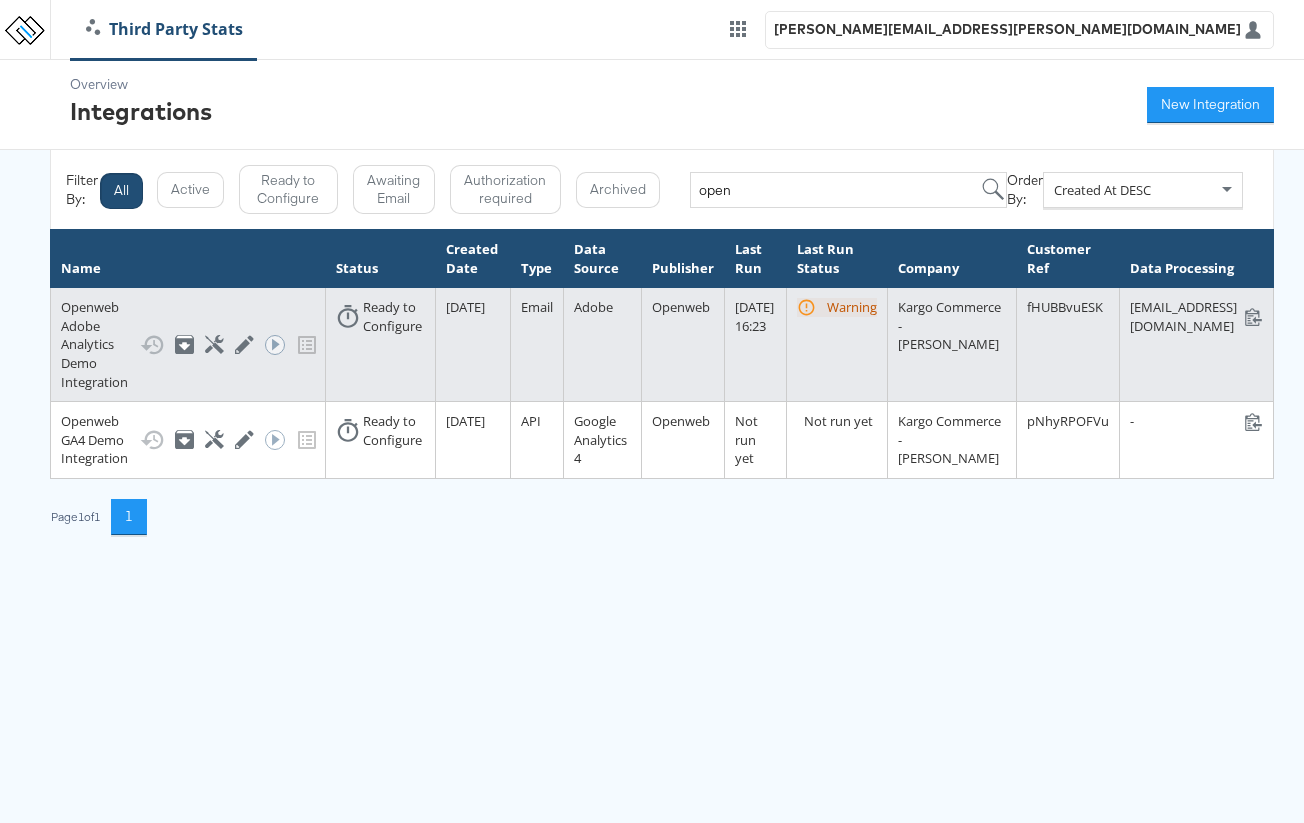 scroll, scrollTop: 0, scrollLeft: 261, axis: horizontal 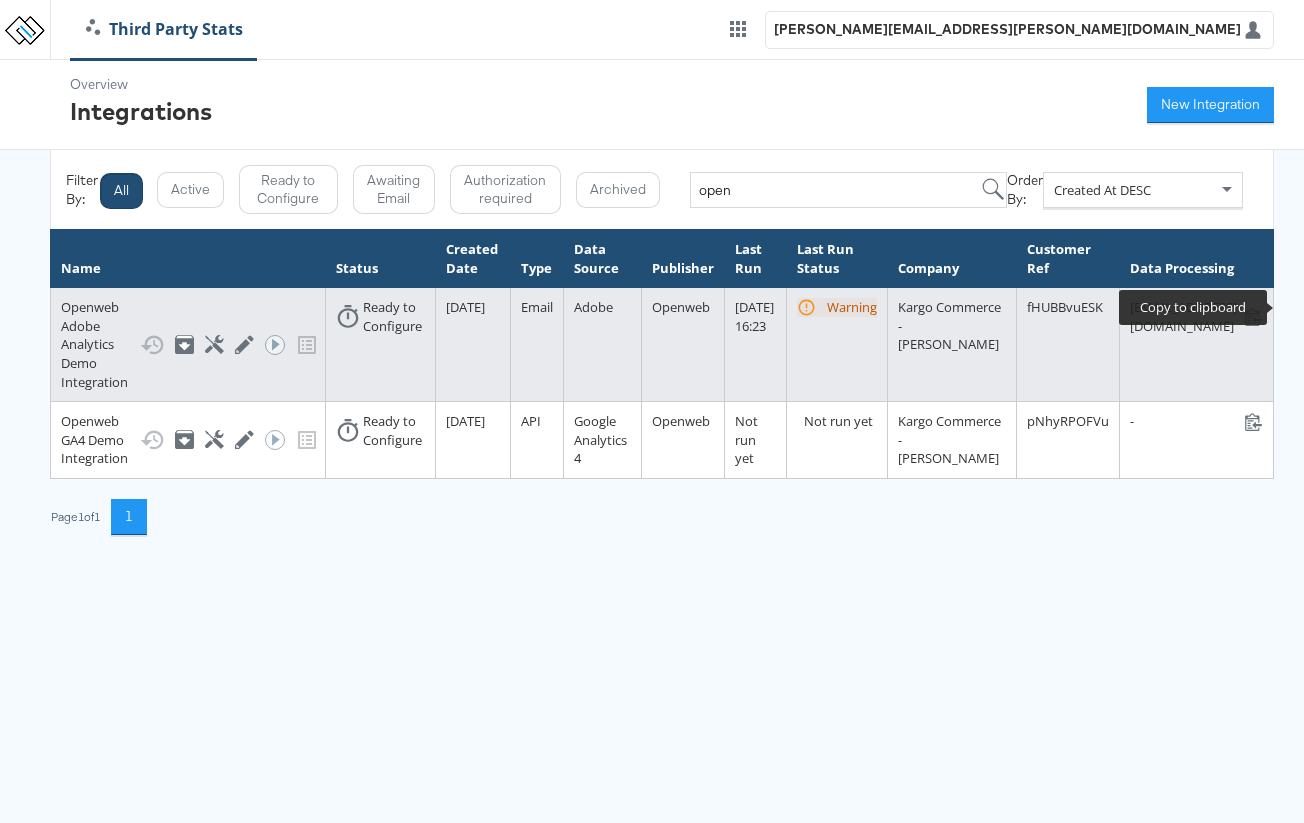 click 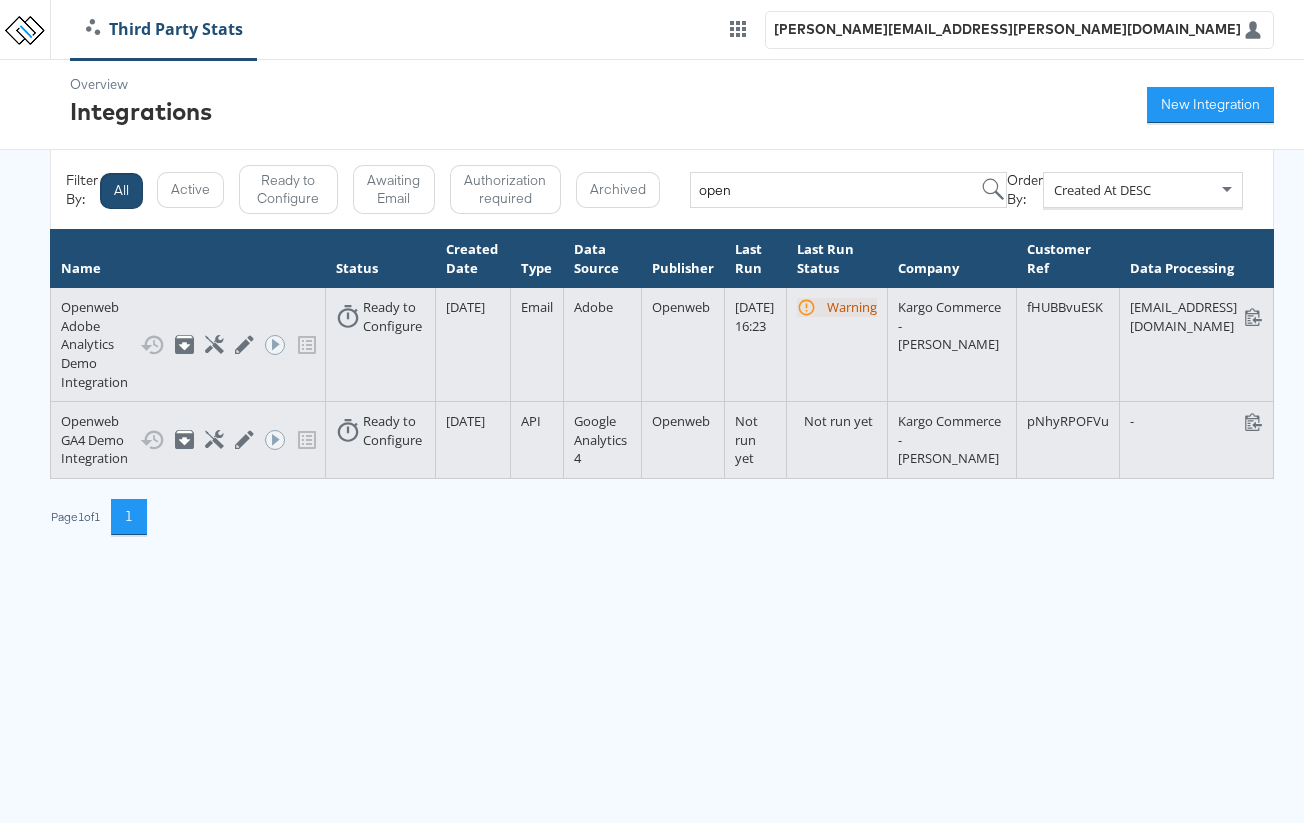 scroll, scrollTop: 0, scrollLeft: 59, axis: horizontal 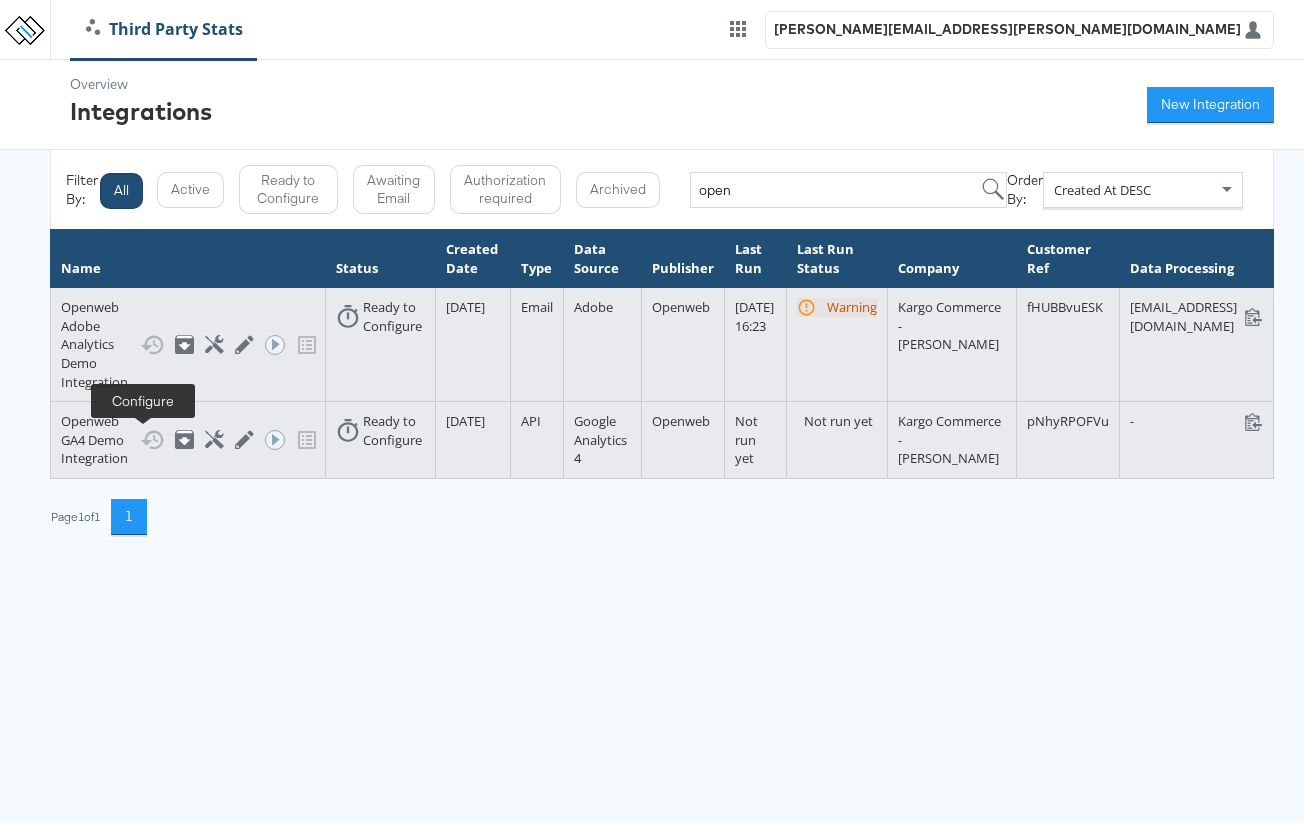 click 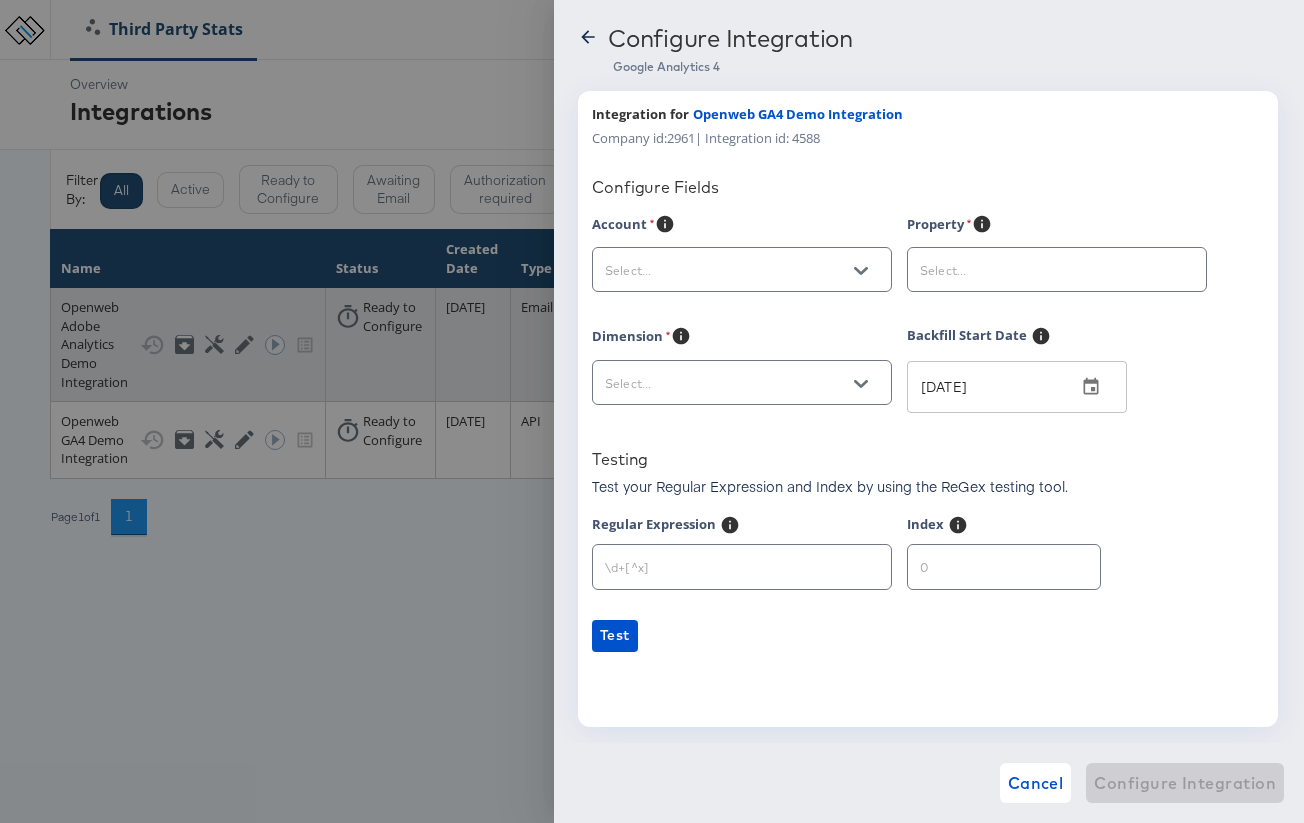 scroll, scrollTop: 28, scrollLeft: 0, axis: vertical 